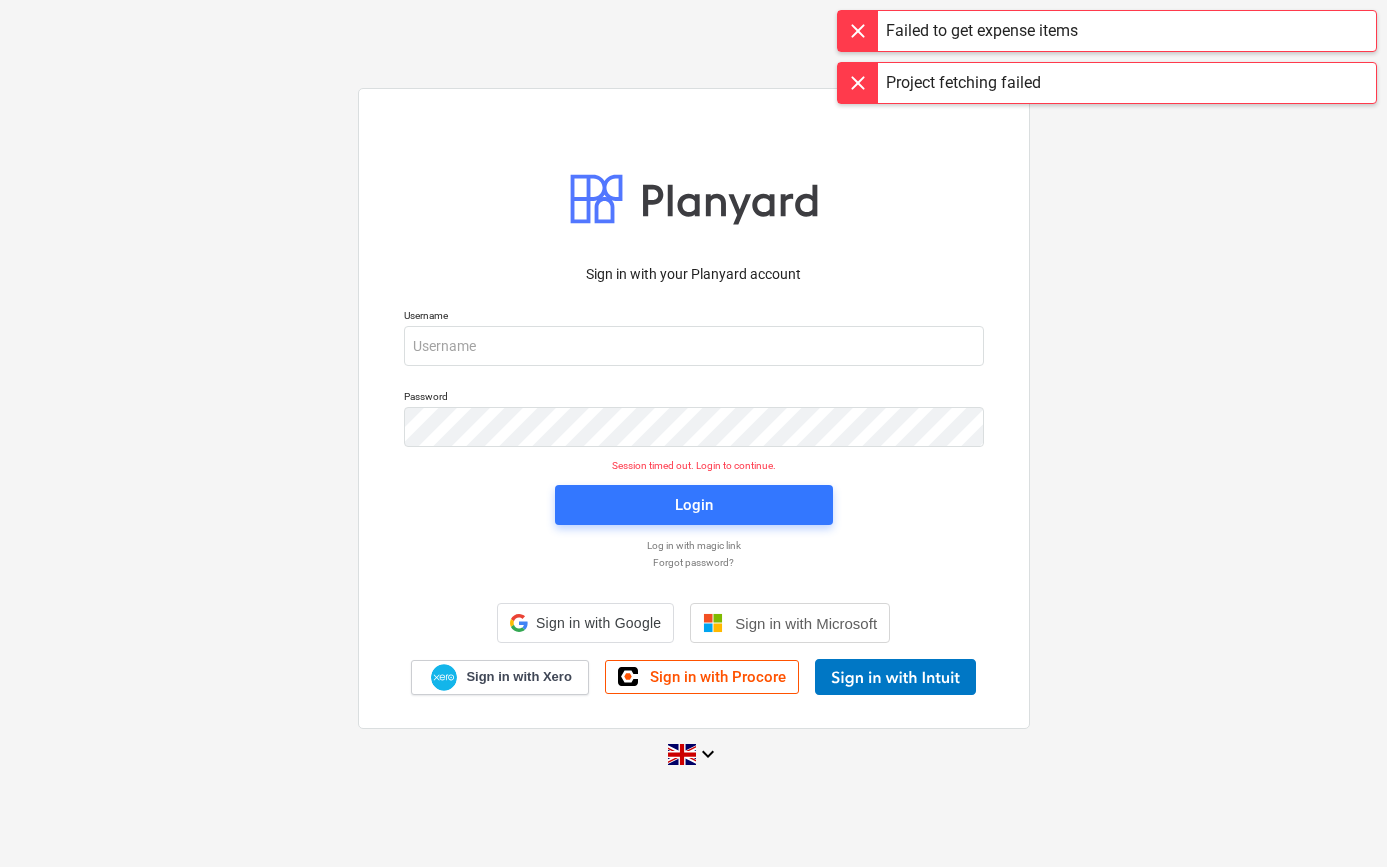 scroll, scrollTop: 0, scrollLeft: 0, axis: both 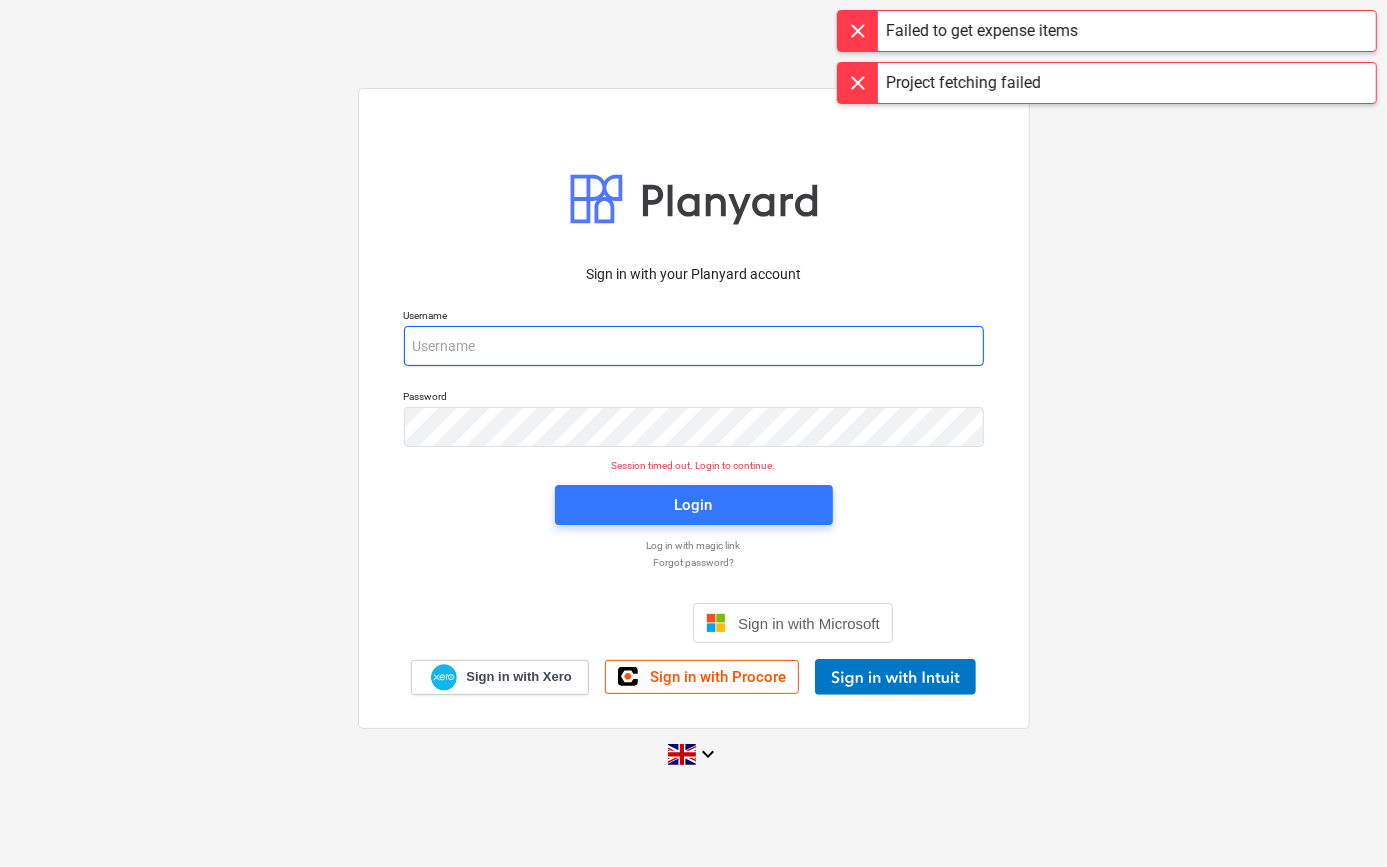 click at bounding box center (694, 346) 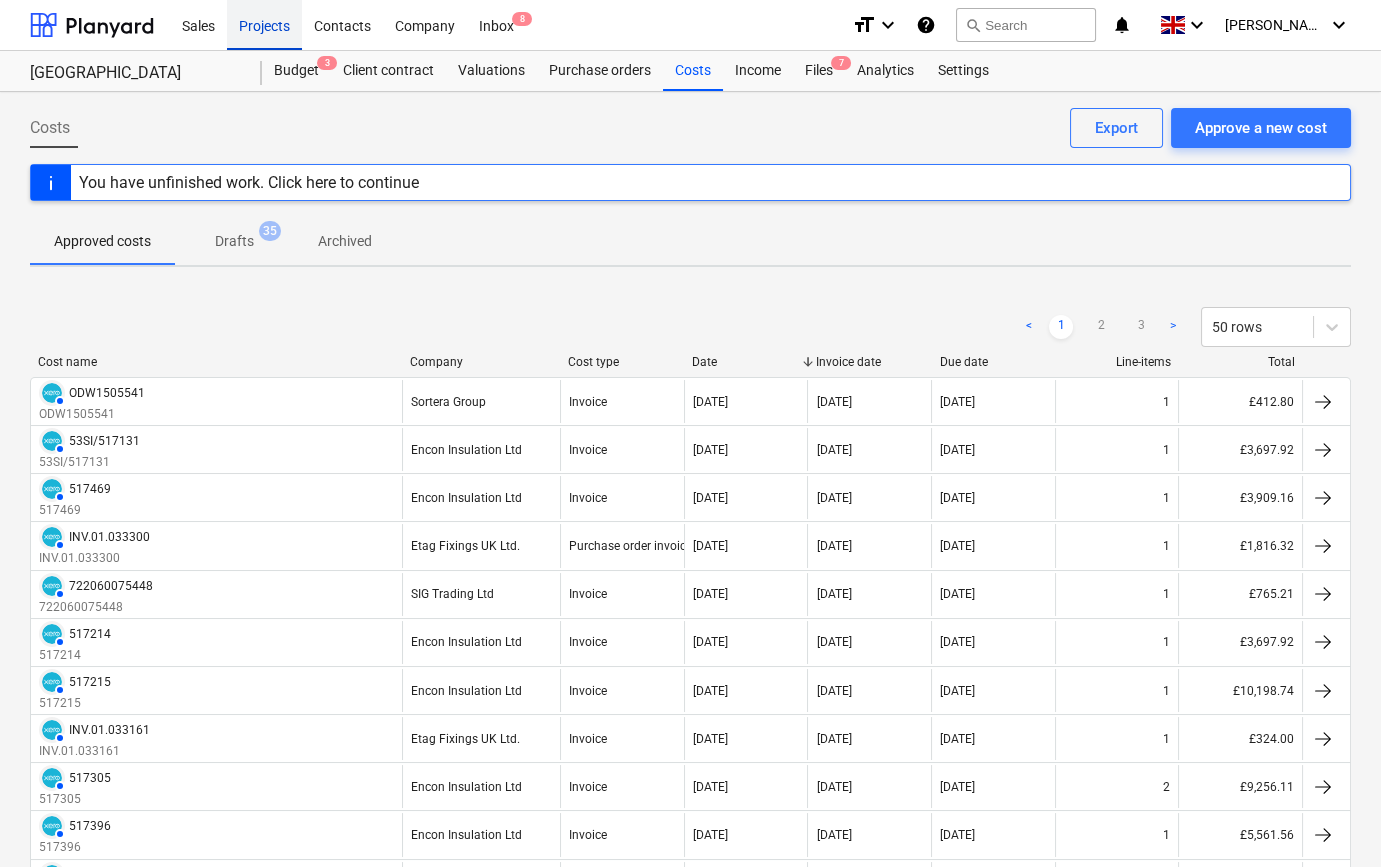 click on "Projects" at bounding box center (264, 24) 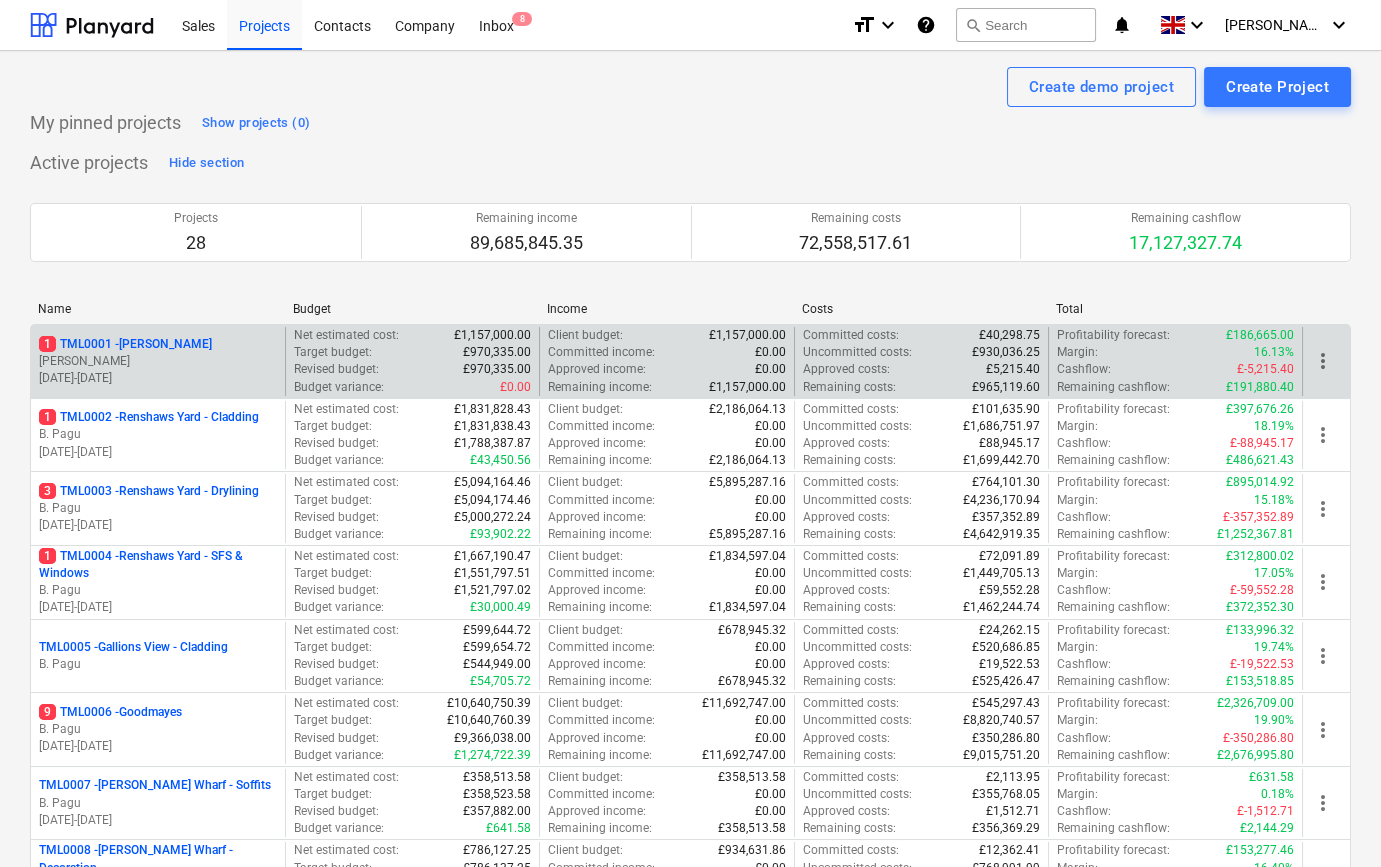 click on "[PERSON_NAME]" at bounding box center (158, 361) 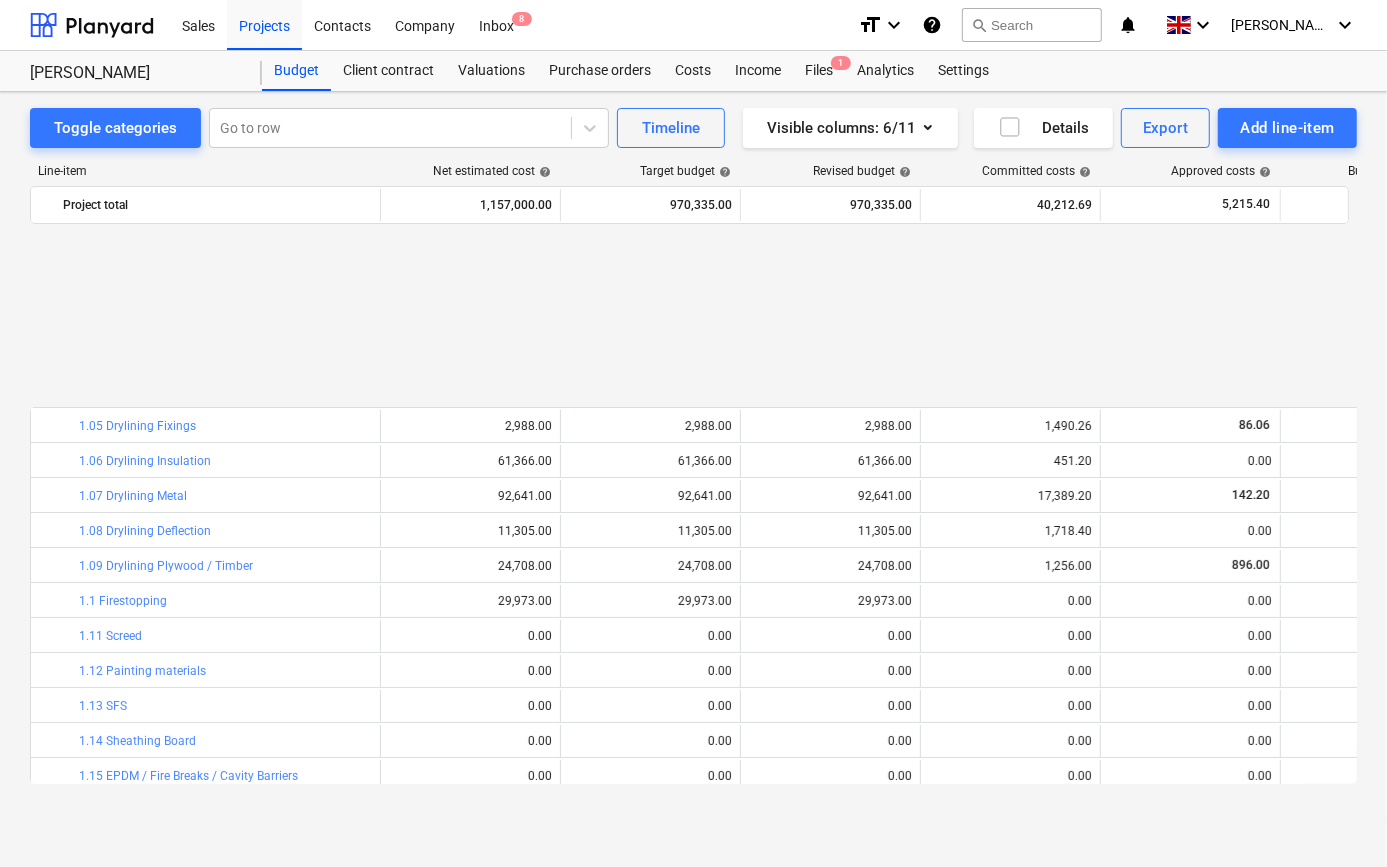 scroll, scrollTop: 876, scrollLeft: 0, axis: vertical 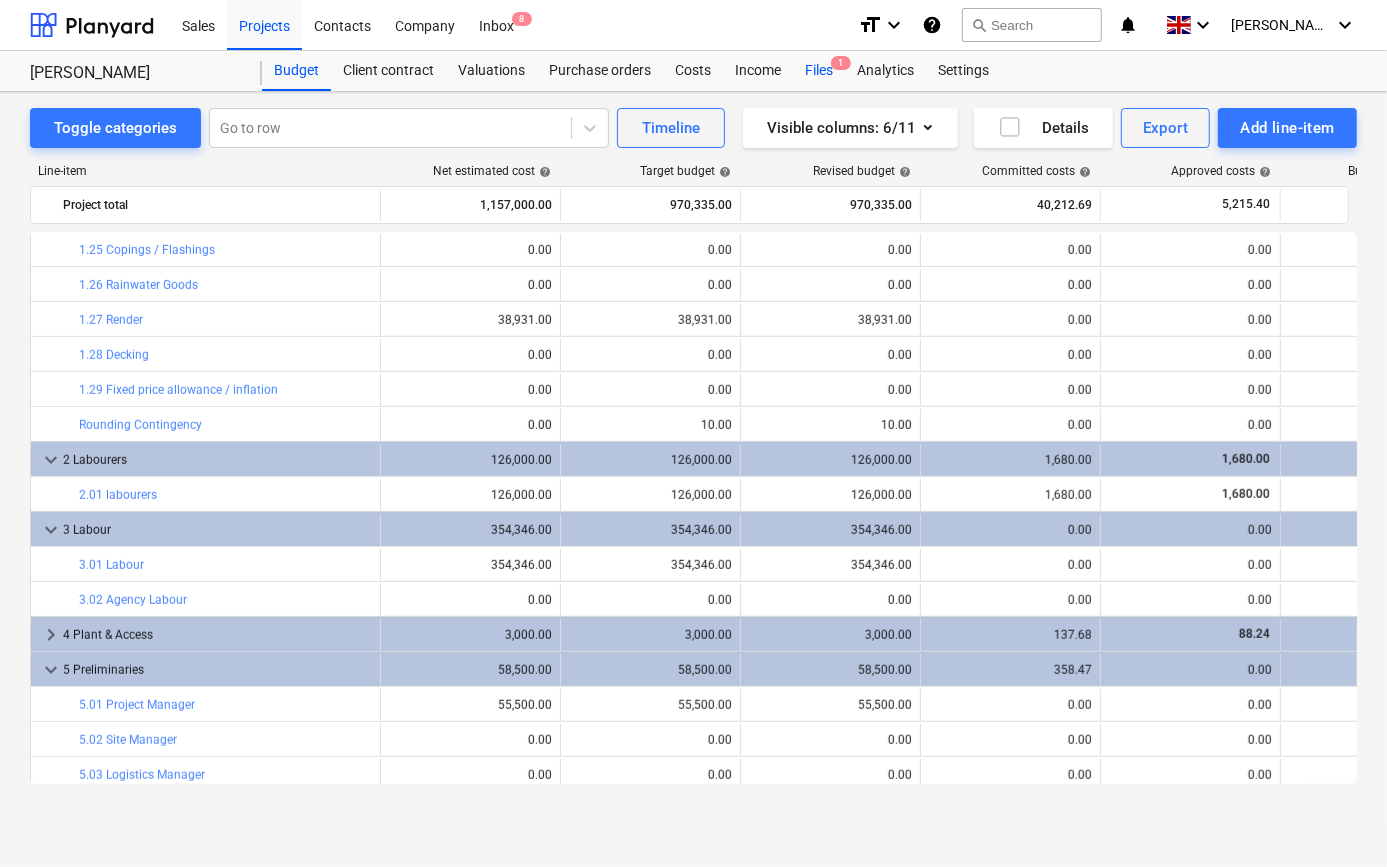 click on "Files 1" at bounding box center [819, 71] 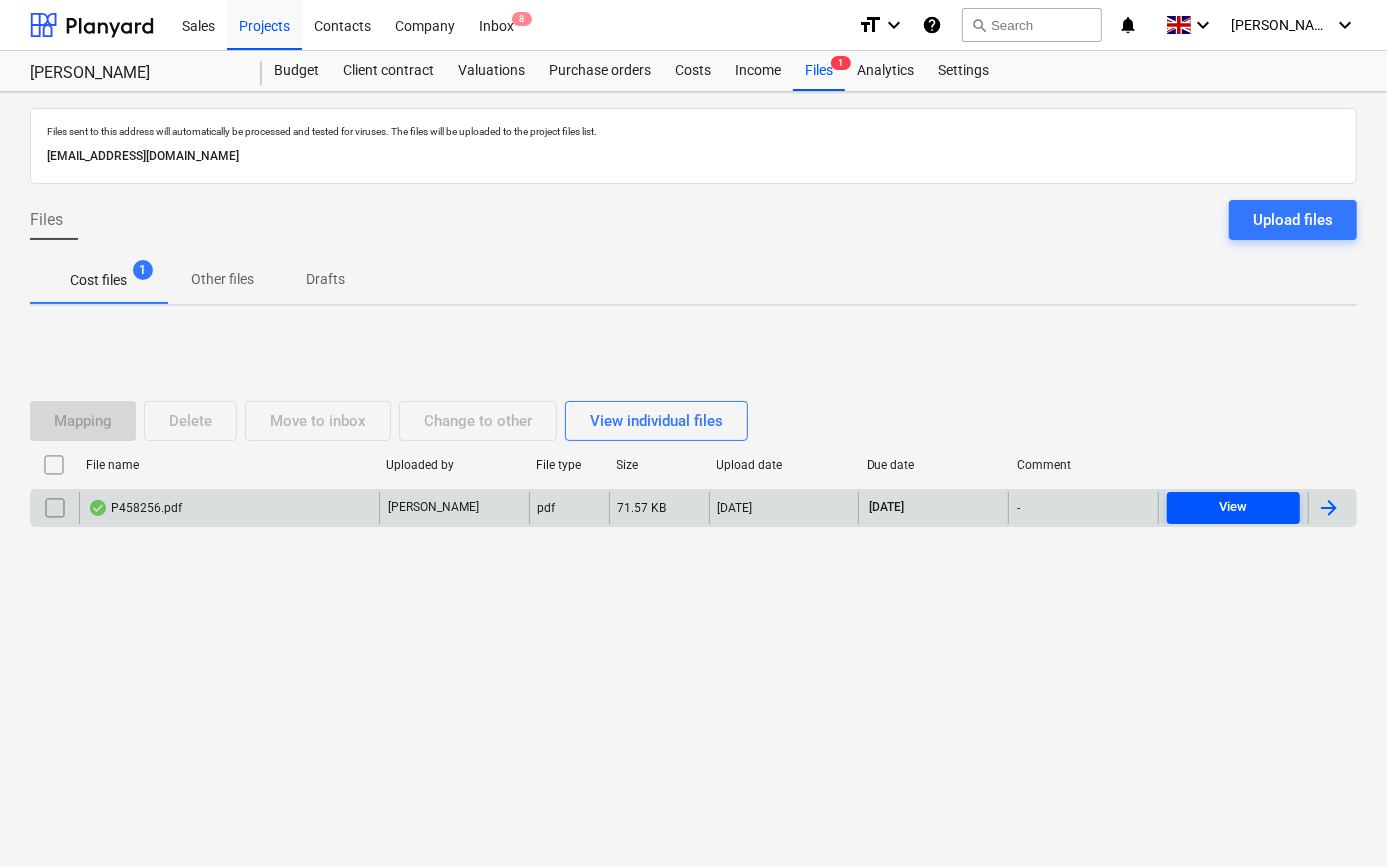 click on "View" at bounding box center [1233, 507] 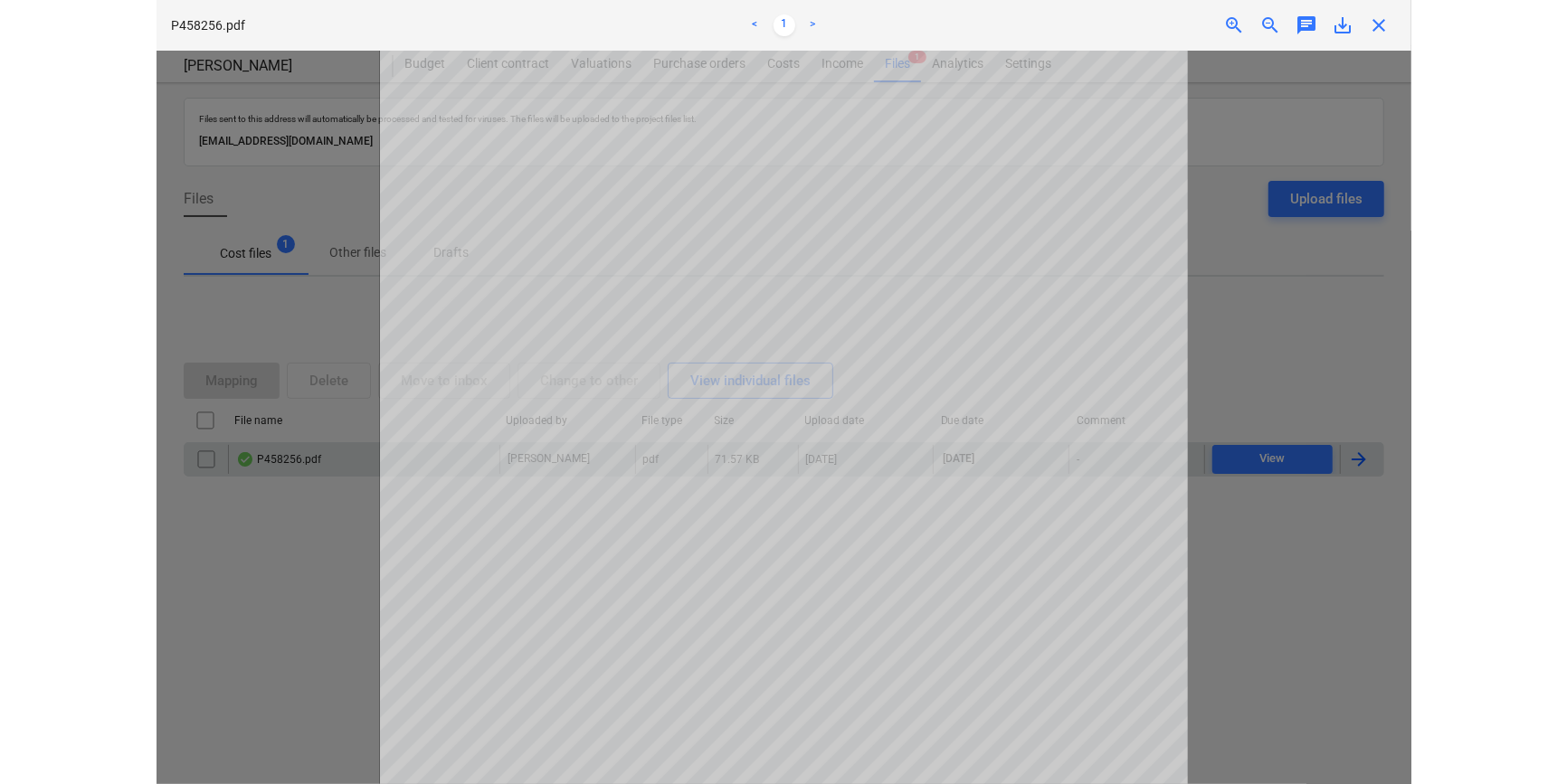 scroll, scrollTop: 0, scrollLeft: 0, axis: both 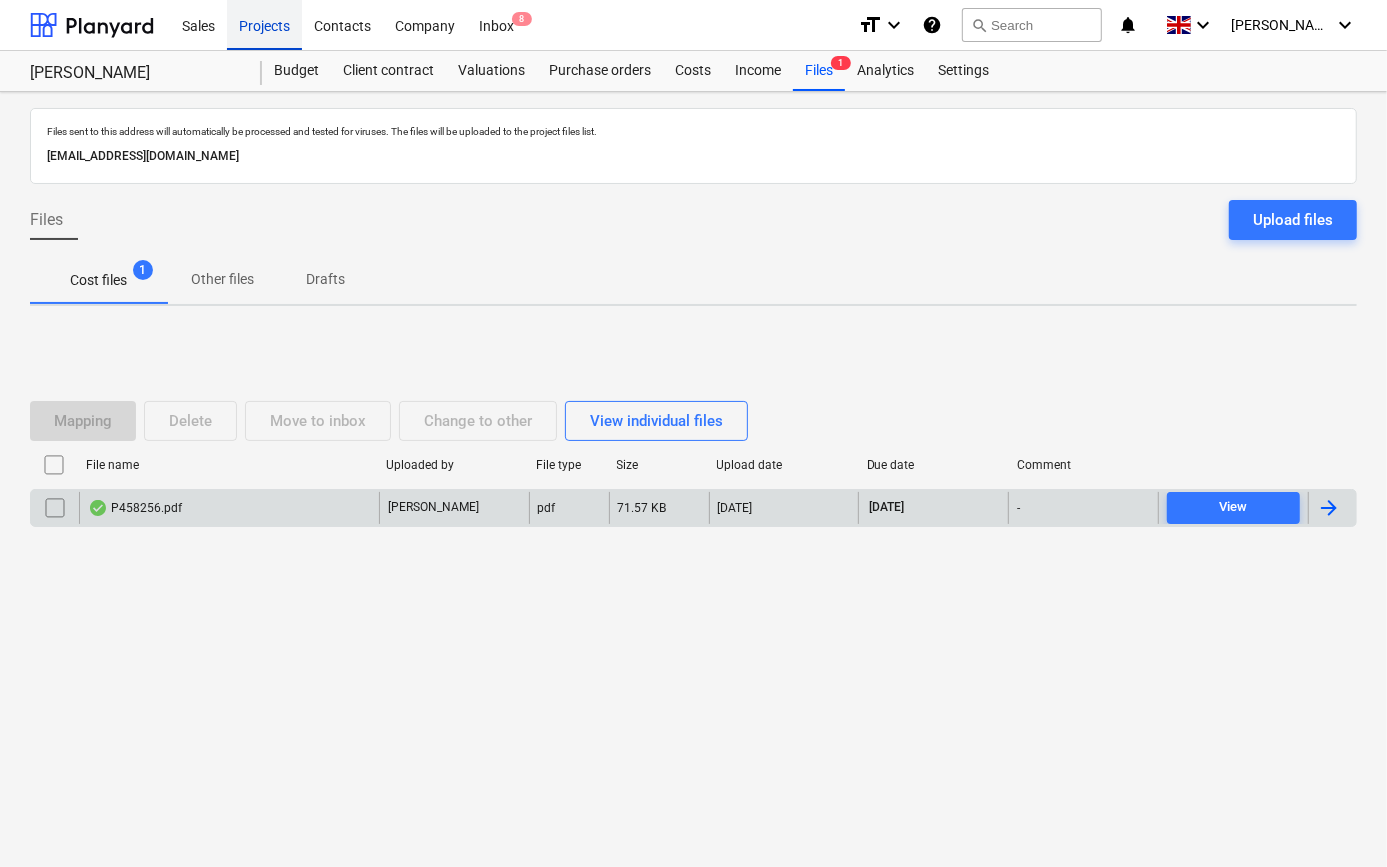click on "Projects" at bounding box center (264, 24) 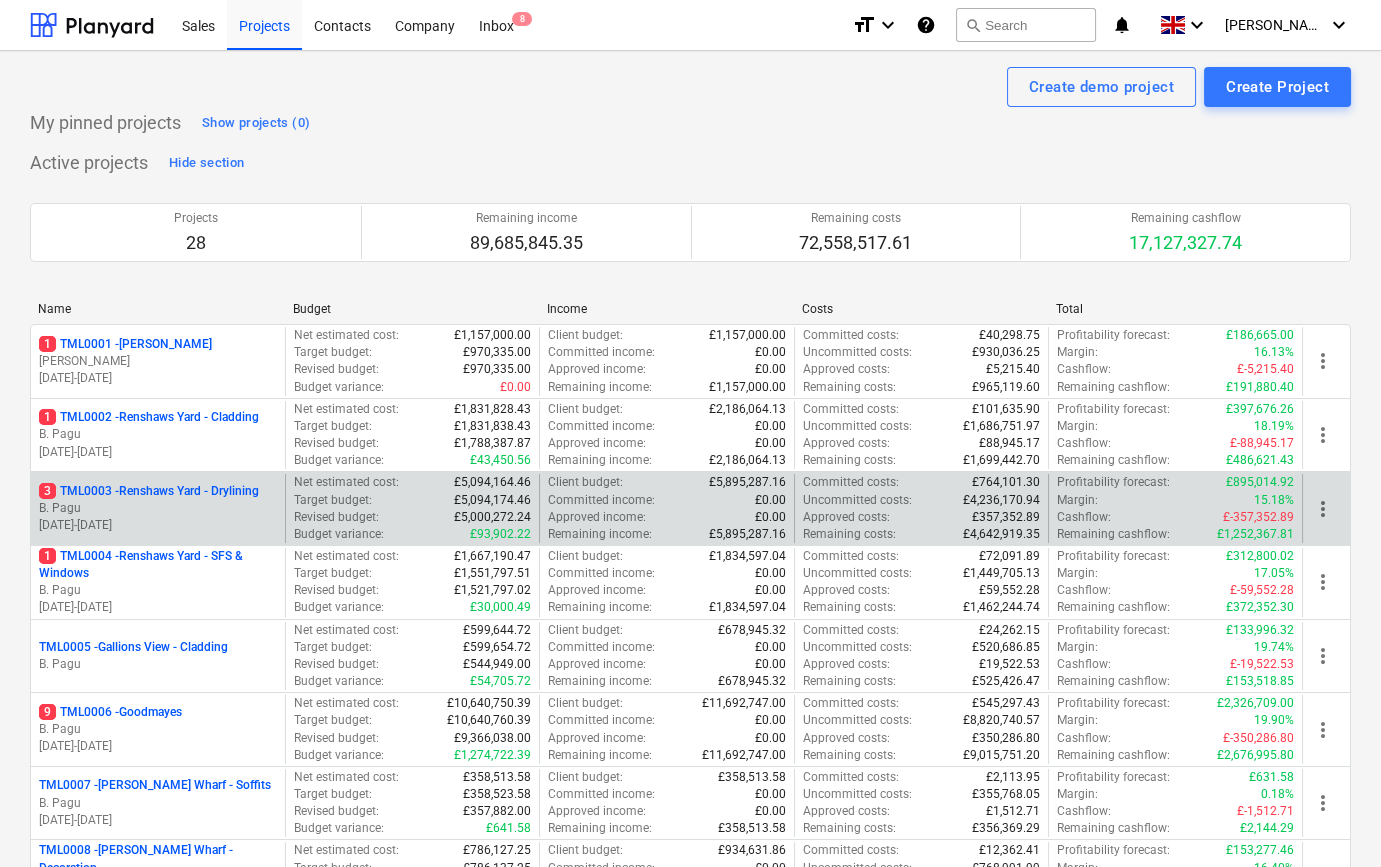 click on "B. Pagu" at bounding box center (158, 508) 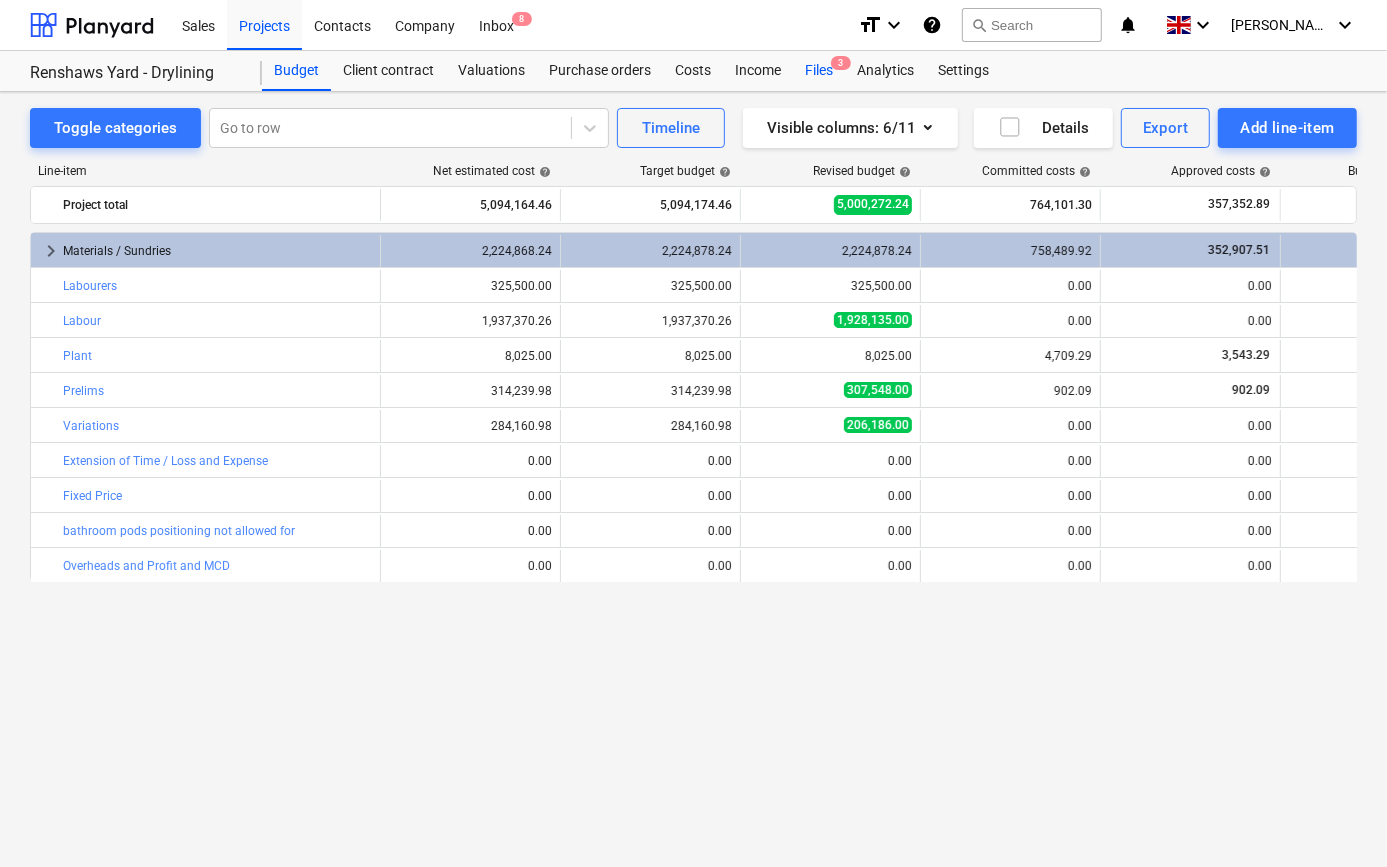 click on "Files 3" at bounding box center [819, 71] 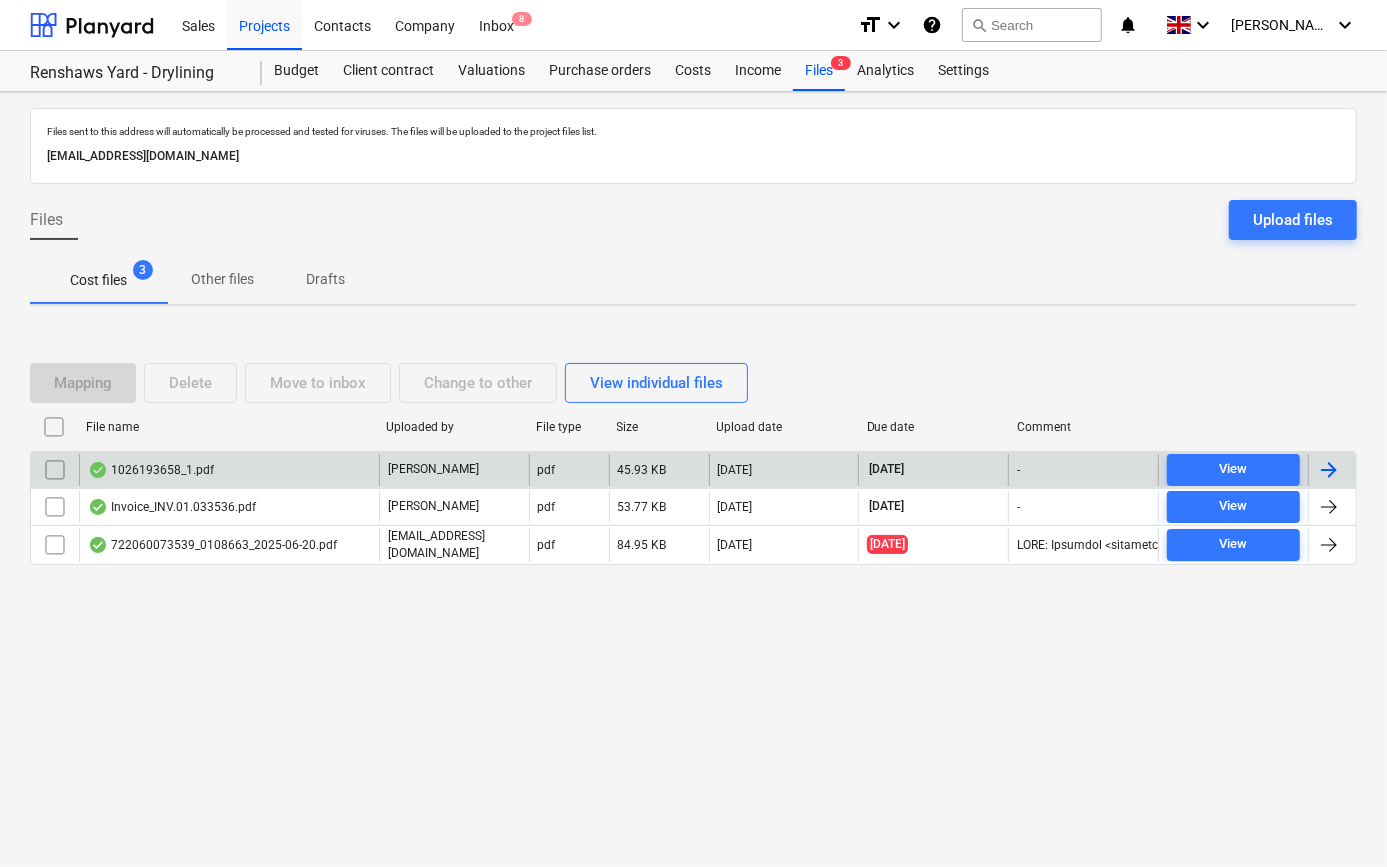 click at bounding box center [1329, 470] 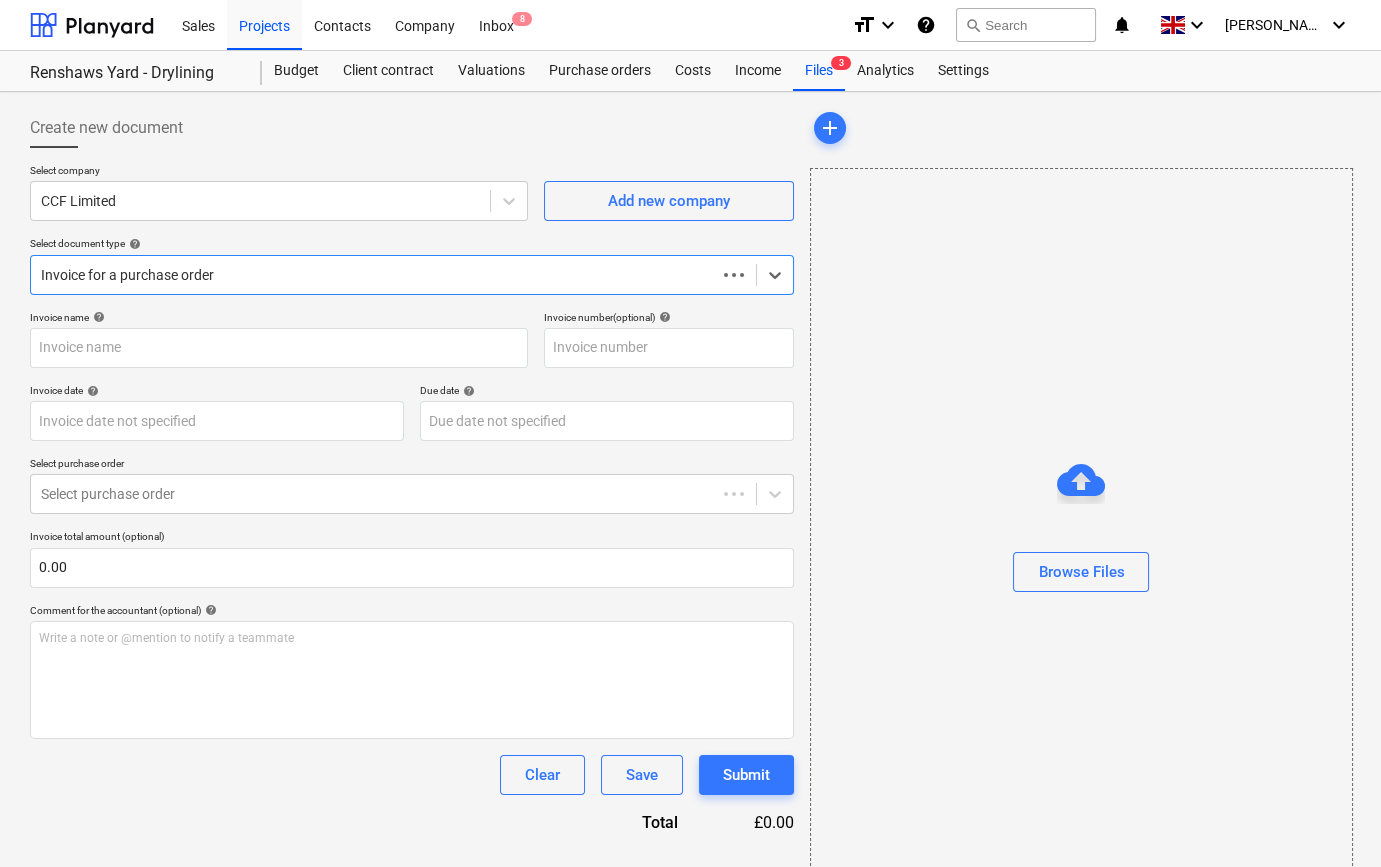 type on "1026193658" 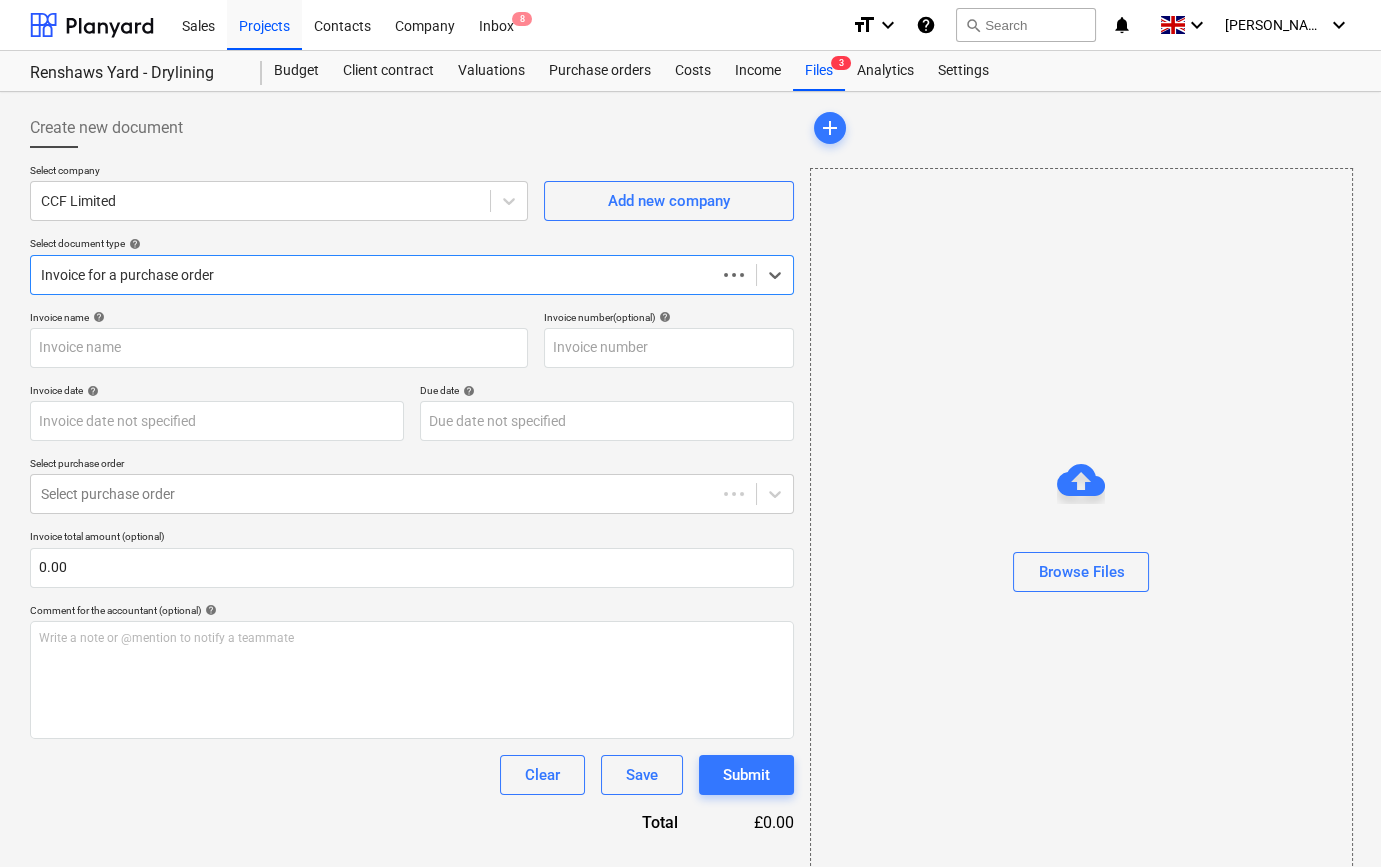 type on "1026193658" 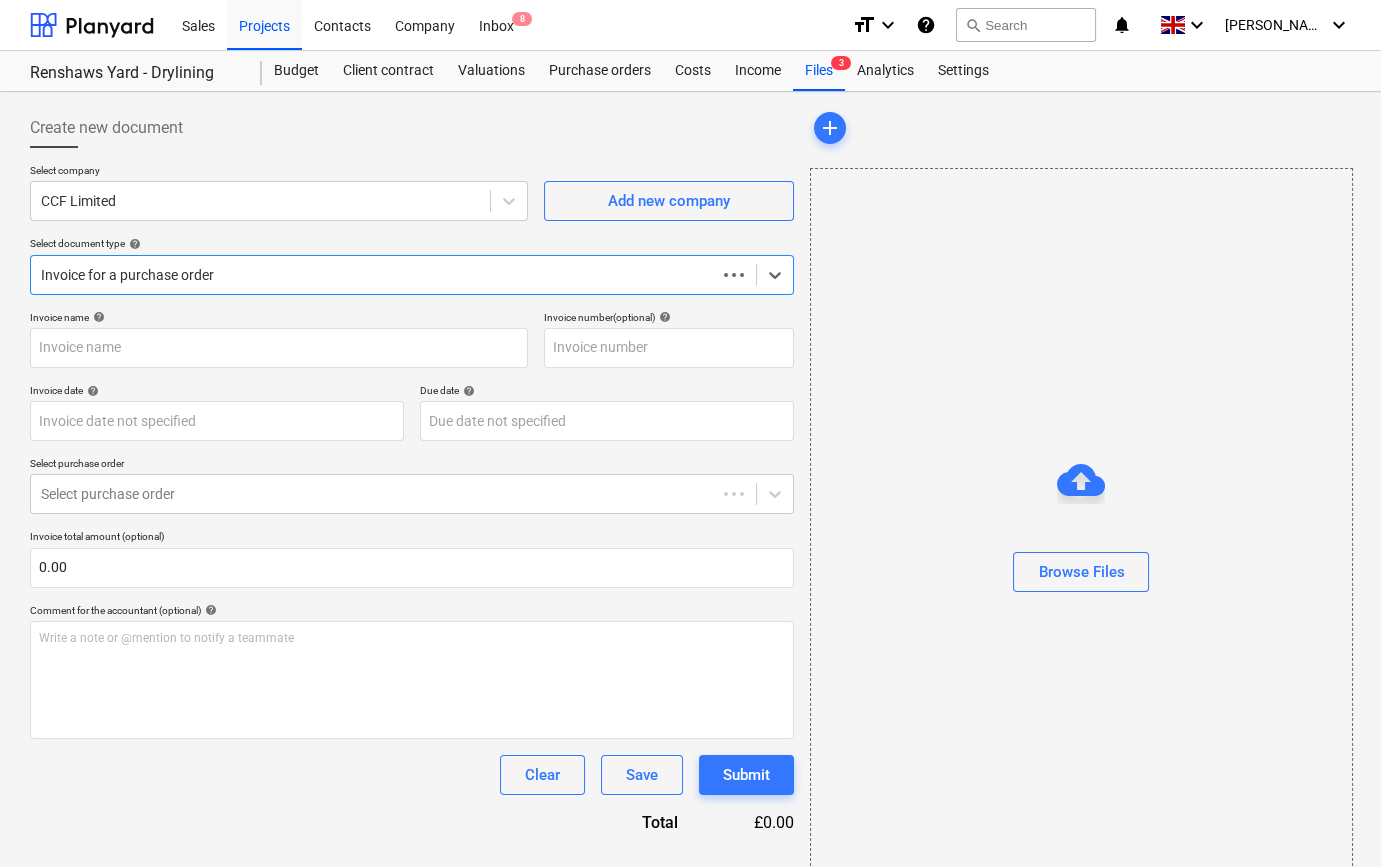 type on "[DATE]" 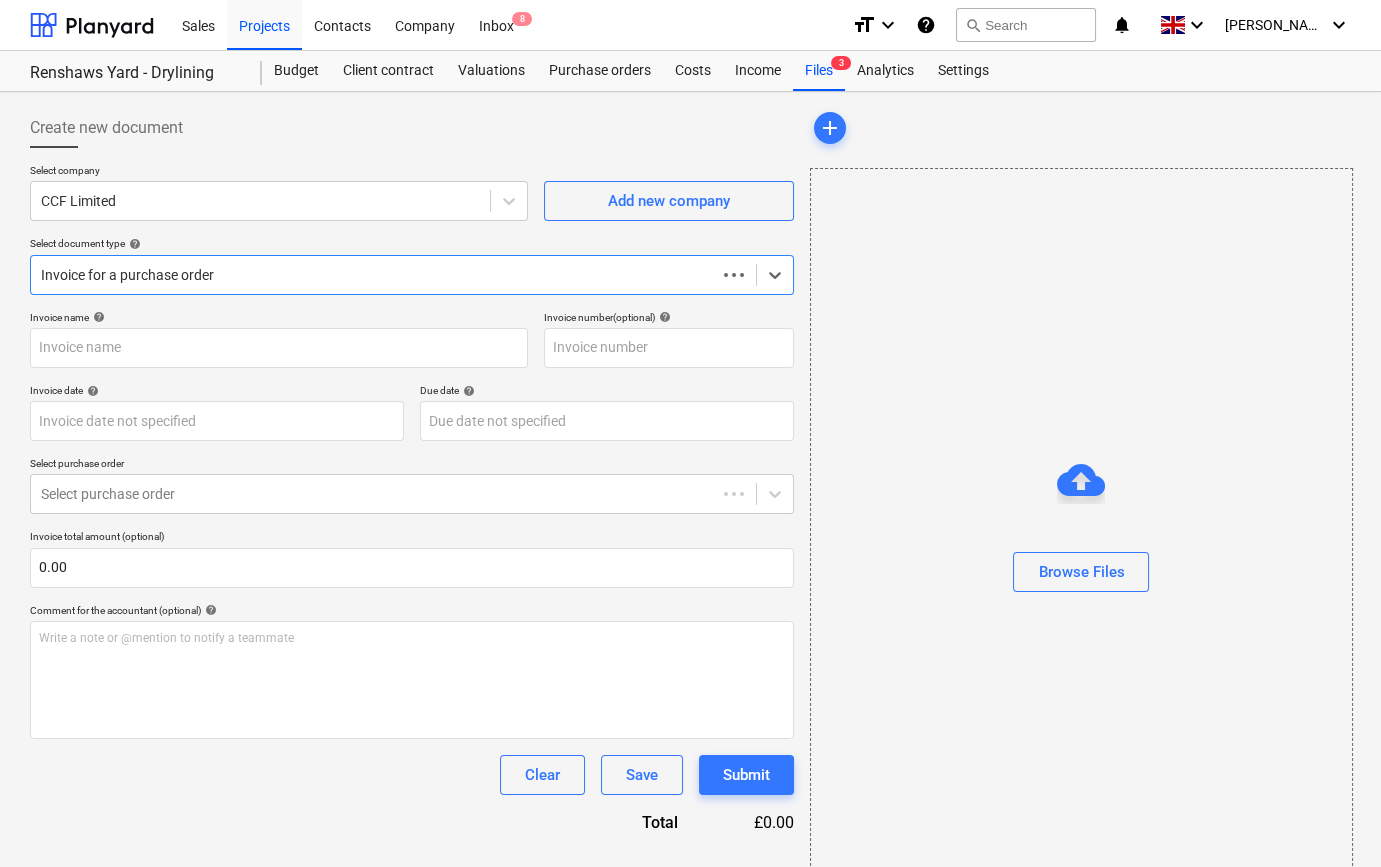 type on "[DATE]" 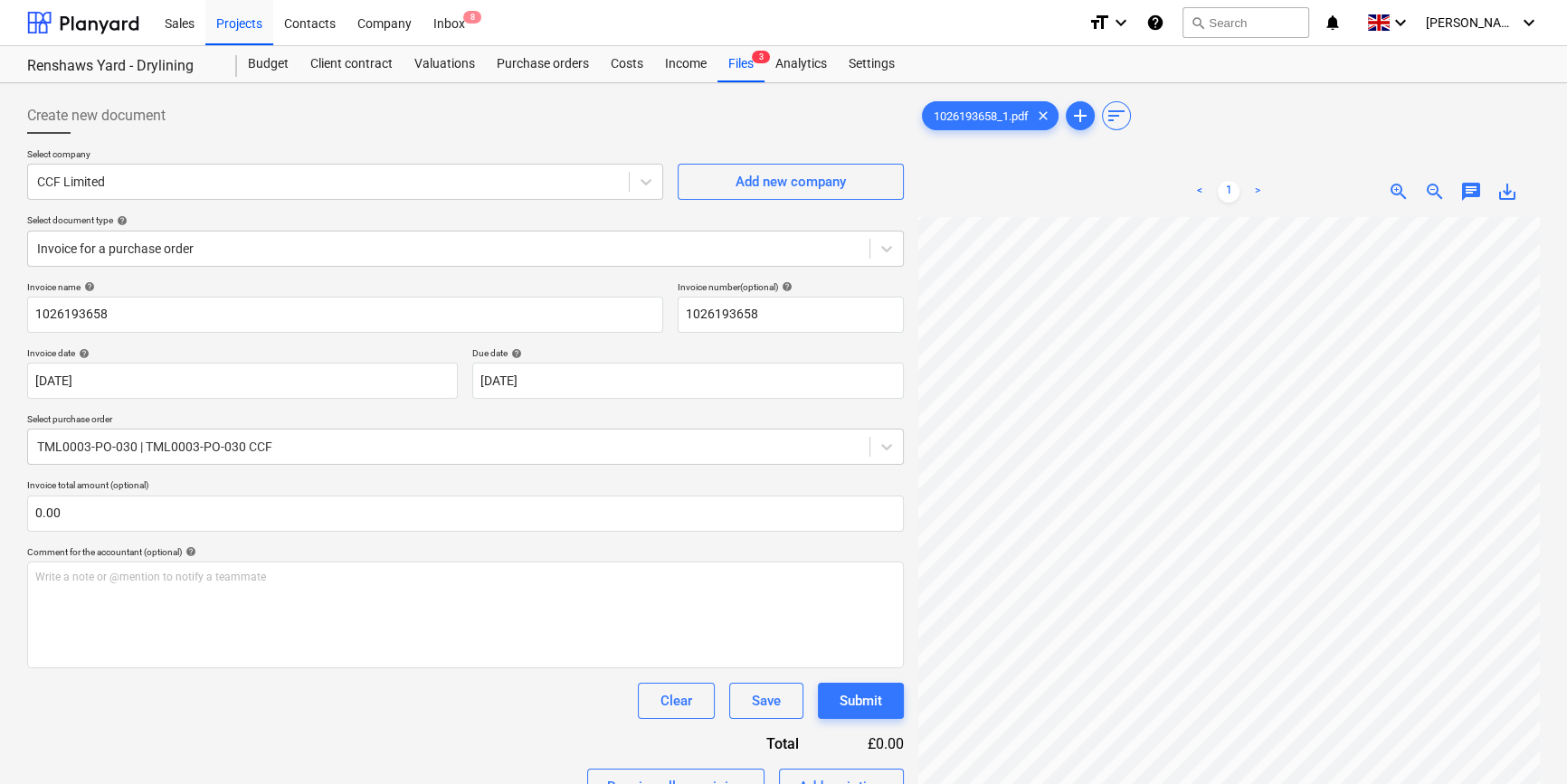 scroll, scrollTop: 96, scrollLeft: 149, axis: both 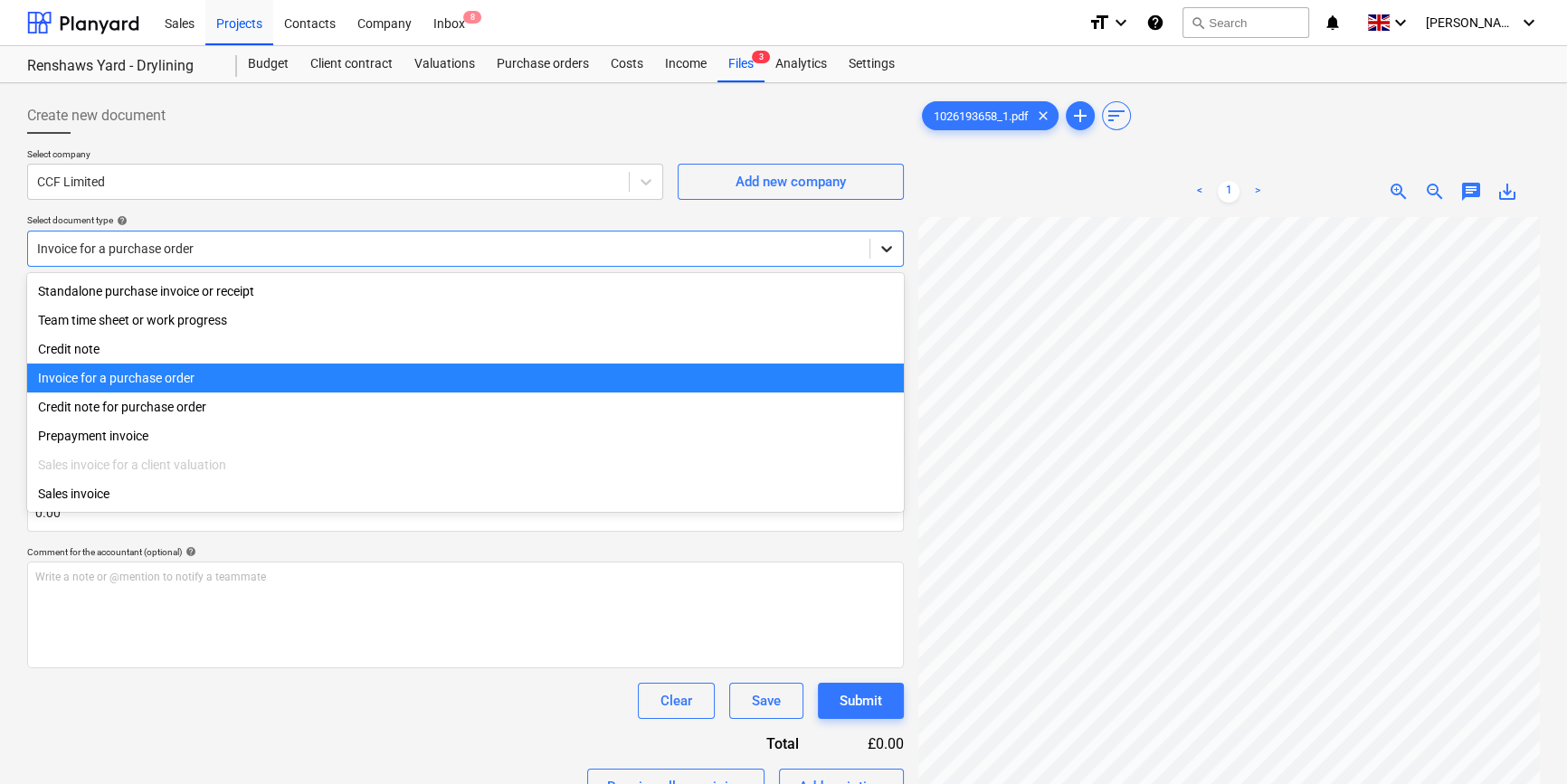 click 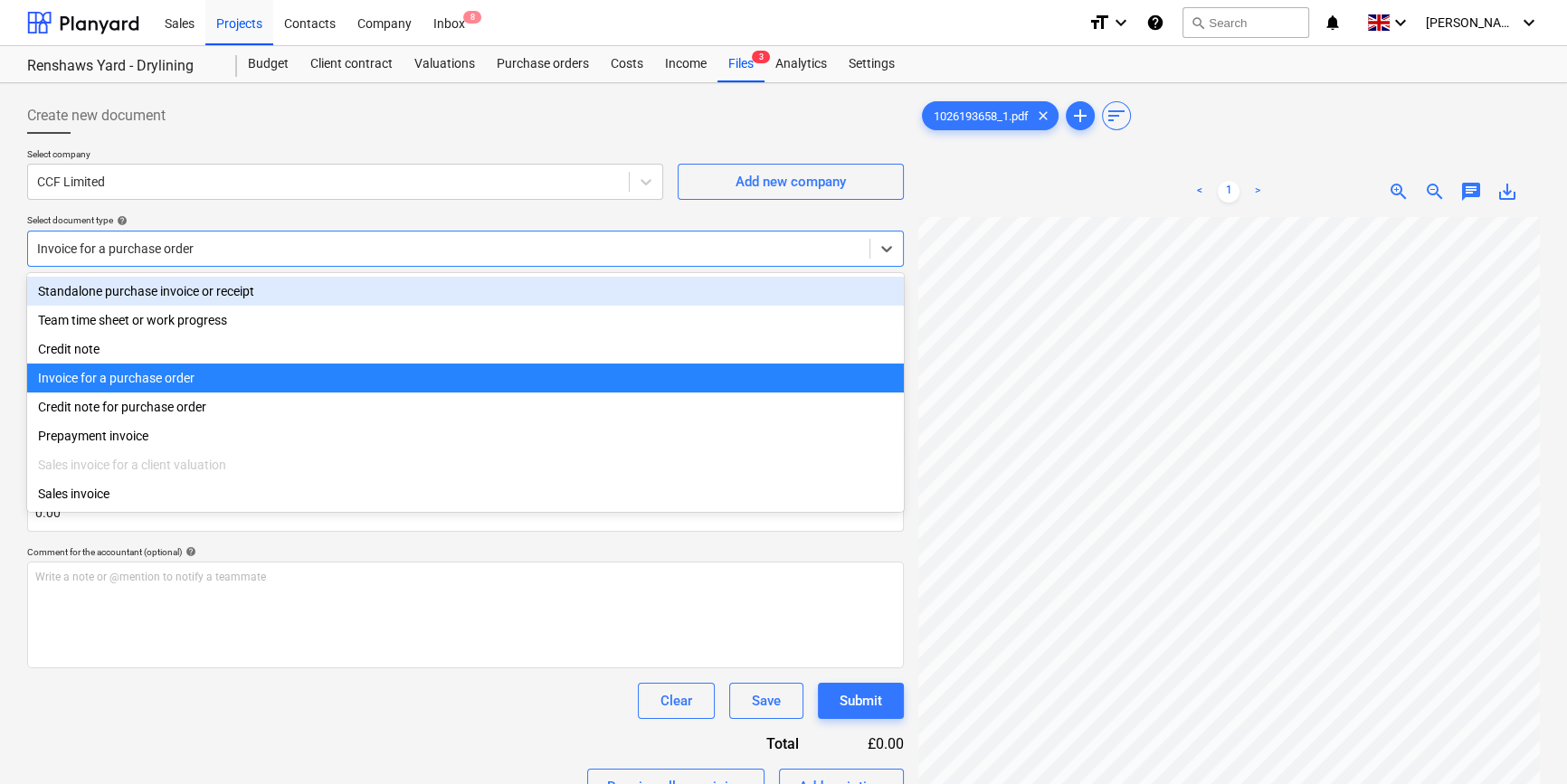 click on "Standalone purchase invoice or receipt" at bounding box center [465, 291] 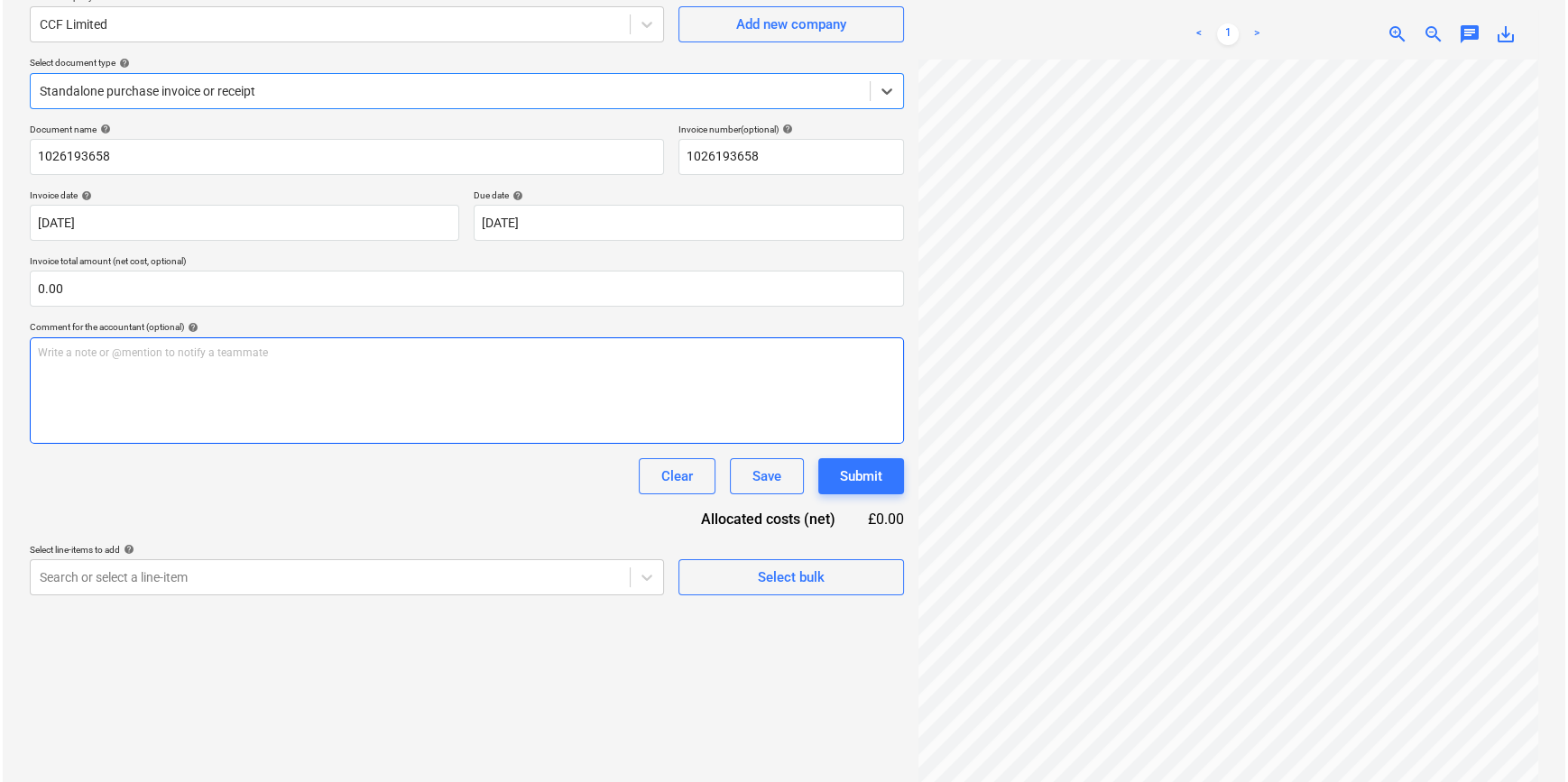 scroll, scrollTop: 180, scrollLeft: 0, axis: vertical 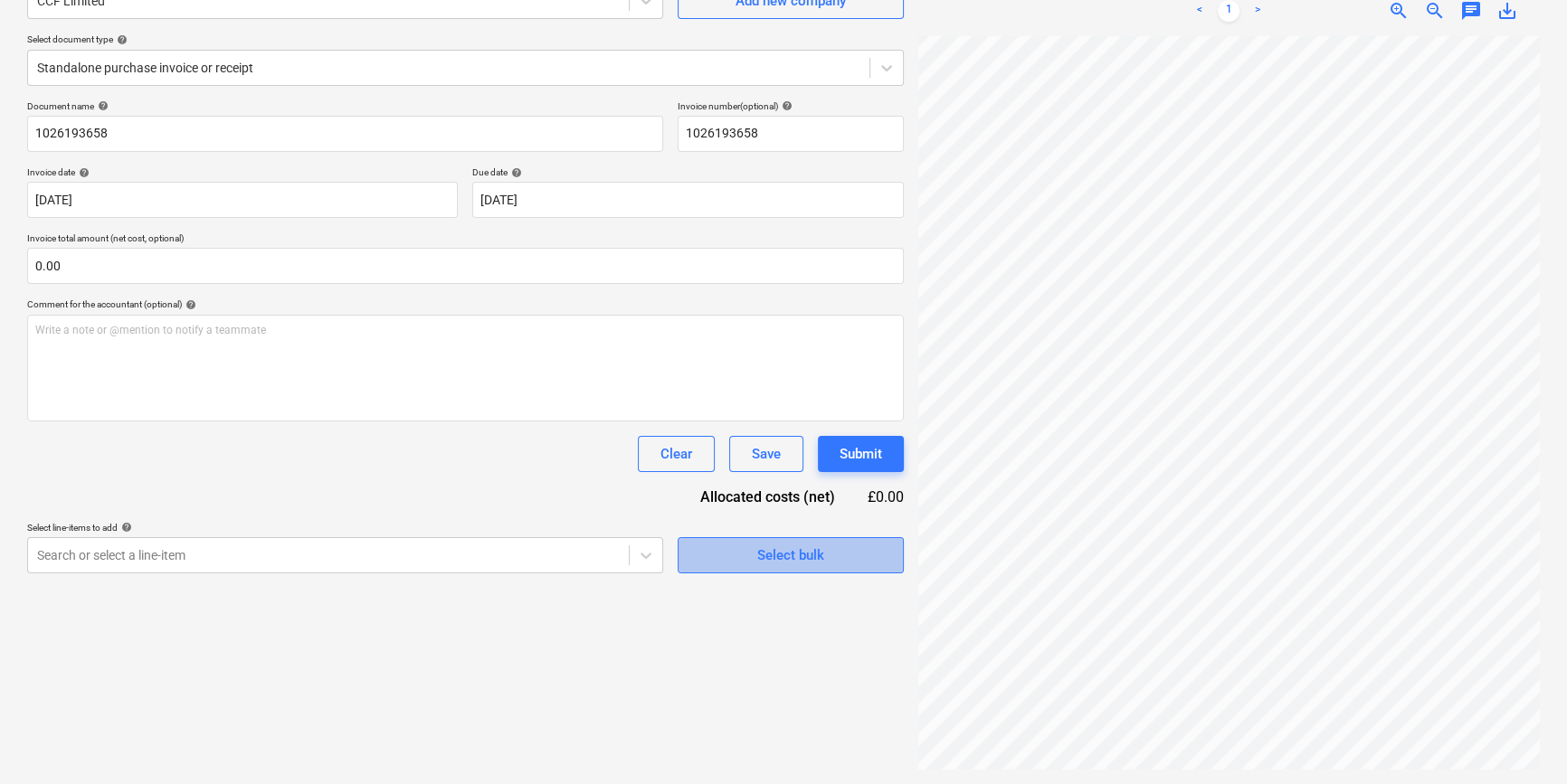 click on "Select bulk" at bounding box center [791, 555] 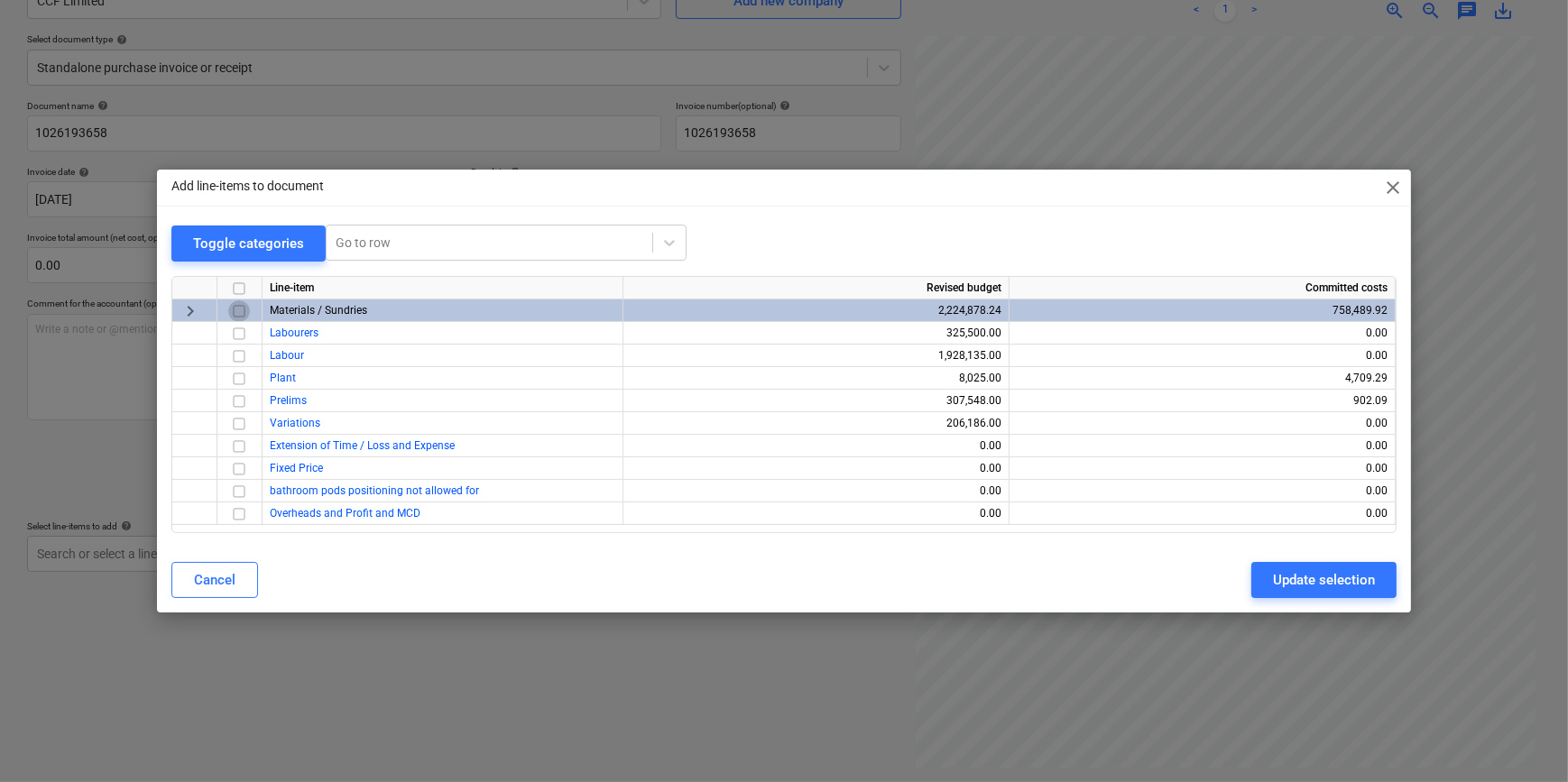 click at bounding box center (239, 311) 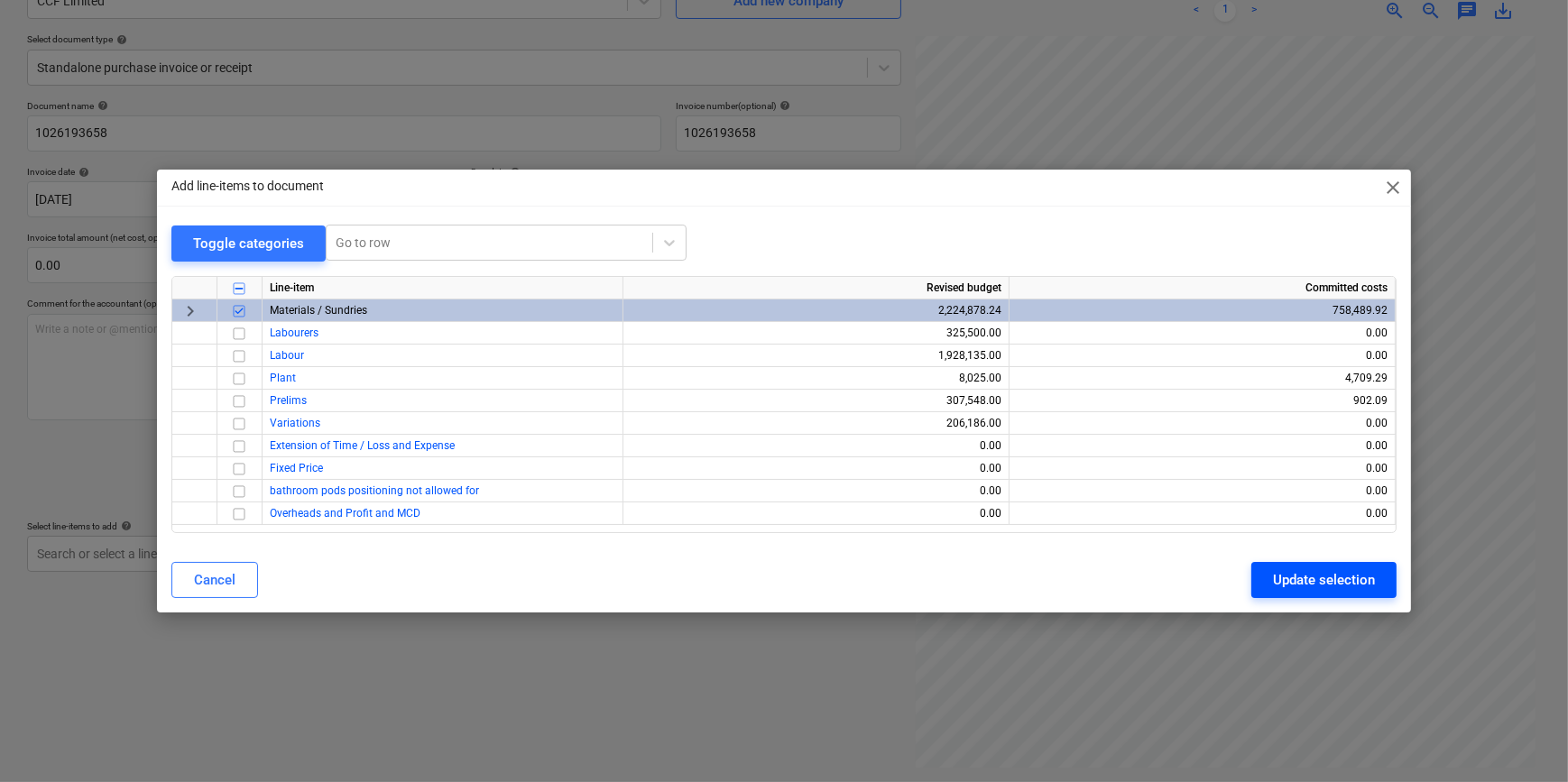 click on "Update selection" at bounding box center (1324, 580) 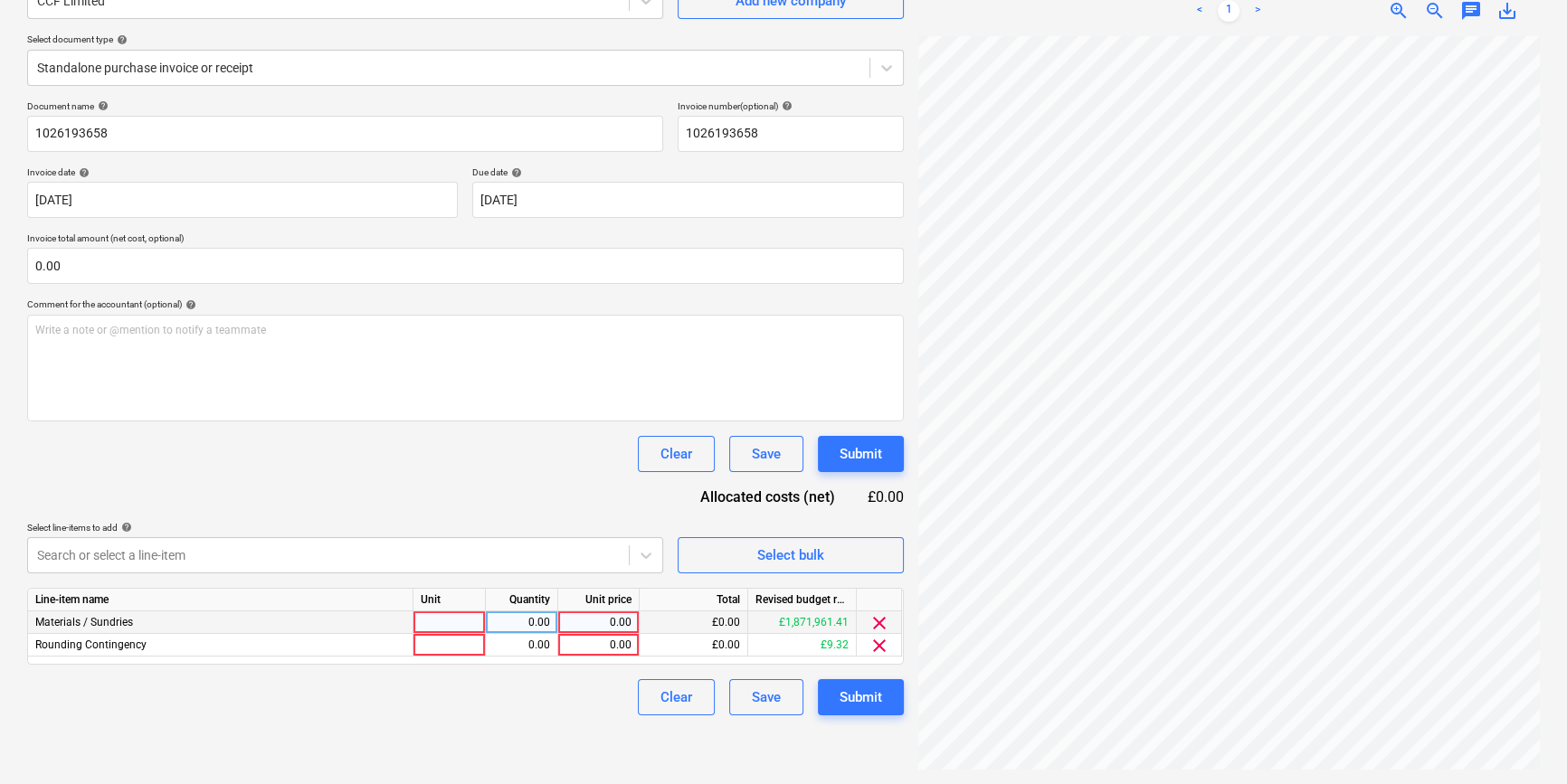 click at bounding box center (450, 622) 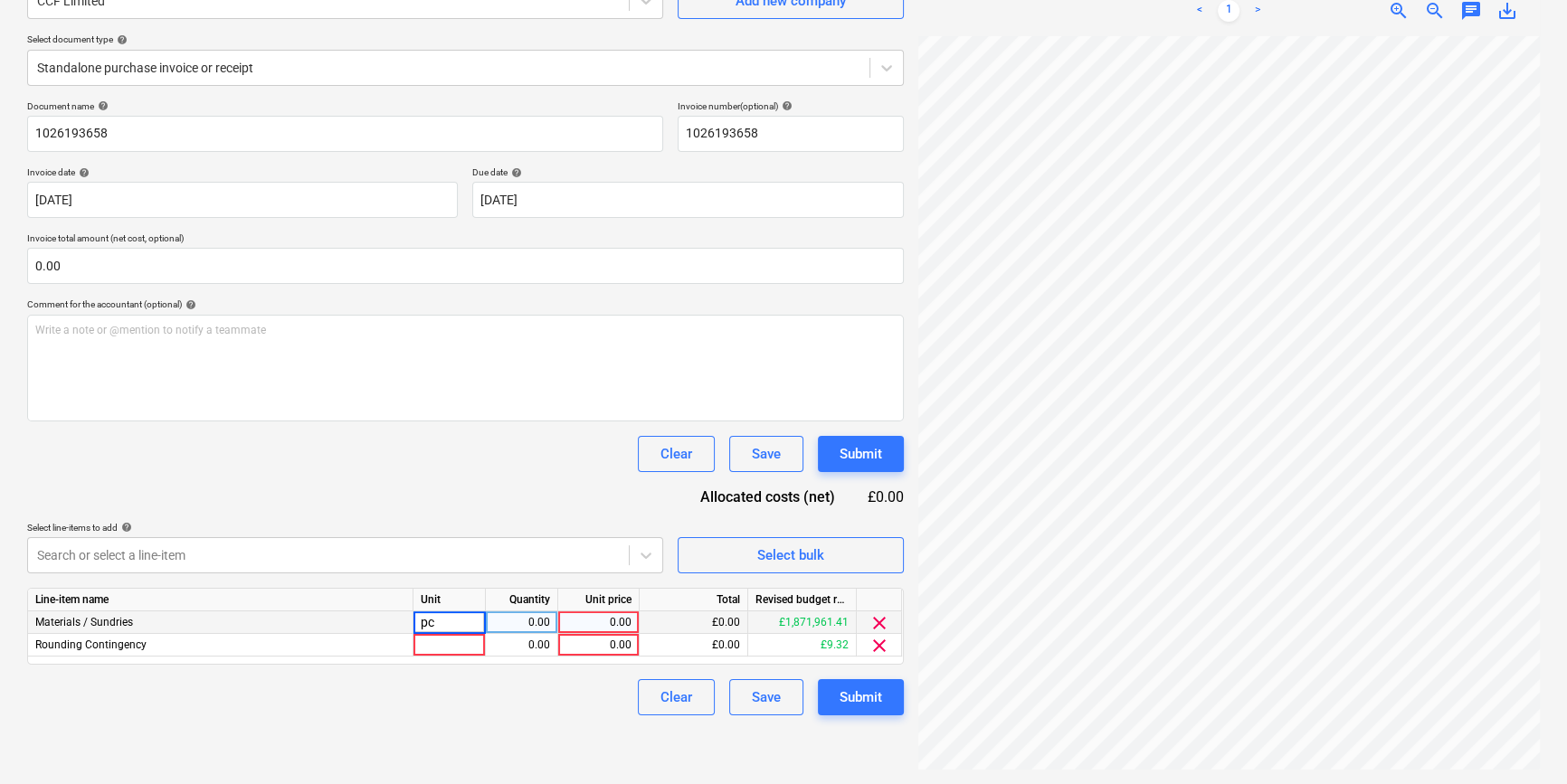 type on "pcs" 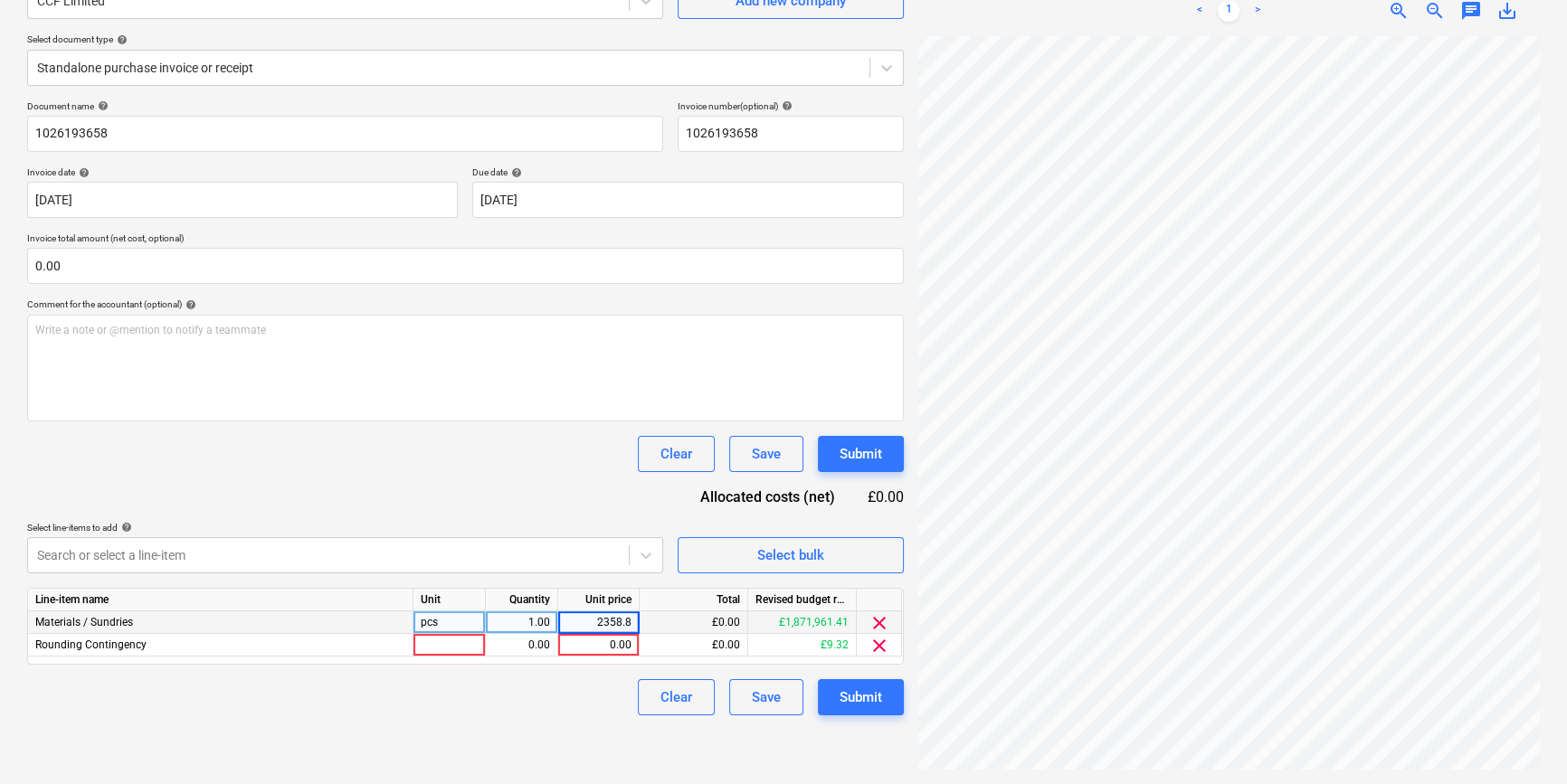 type on "2358.84" 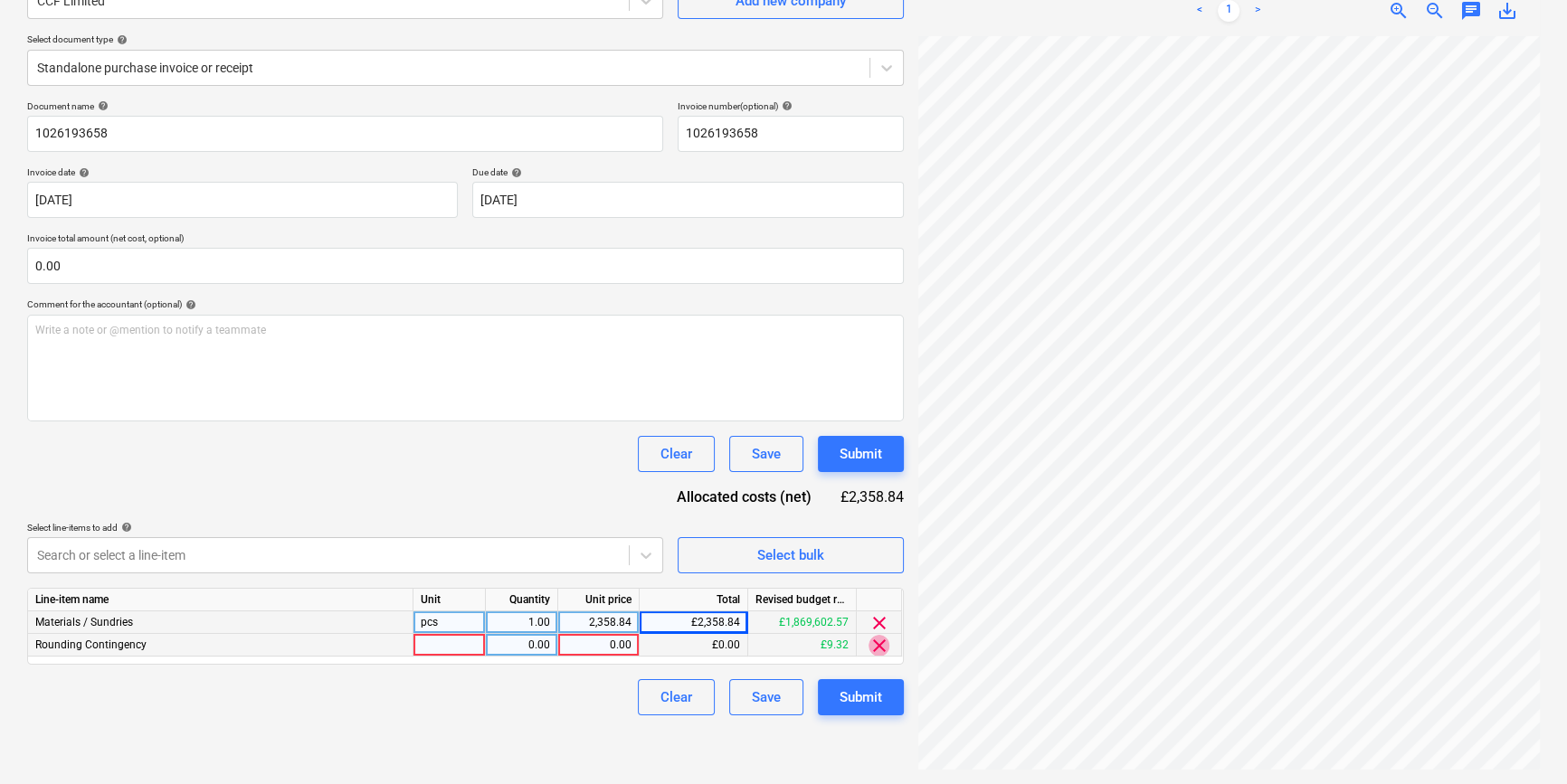 click on "clear" at bounding box center [879, 646] 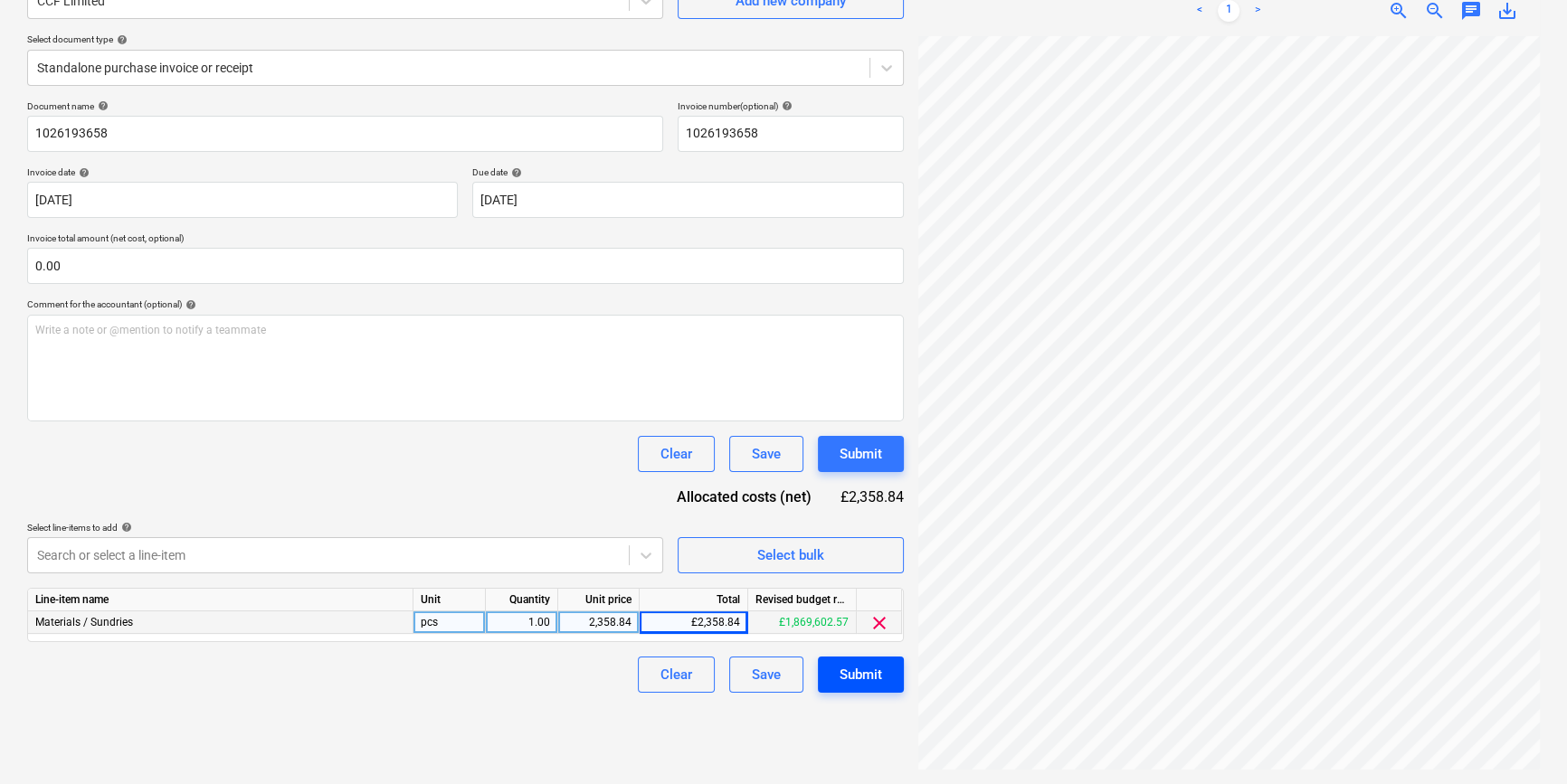 click on "Submit" at bounding box center [860, 675] 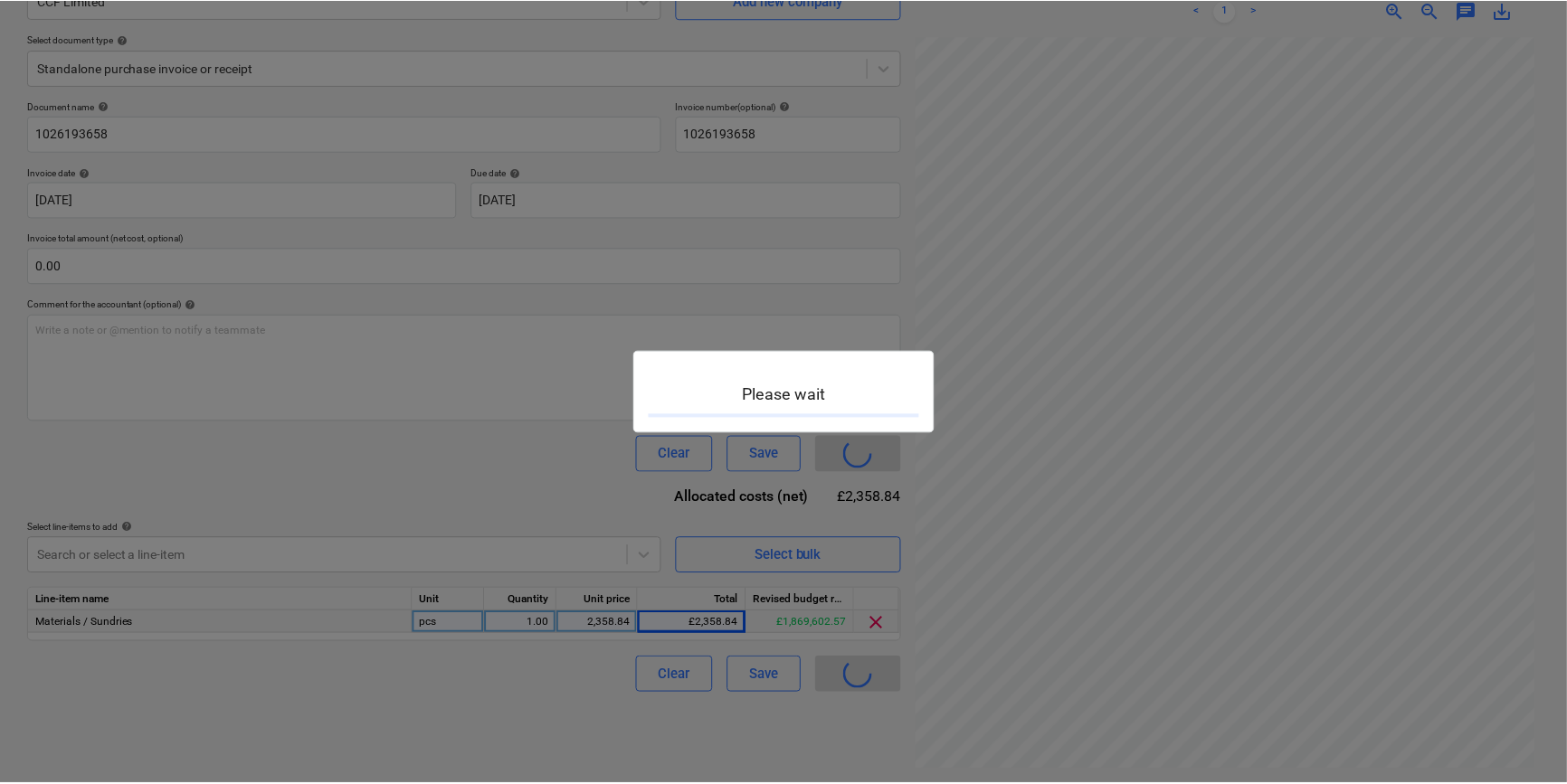 scroll, scrollTop: 0, scrollLeft: 0, axis: both 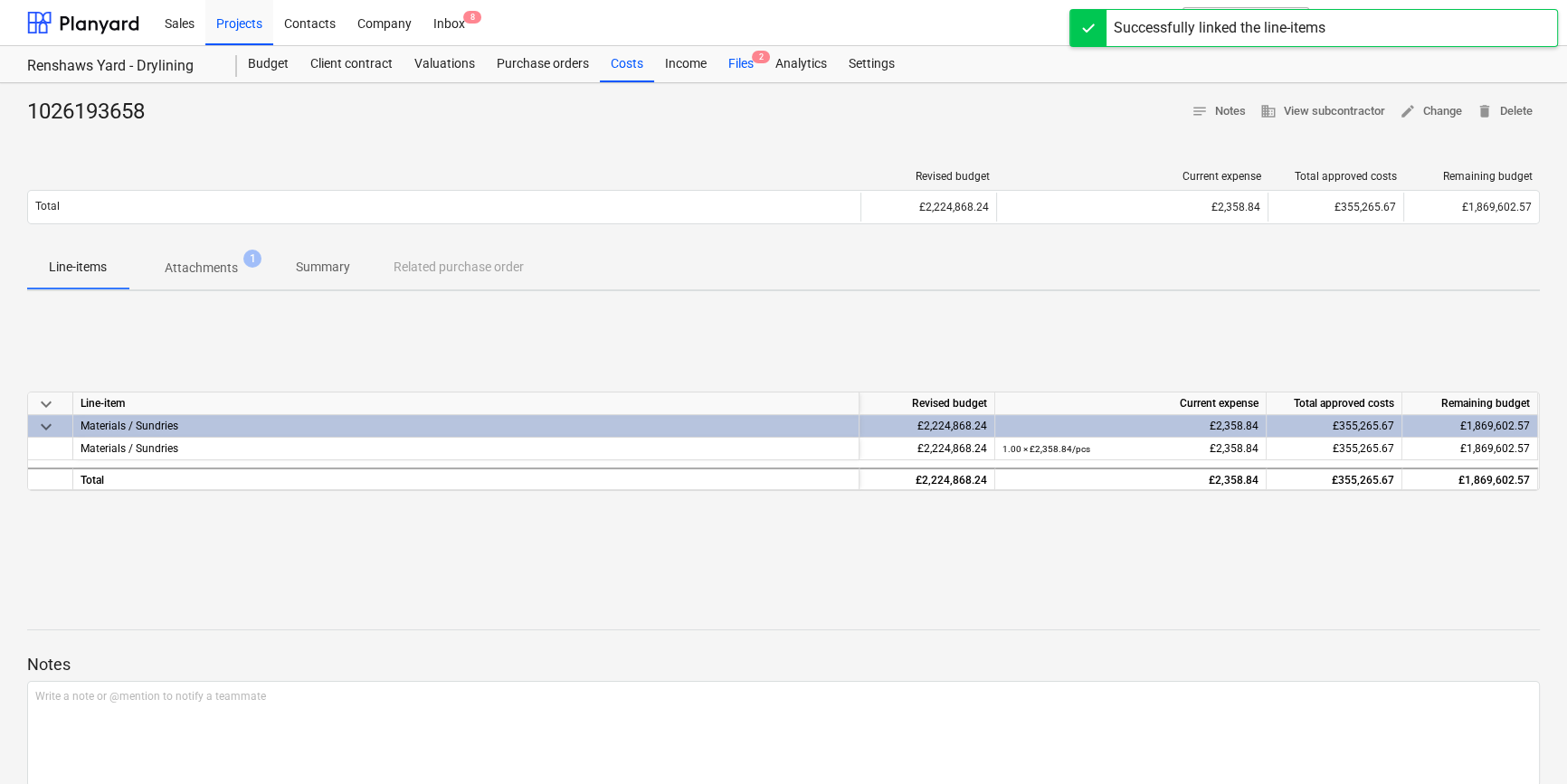 click on "Files 2" at bounding box center (741, 64) 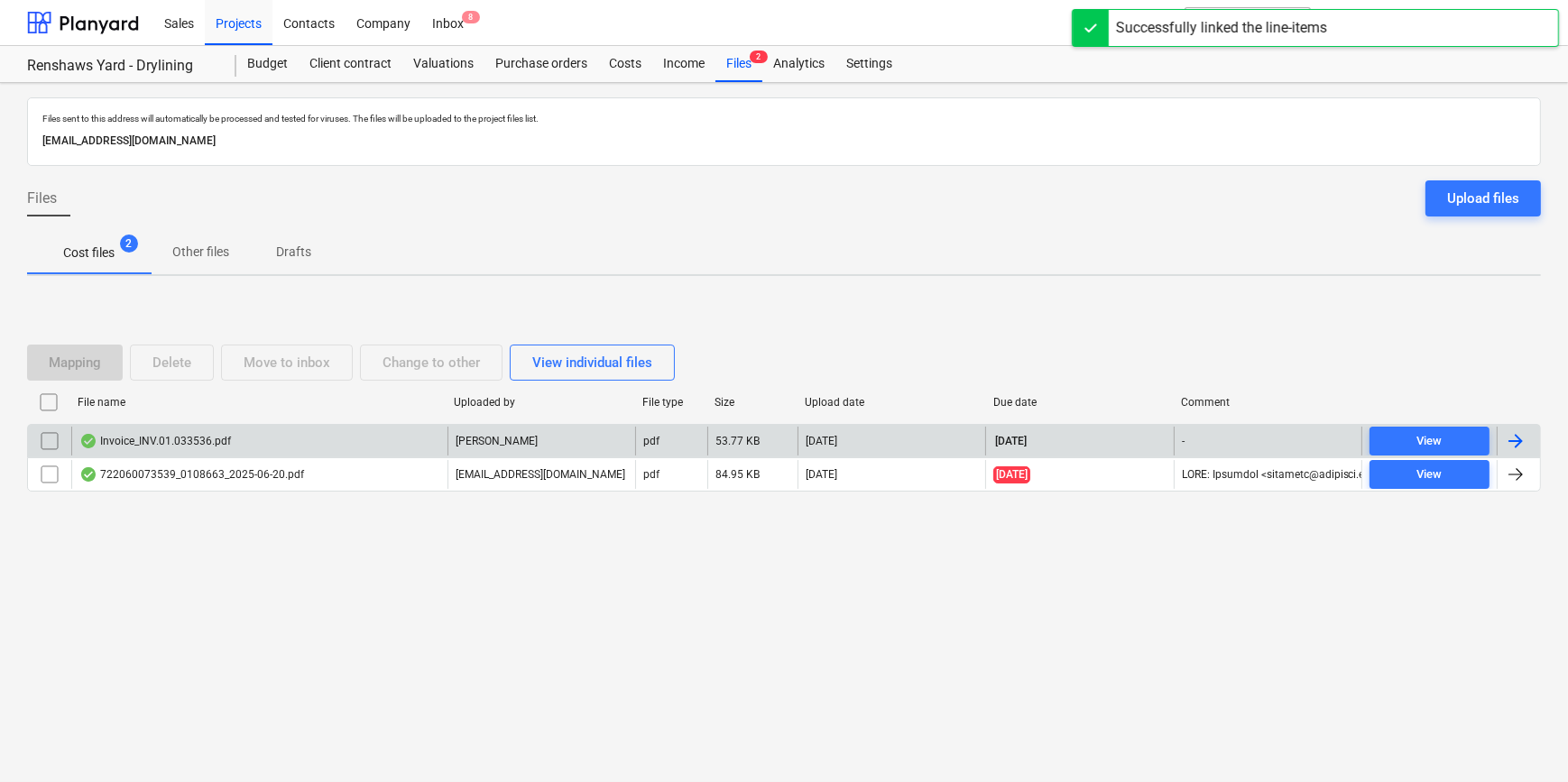 click at bounding box center [1516, 441] 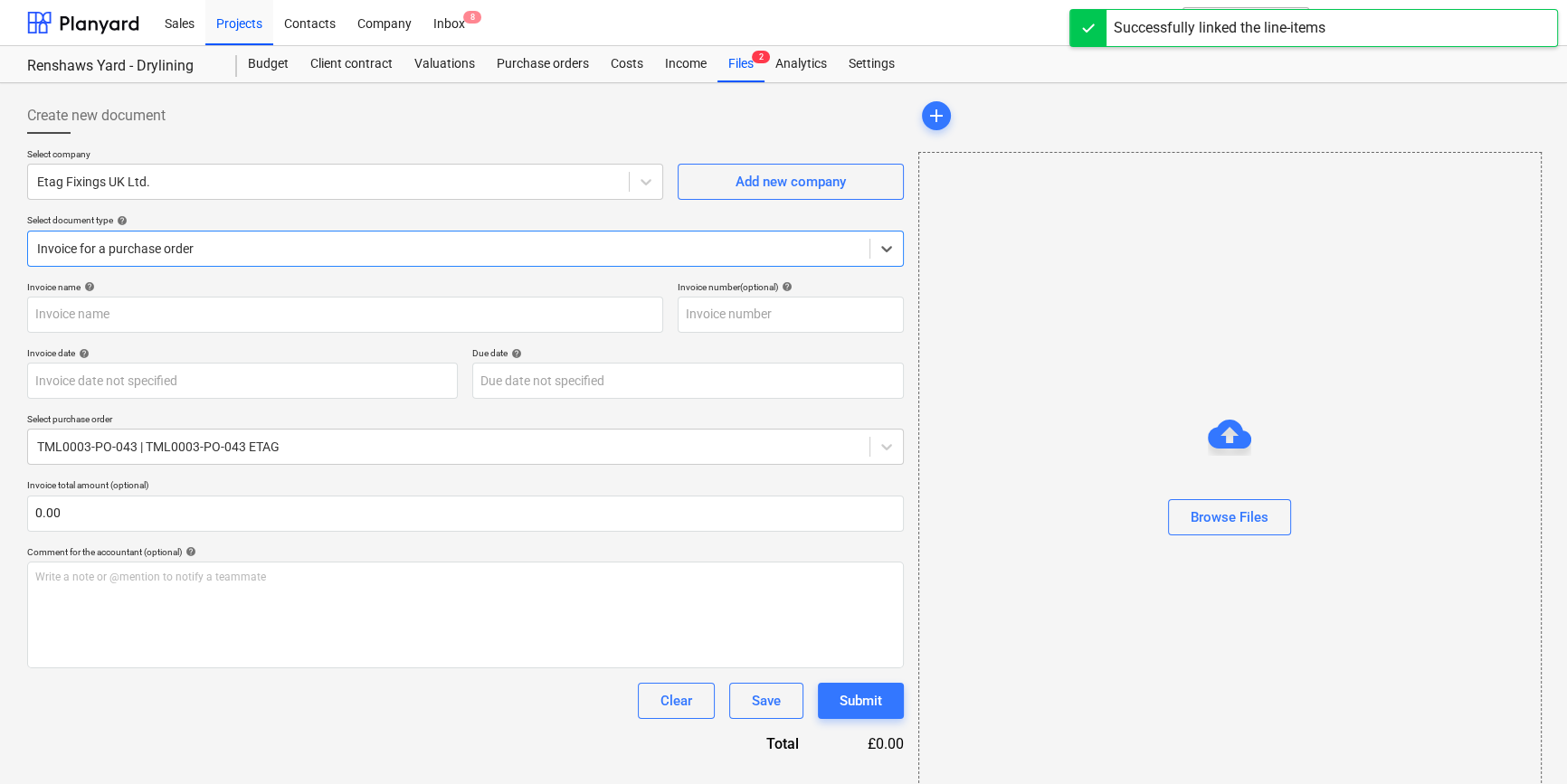 type on "[SWIFT_CODE]" 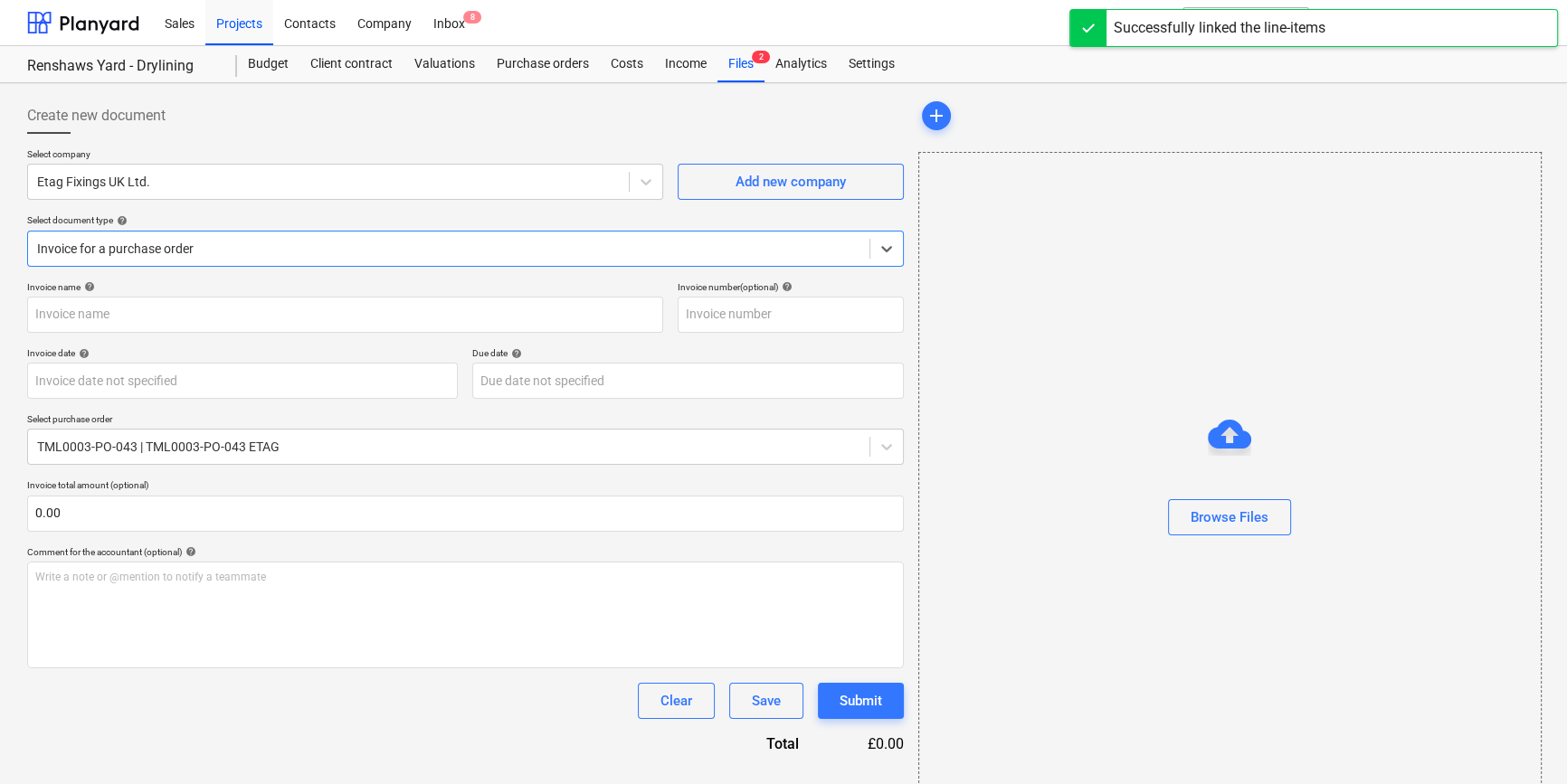 type on "[SWIFT_CODE]" 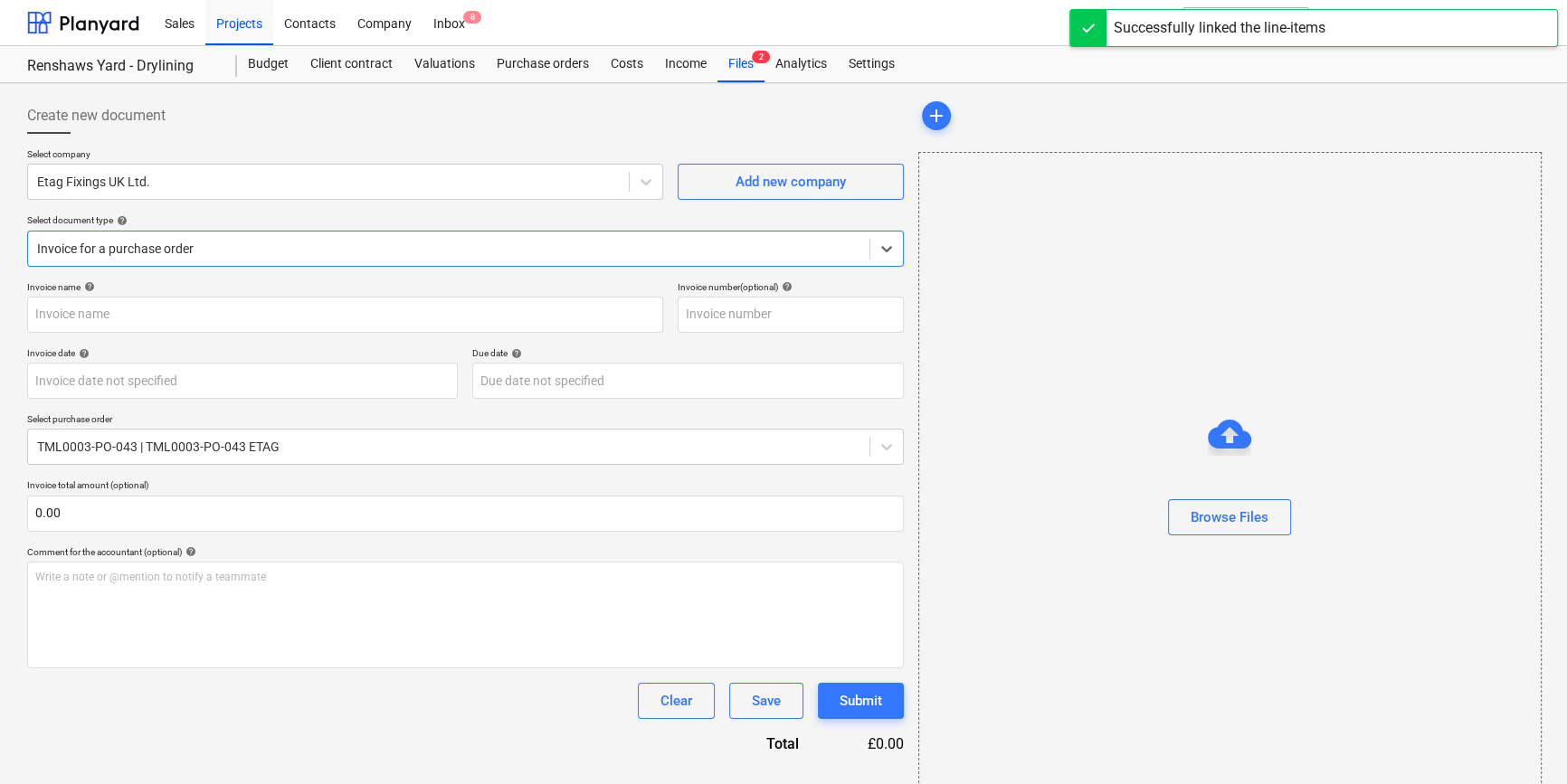 type on "[DATE]" 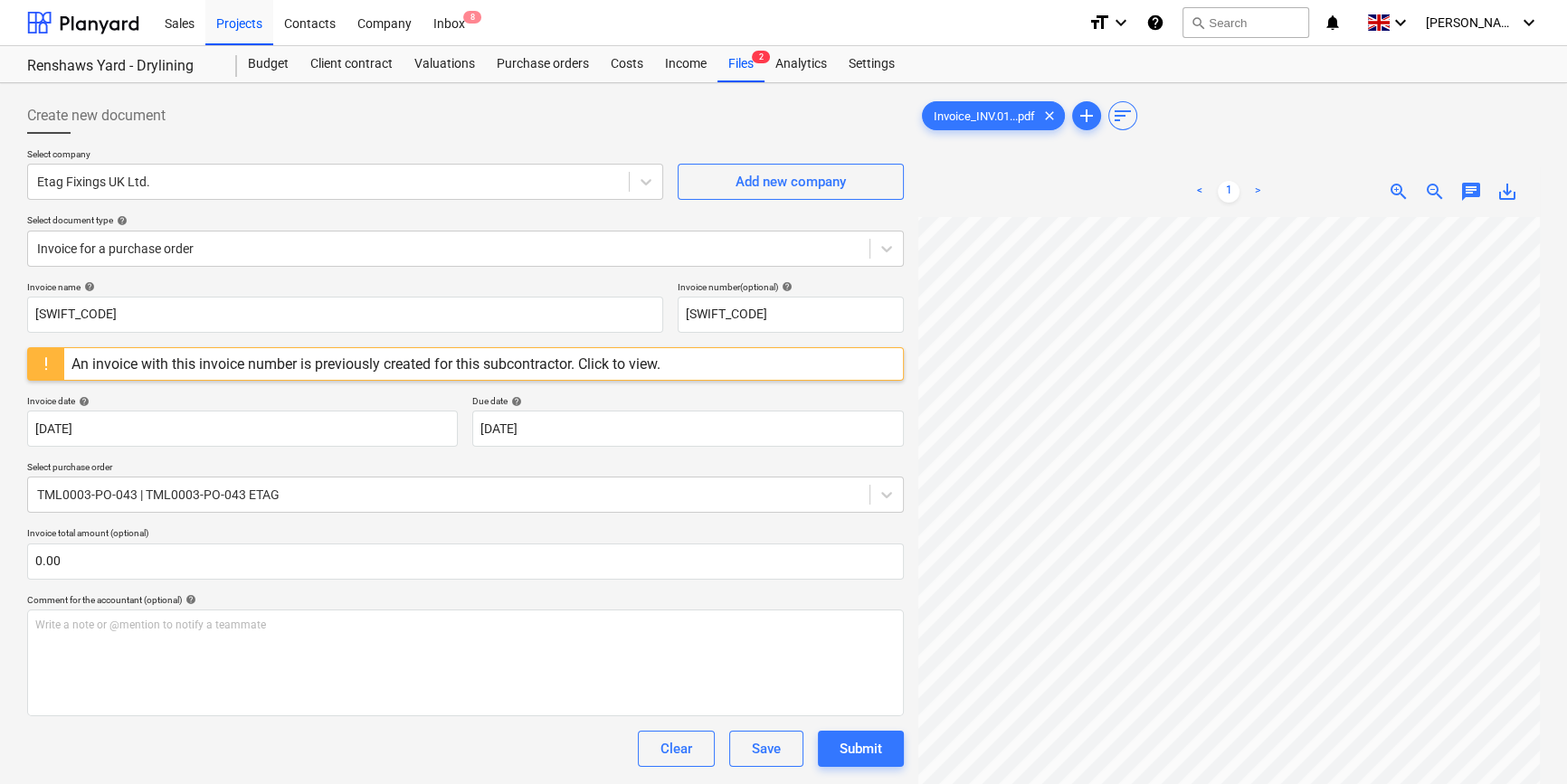 scroll, scrollTop: 71, scrollLeft: 195, axis: both 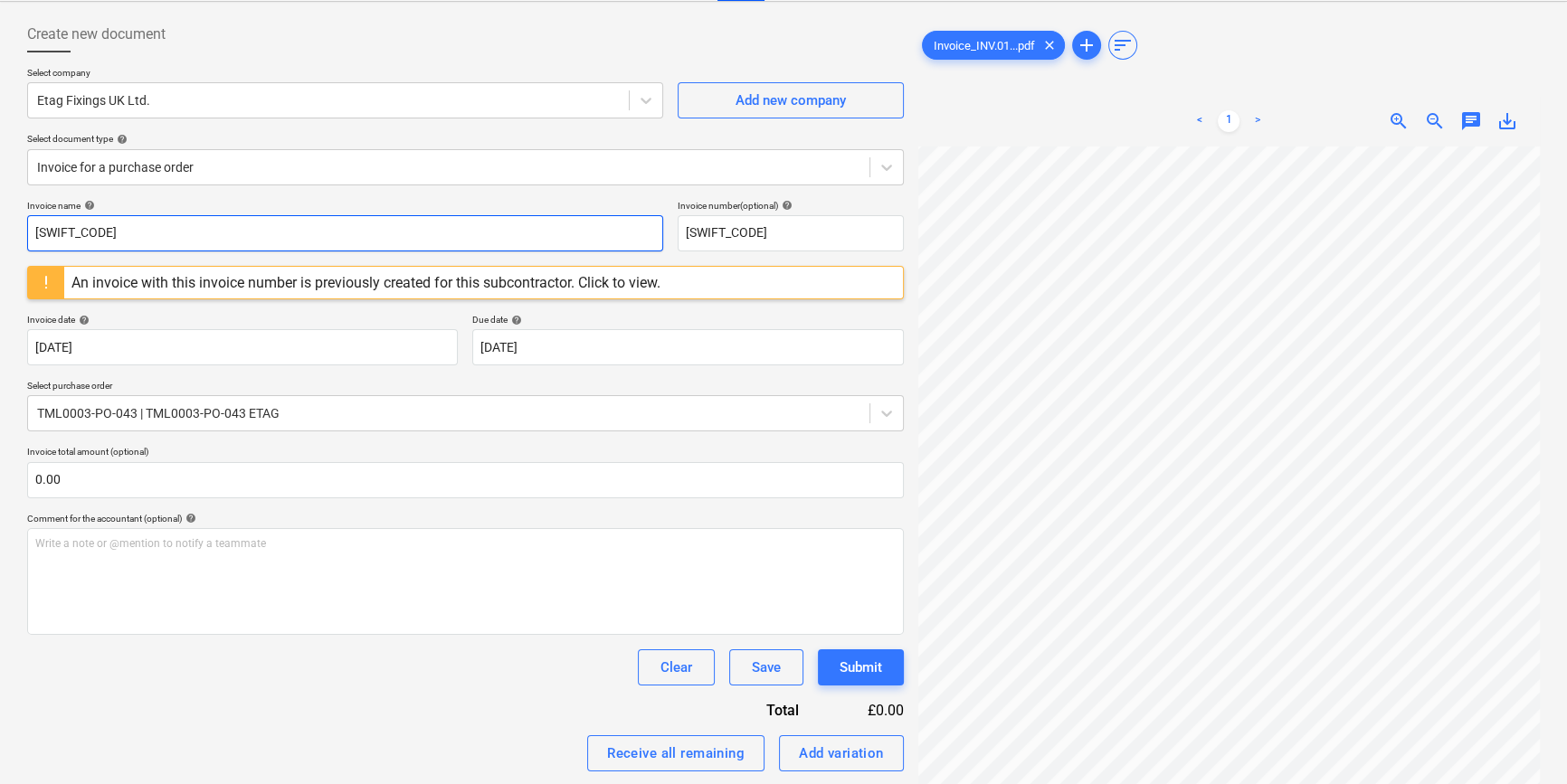 drag, startPoint x: 125, startPoint y: 228, endPoint x: 24, endPoint y: 227, distance: 101.005 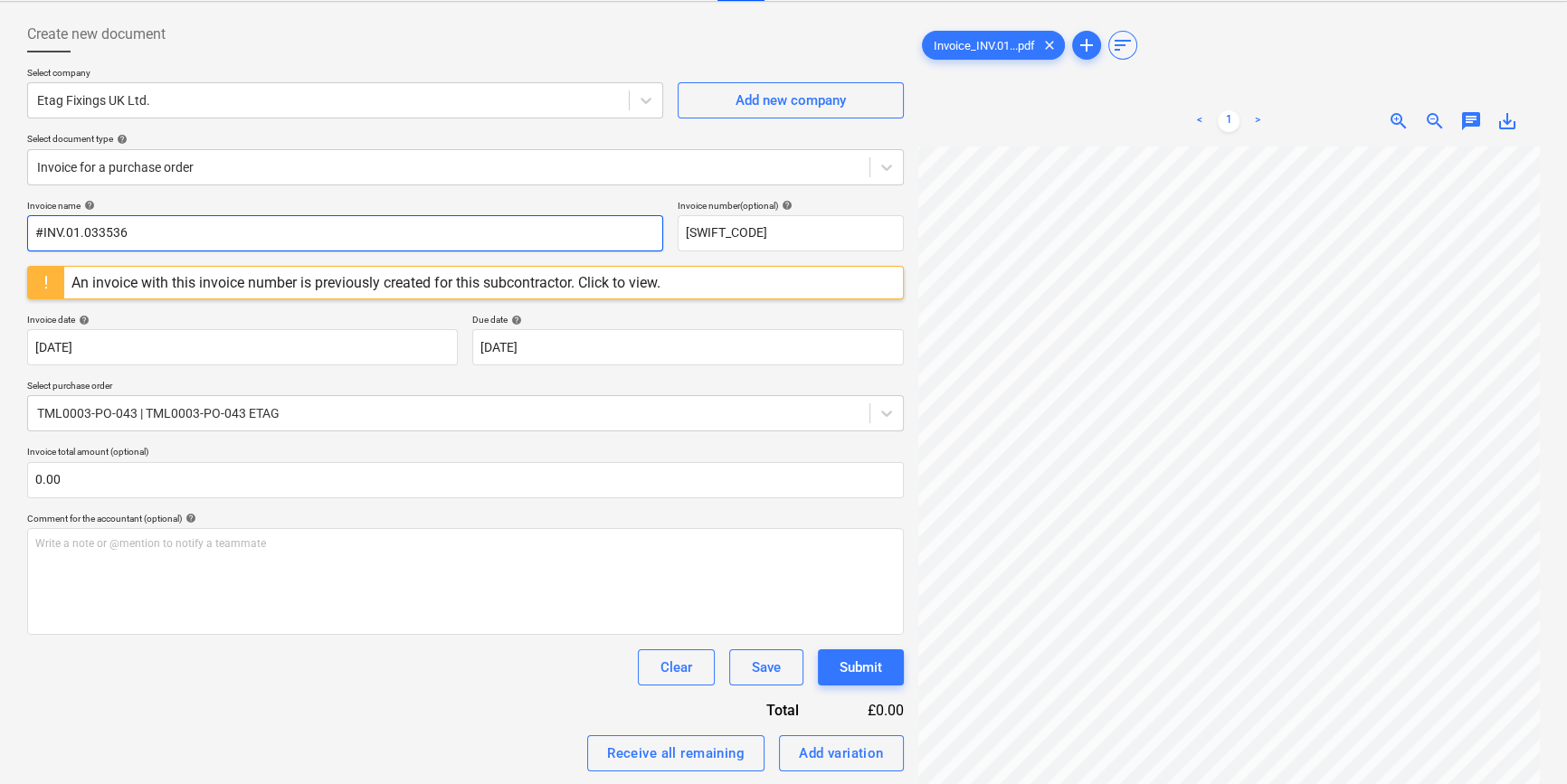type on "#INV.01.033536" 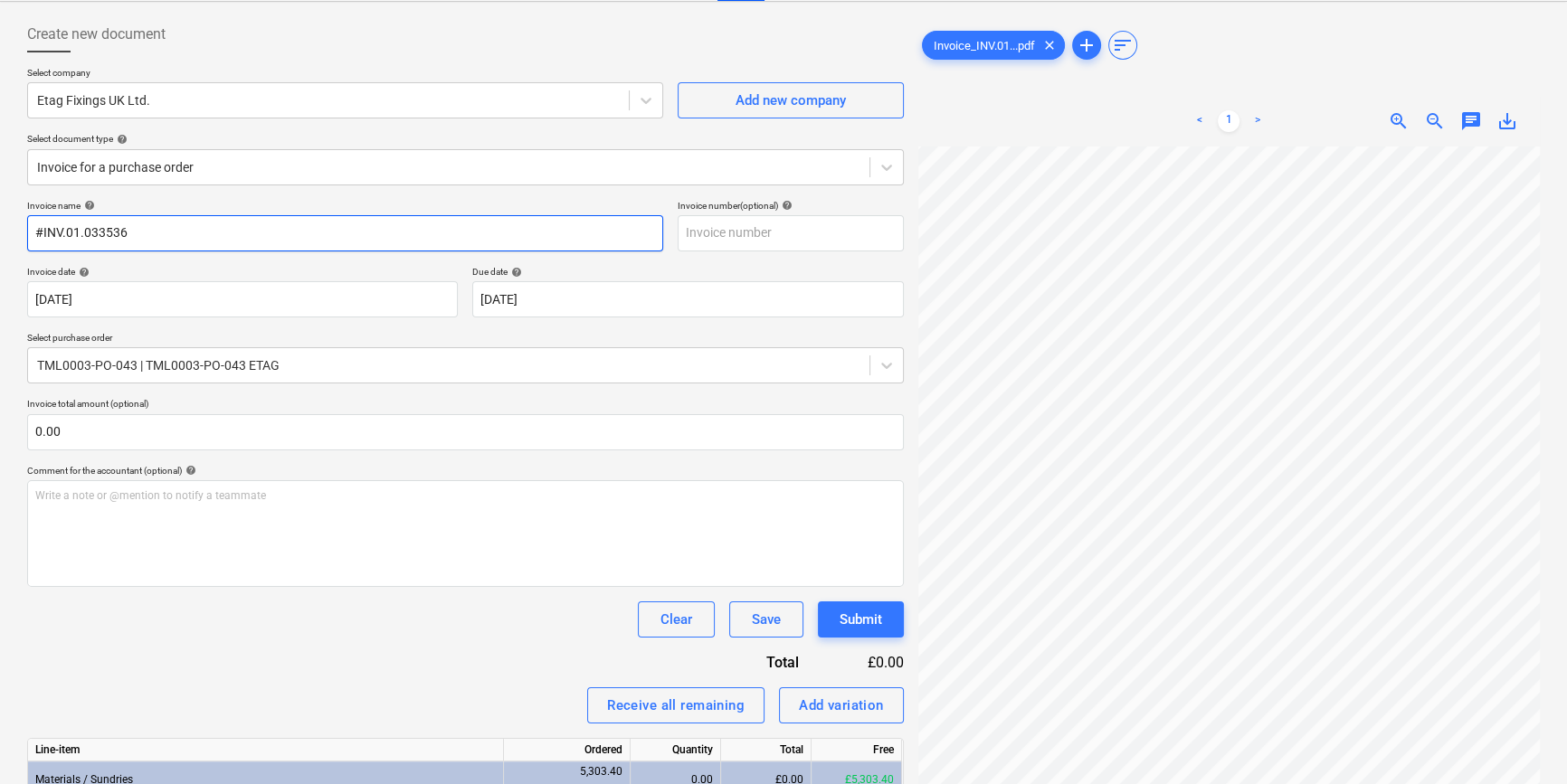 drag, startPoint x: 34, startPoint y: 229, endPoint x: 123, endPoint y: 231, distance: 89.022469 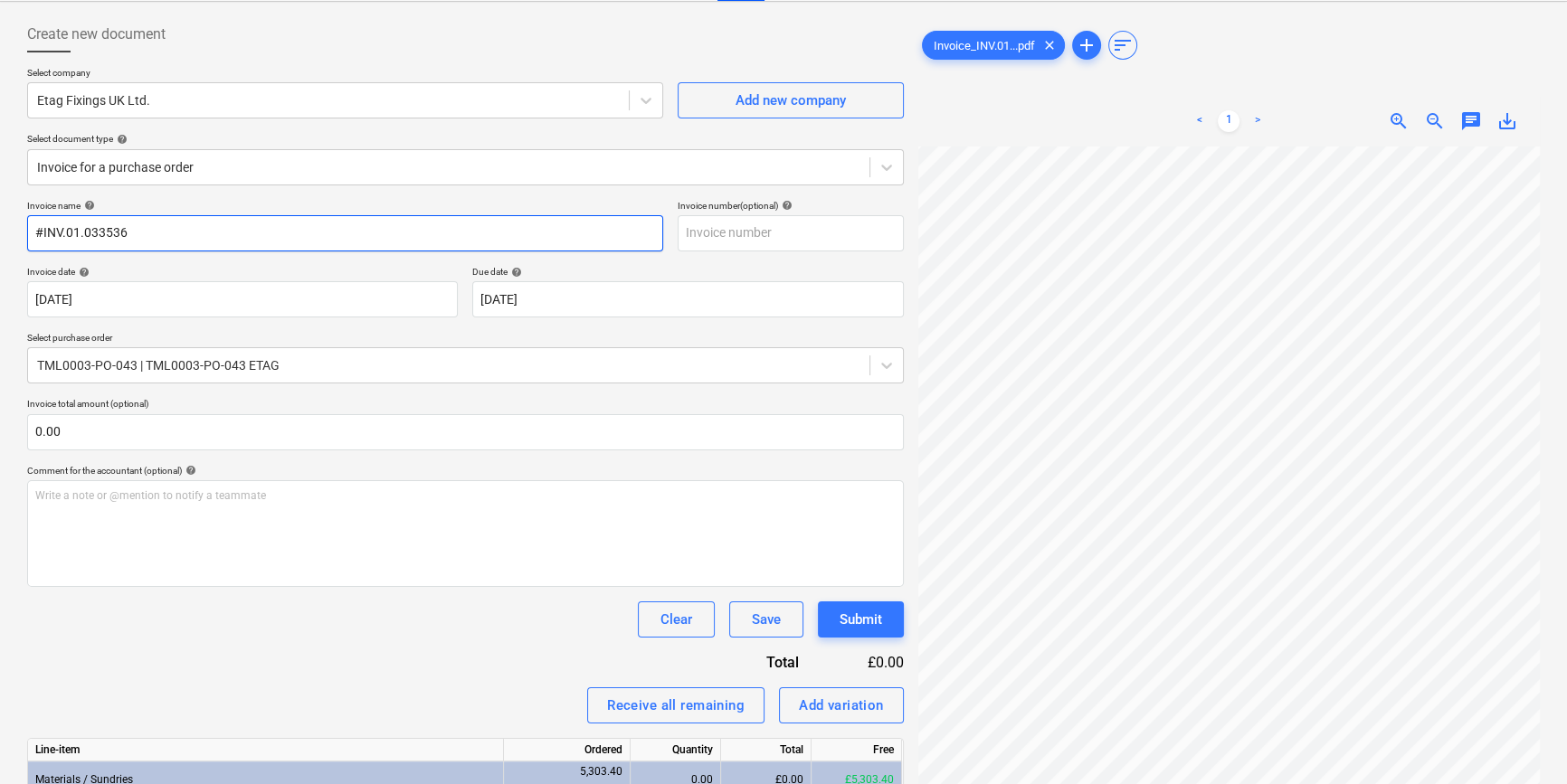 click on "#INV.01.033536" at bounding box center [345, 233] 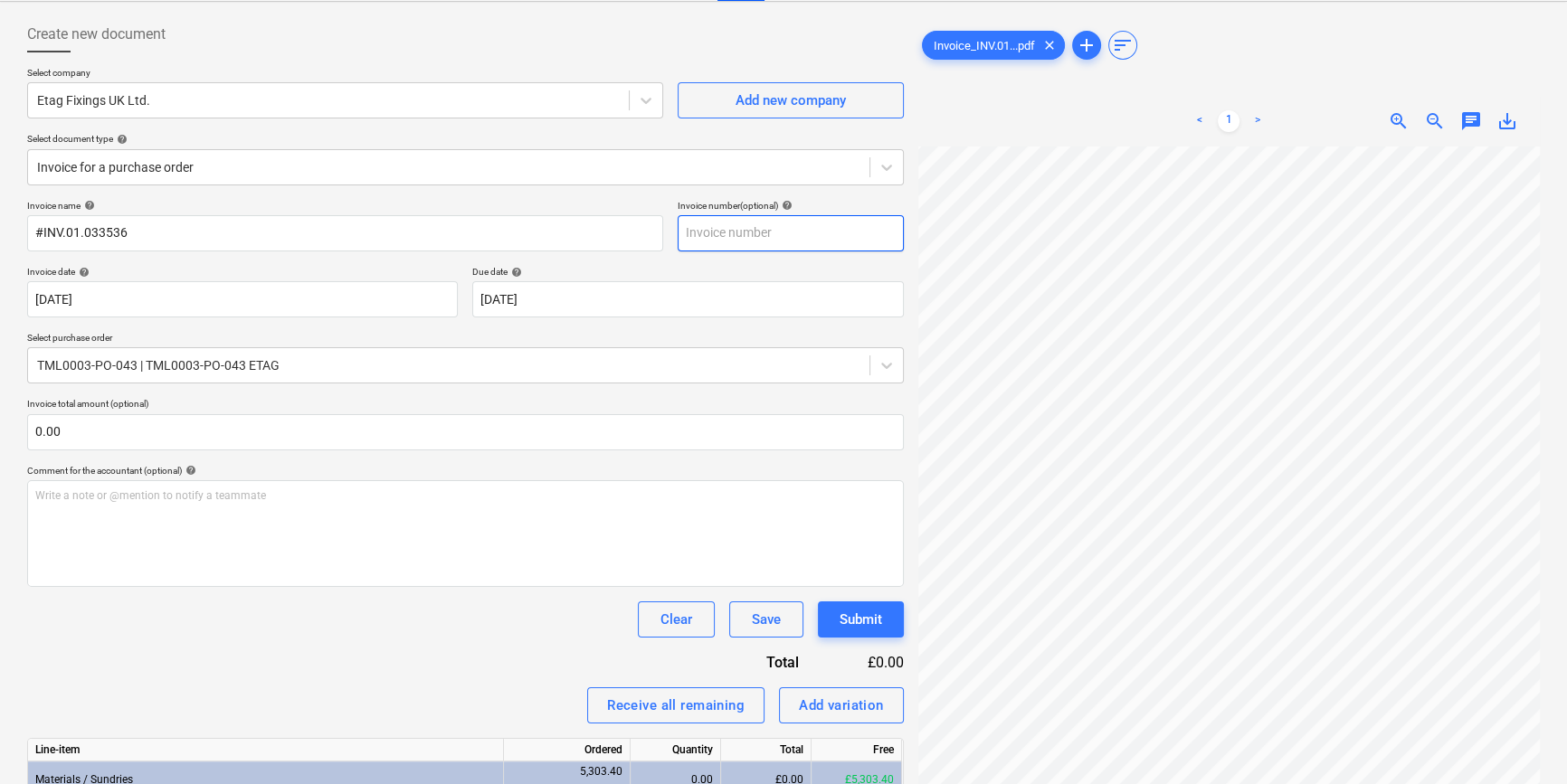 paste on "#INV.01.033536" 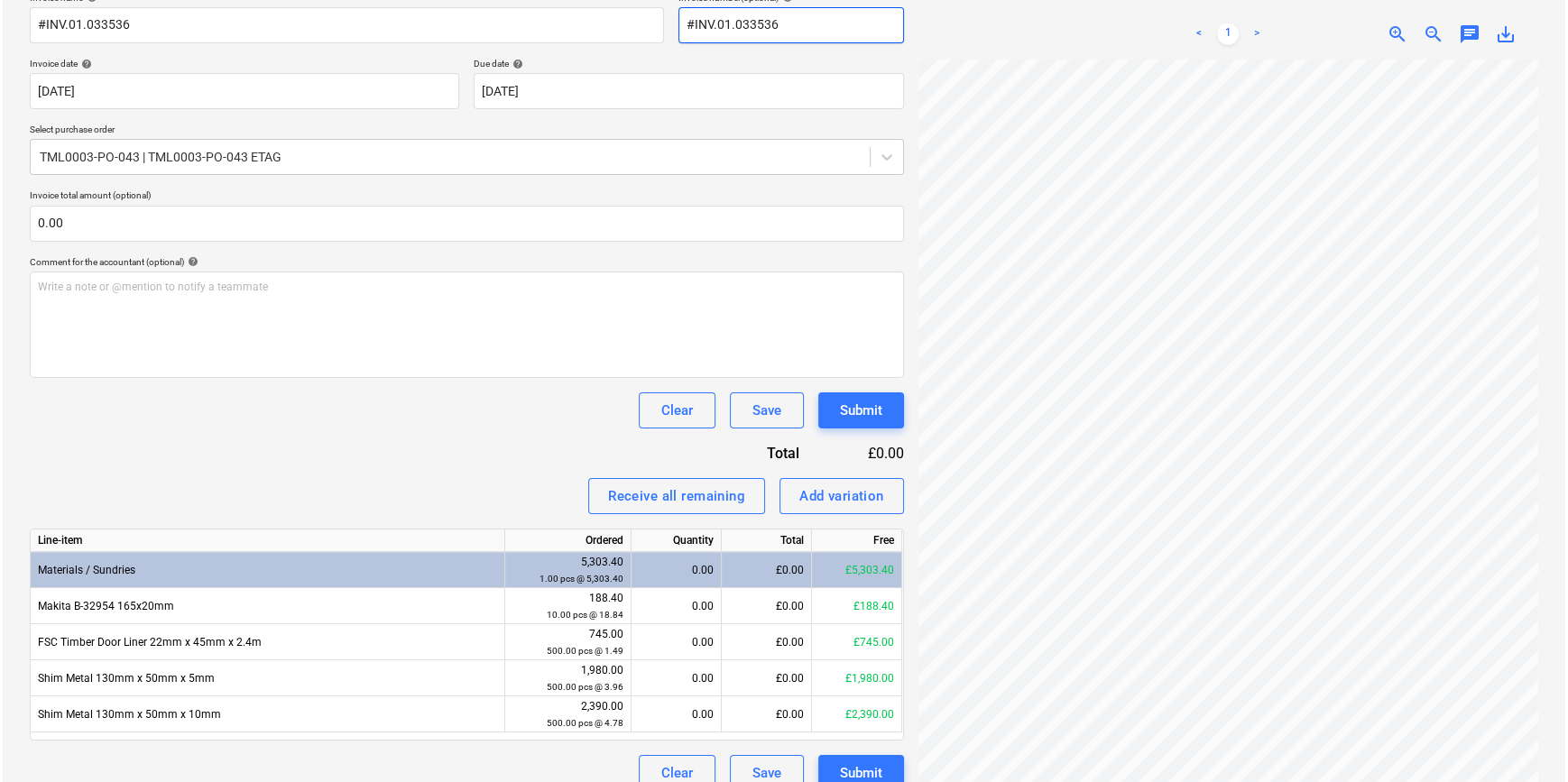 scroll, scrollTop: 311, scrollLeft: 0, axis: vertical 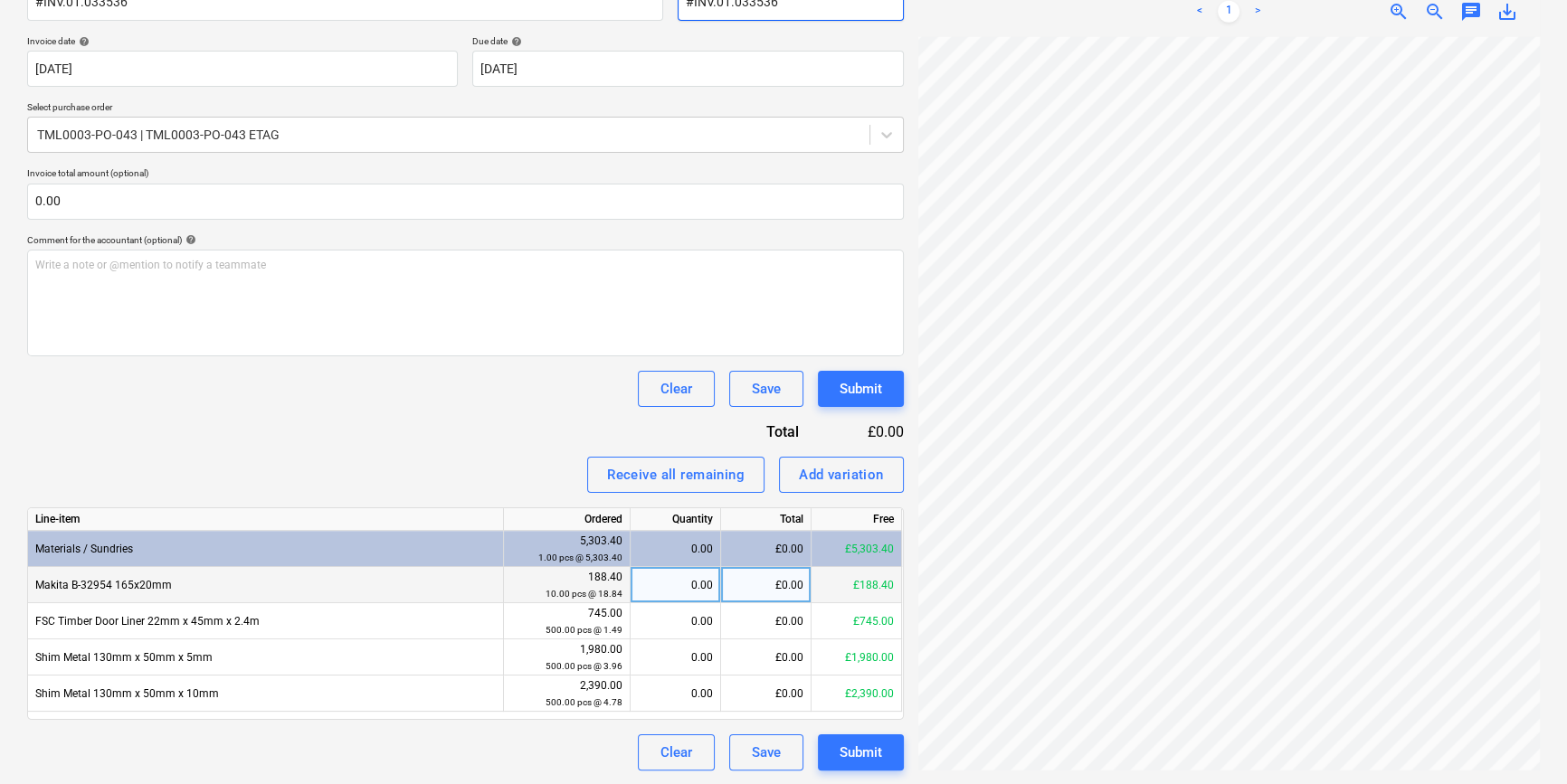 type on "#INV.01.033536" 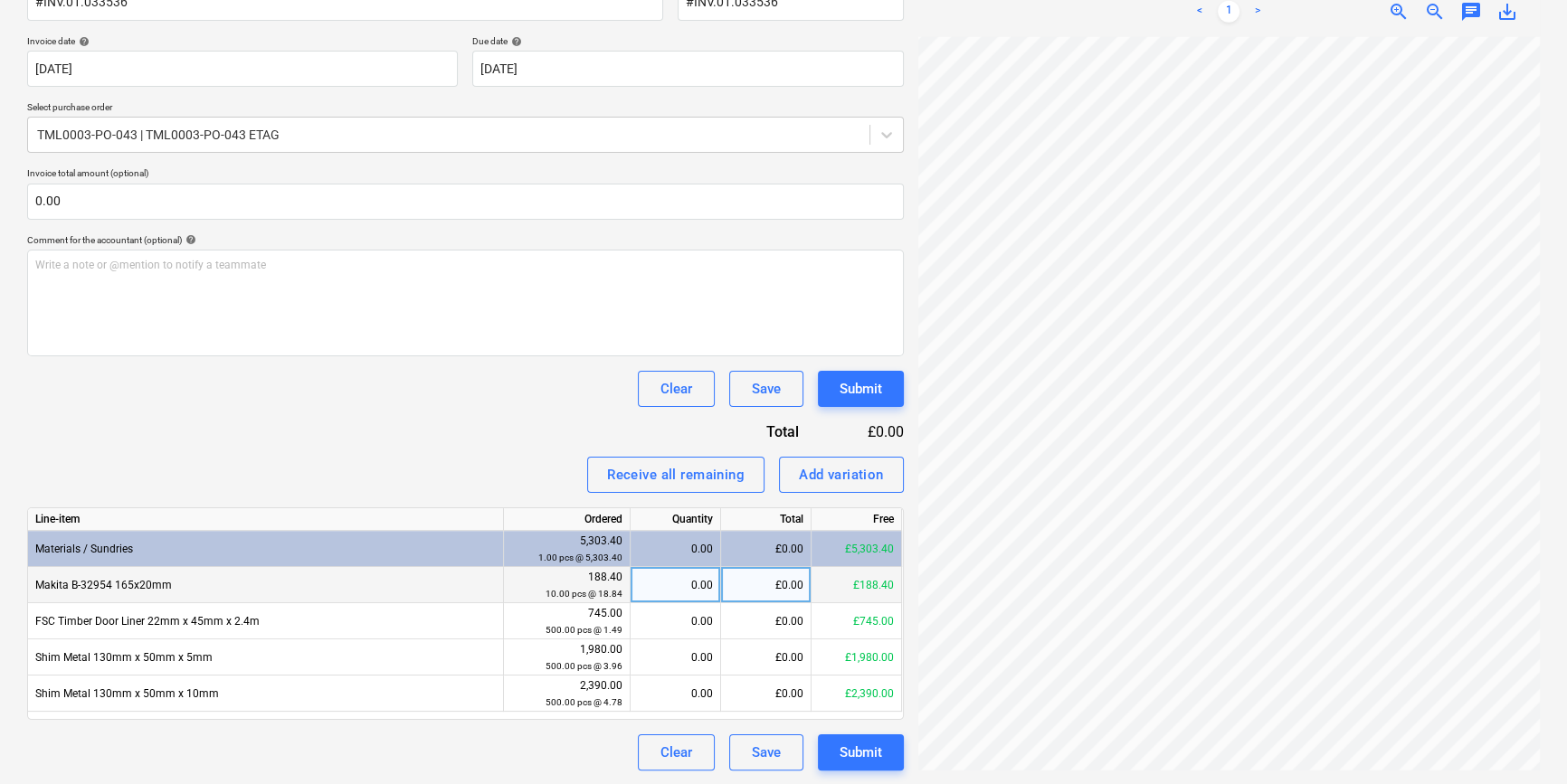 click on "0.00" at bounding box center [675, 585] 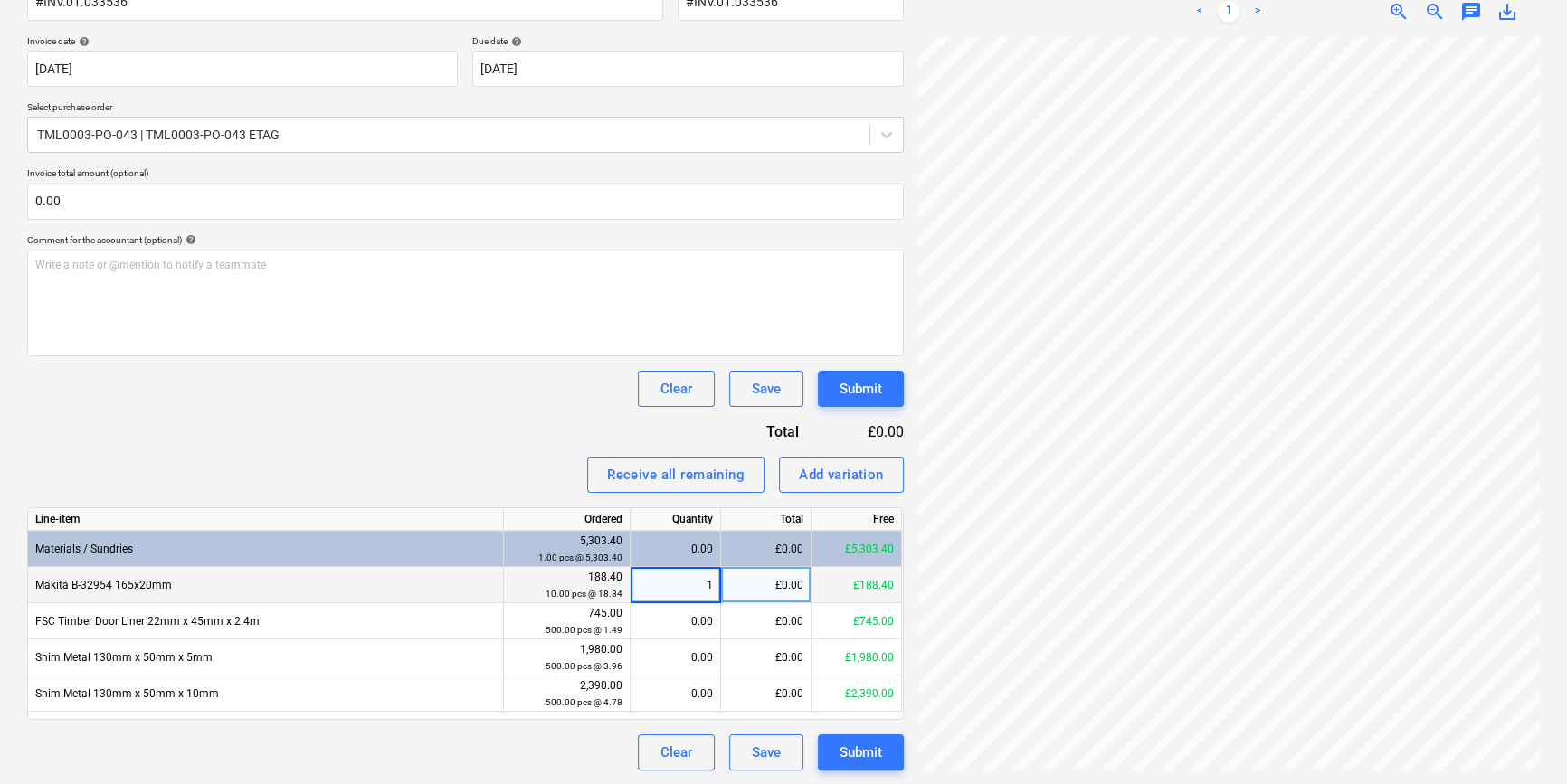 type on "10" 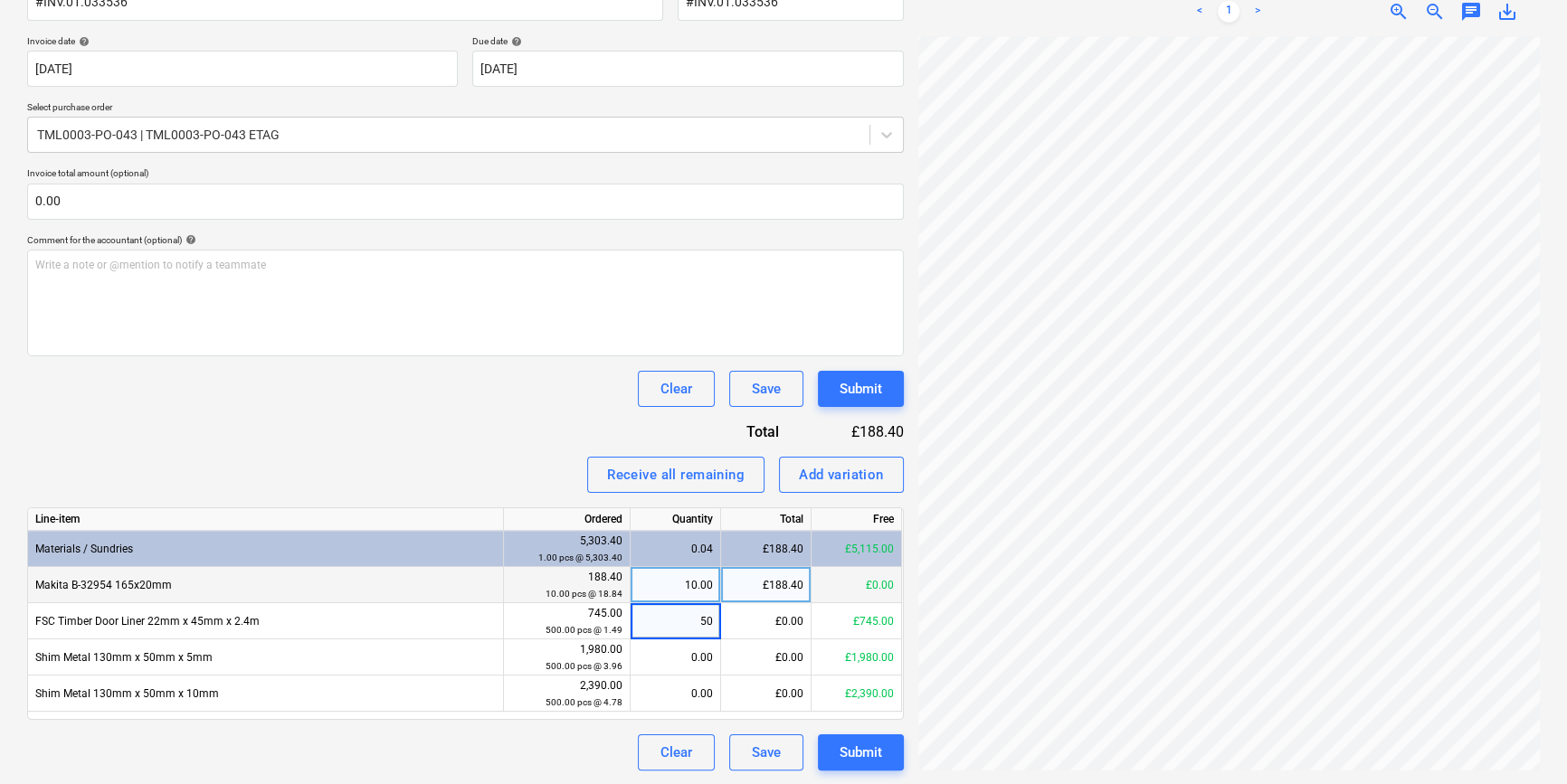 type on "500" 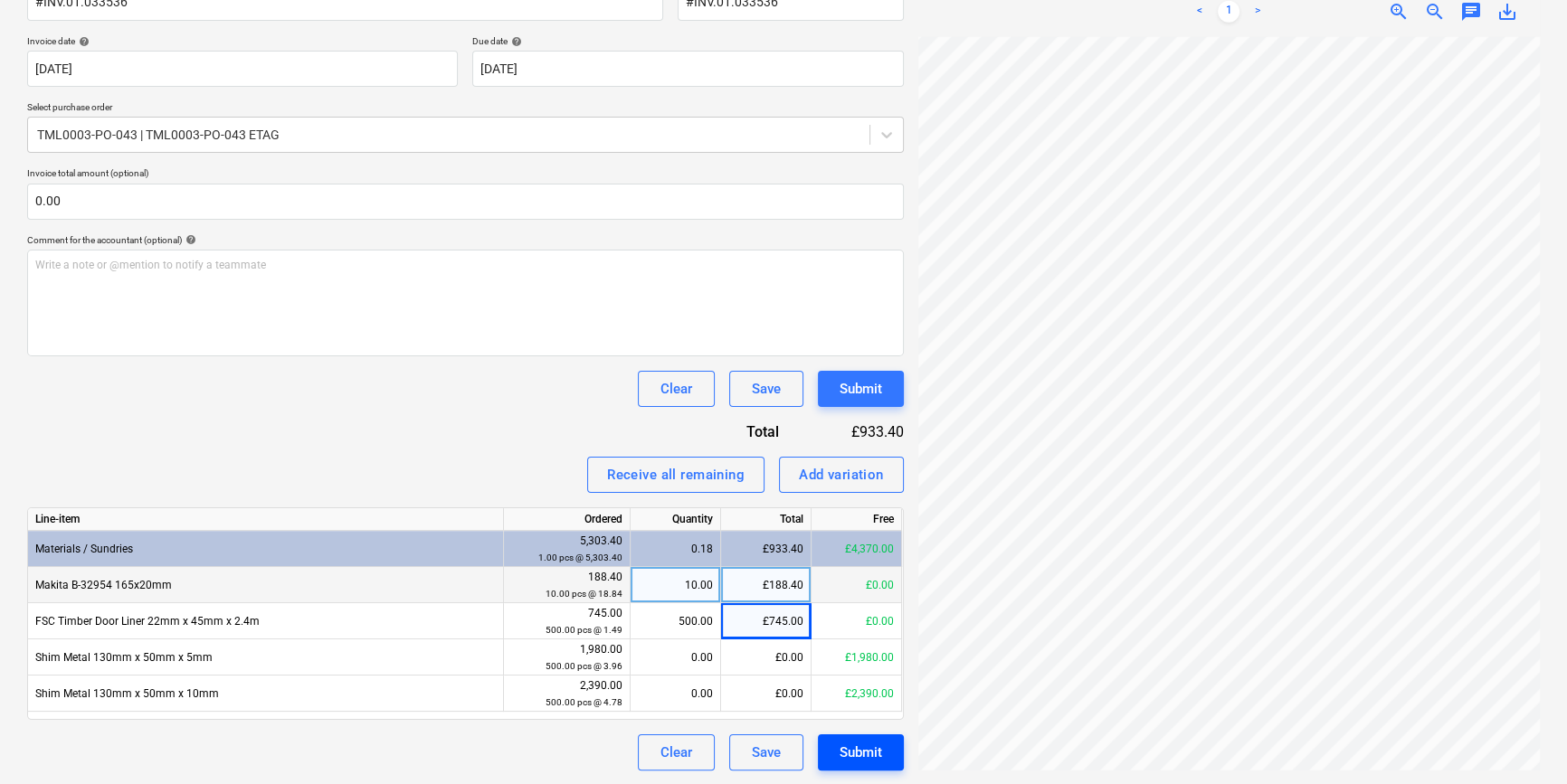 click on "Submit" at bounding box center [860, 752] 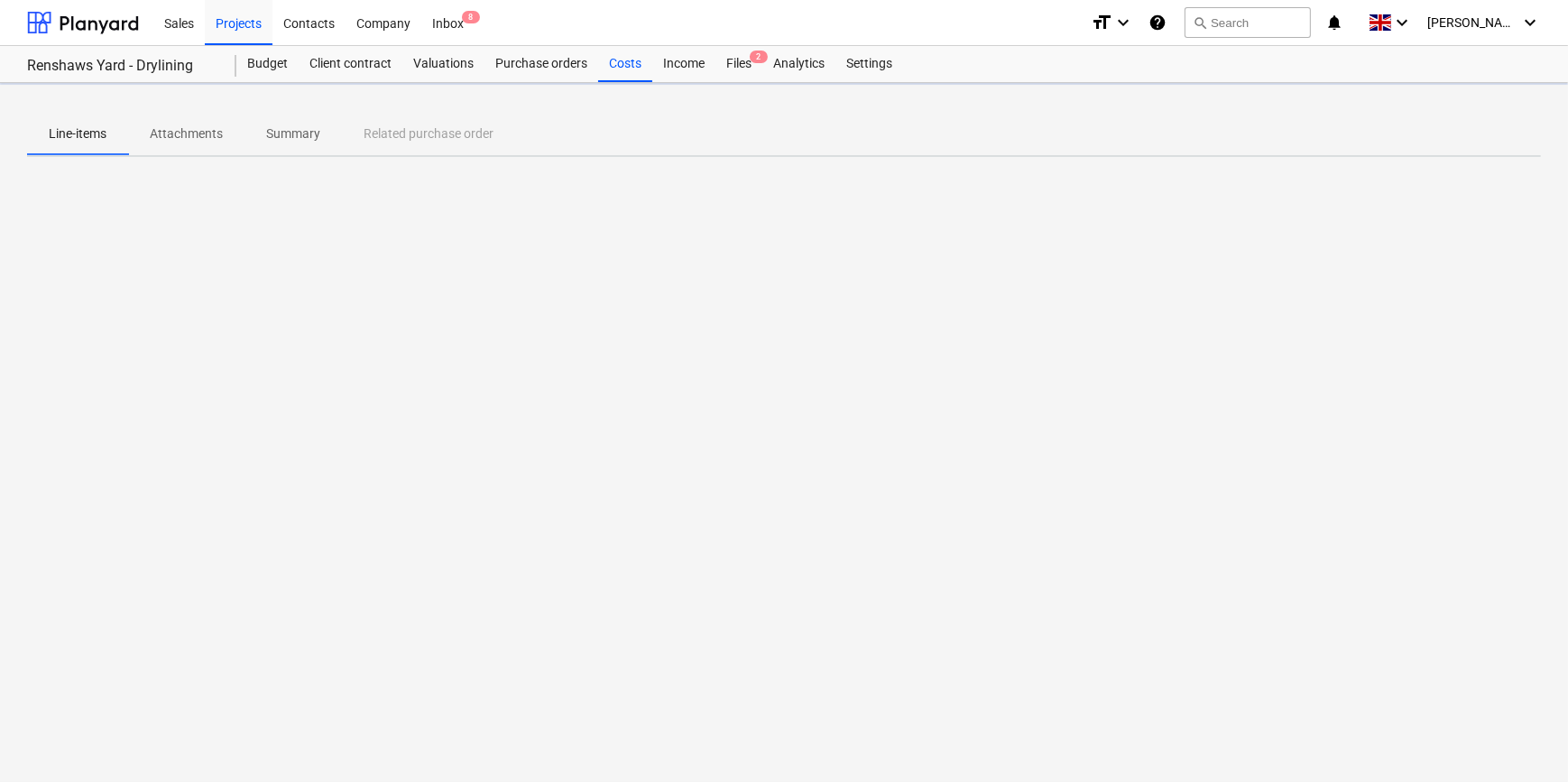 scroll, scrollTop: 0, scrollLeft: 0, axis: both 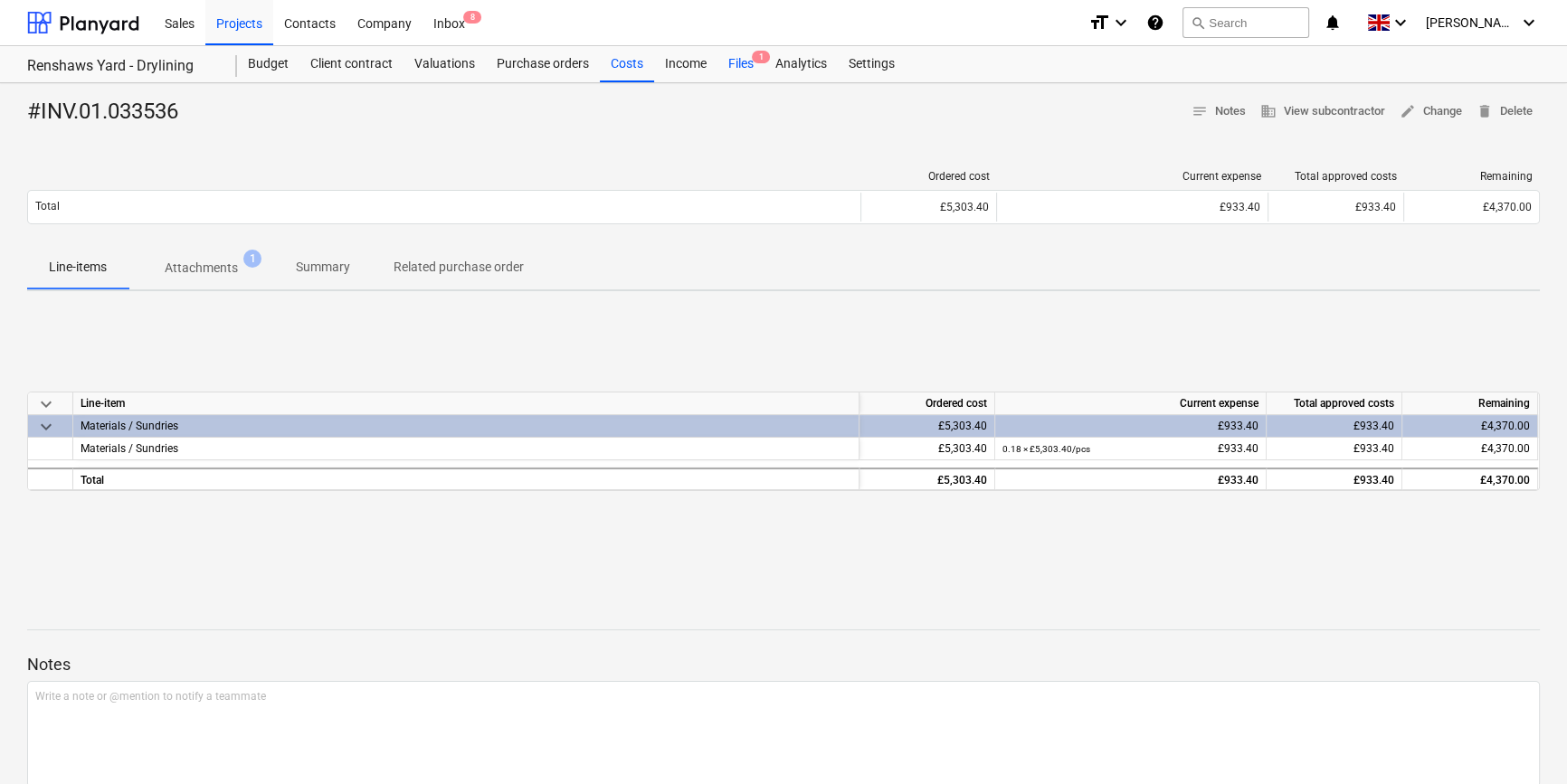click on "Files 1" at bounding box center [741, 64] 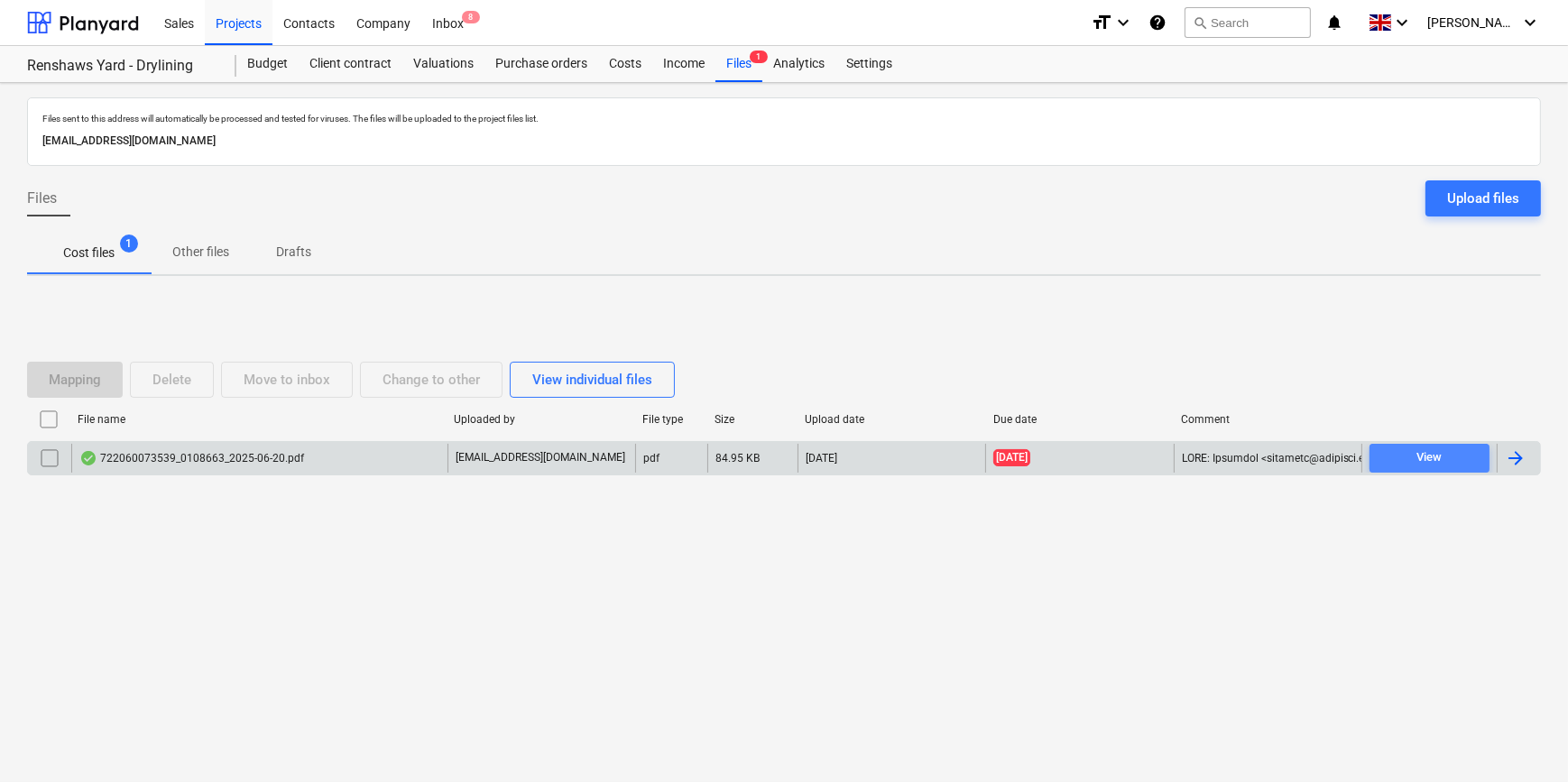 click on "View" at bounding box center (1429, 457) 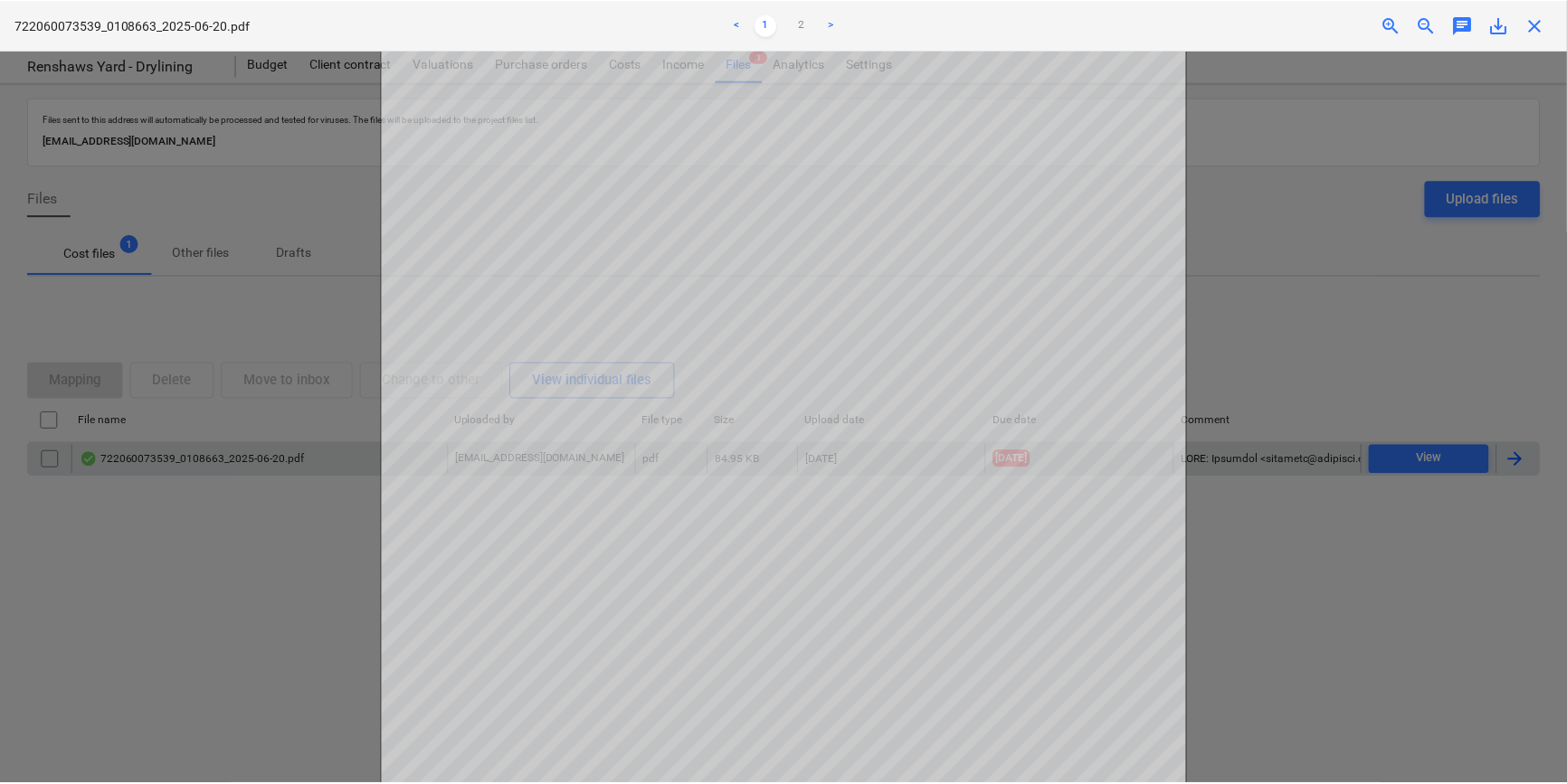 scroll, scrollTop: 0, scrollLeft: 0, axis: both 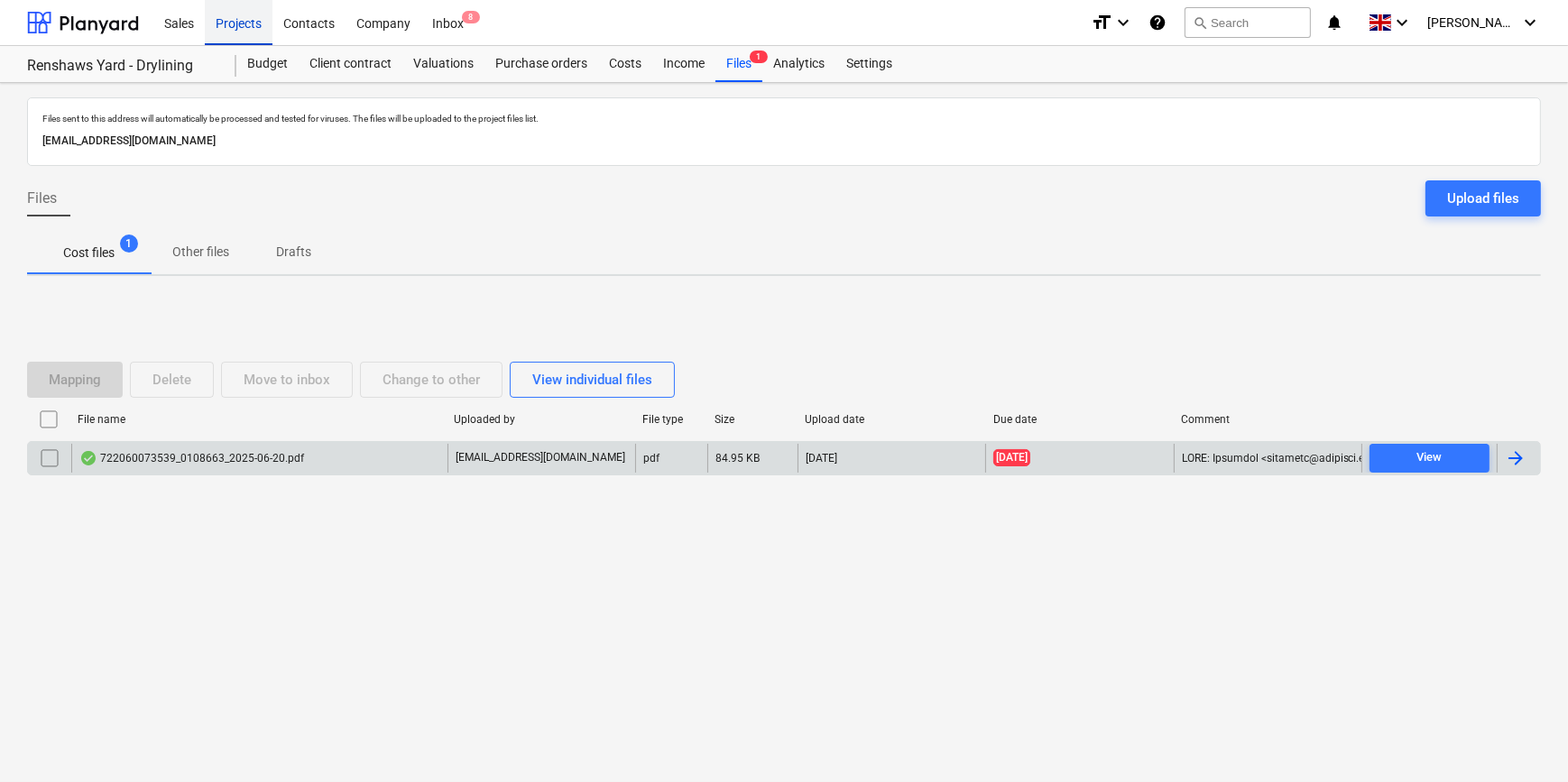 click on "Projects" at bounding box center [238, 22] 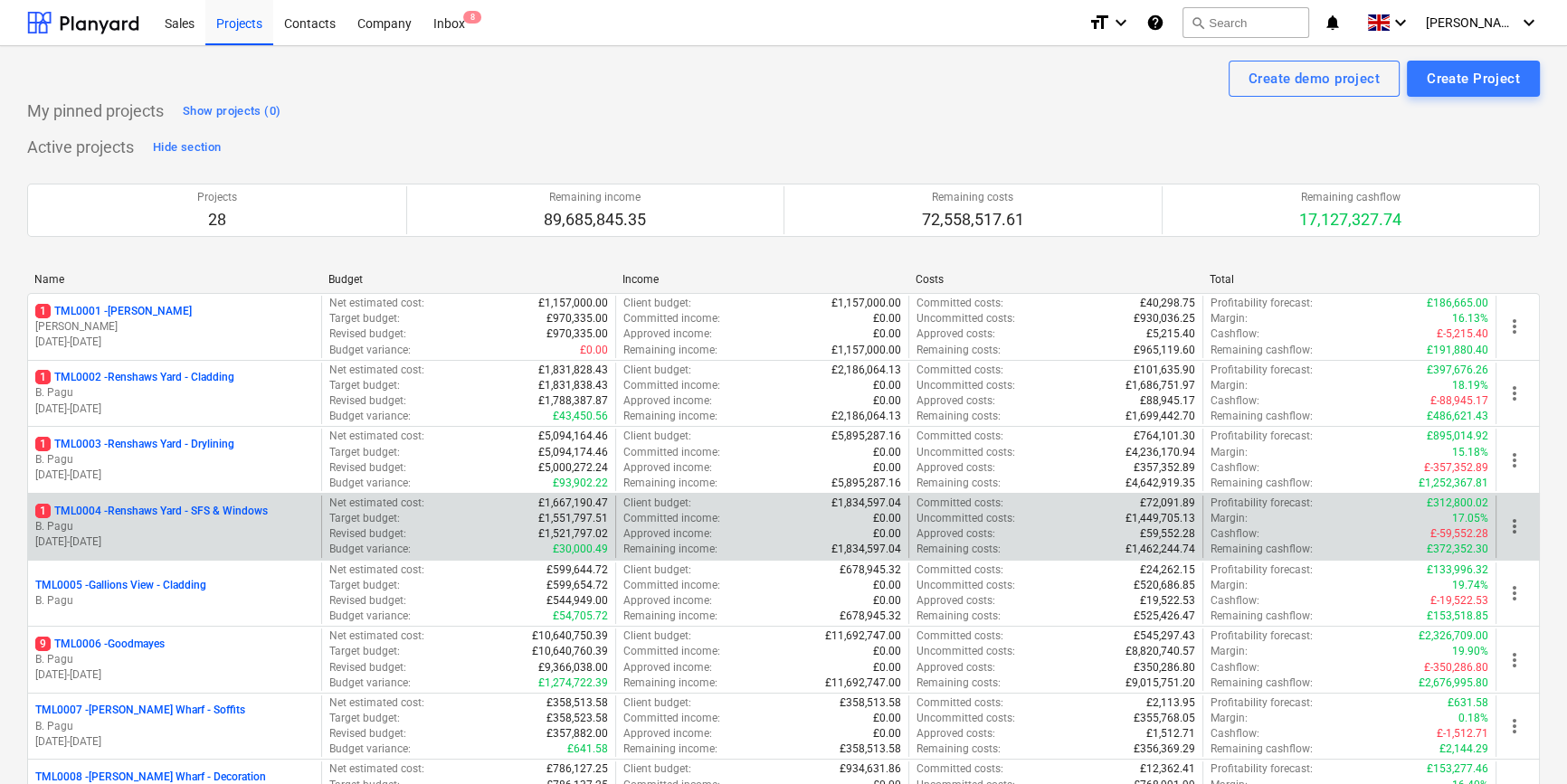 click on "B. Pagu" at bounding box center [175, 526] 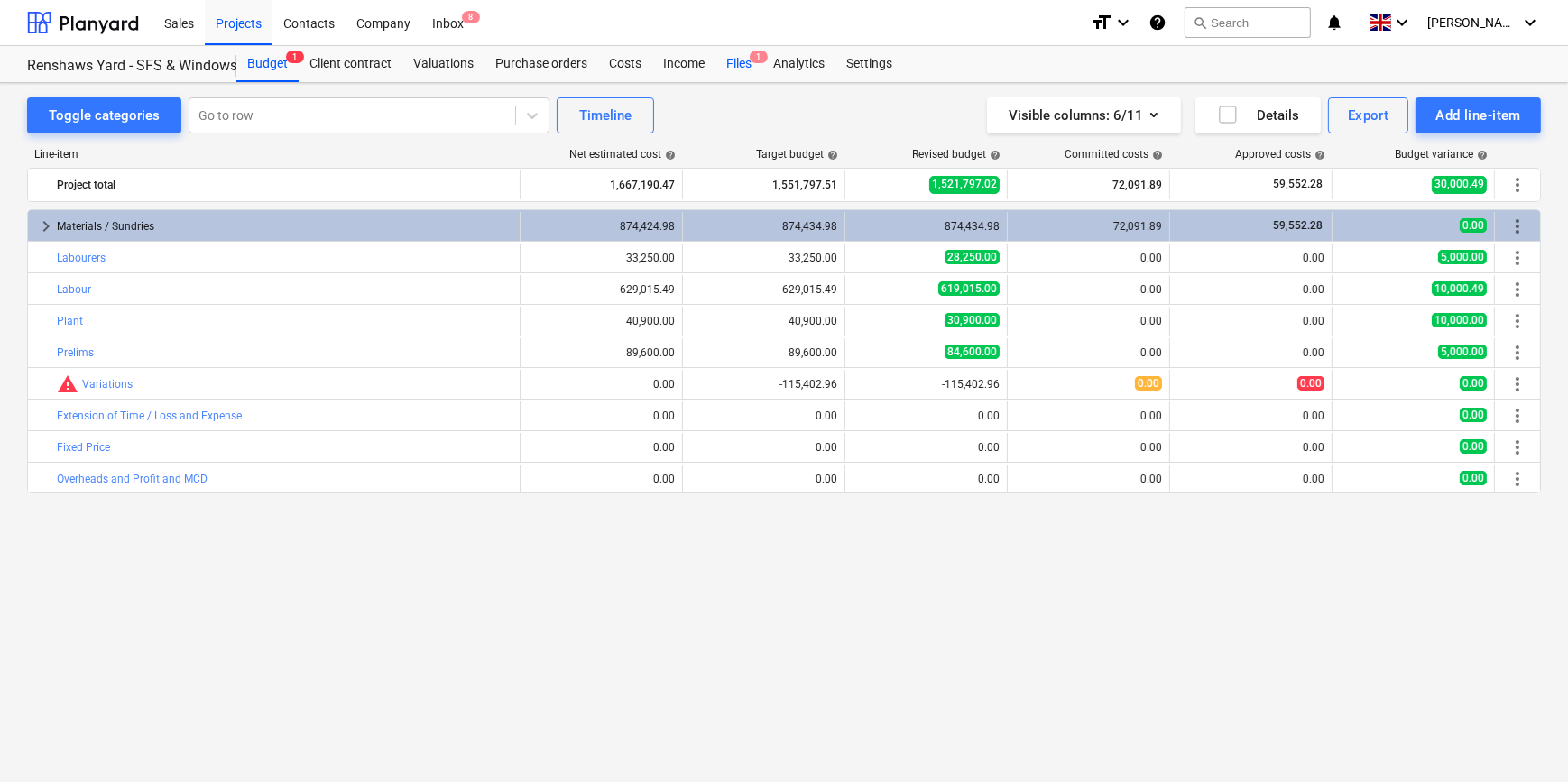 click on "Files 1" at bounding box center [739, 64] 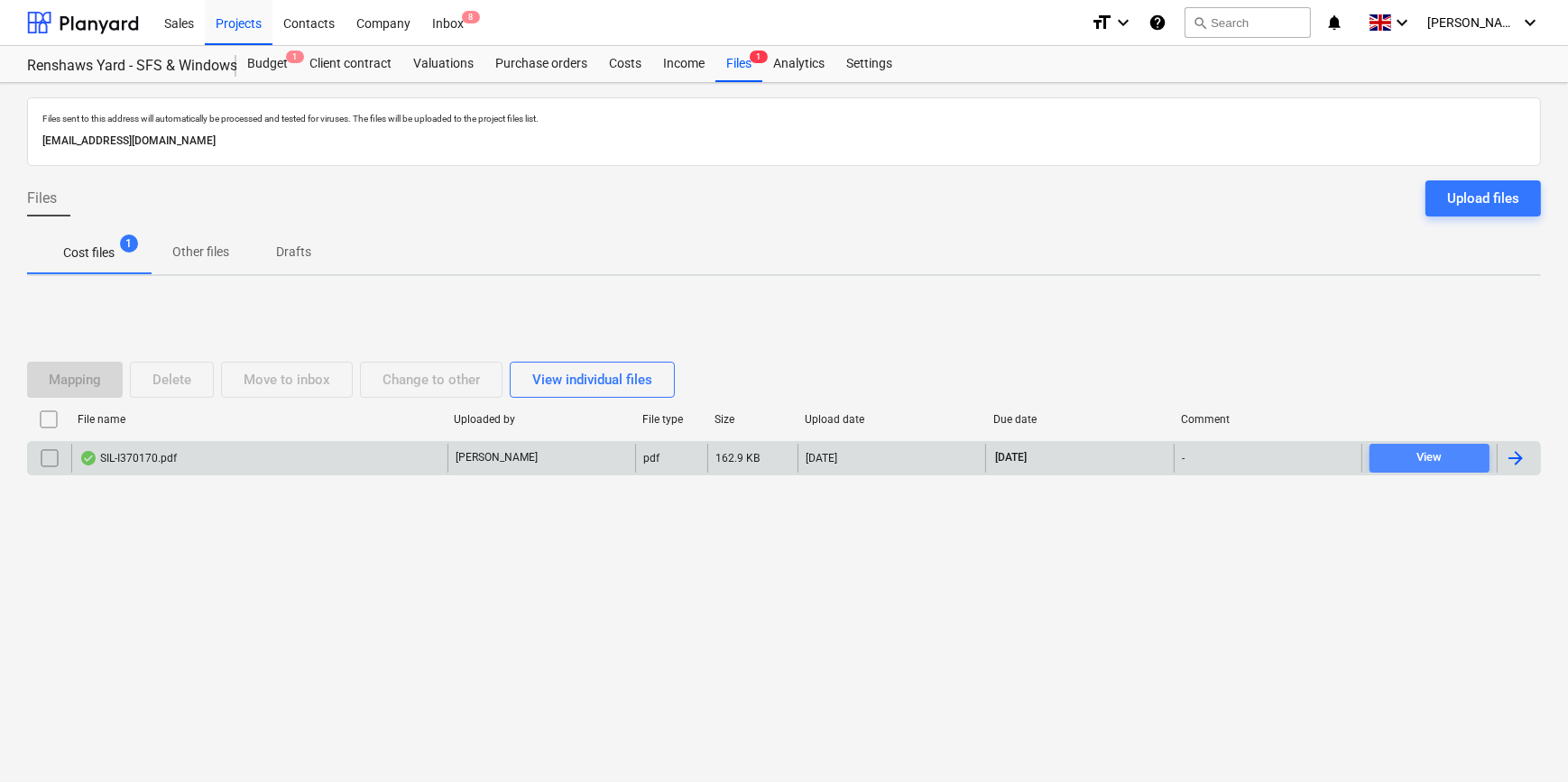click on "View" at bounding box center [1429, 457] 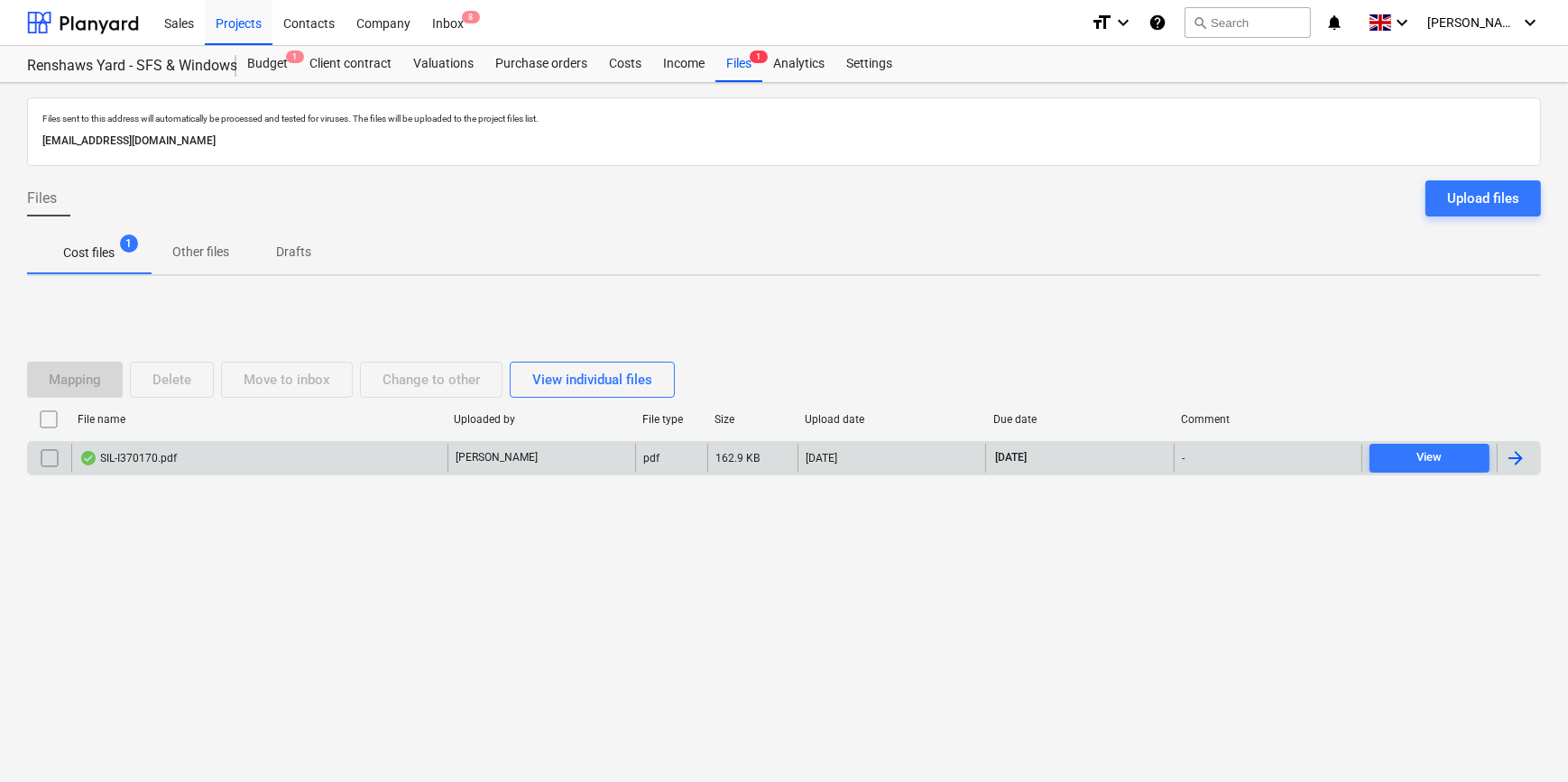 click at bounding box center (1516, 458) 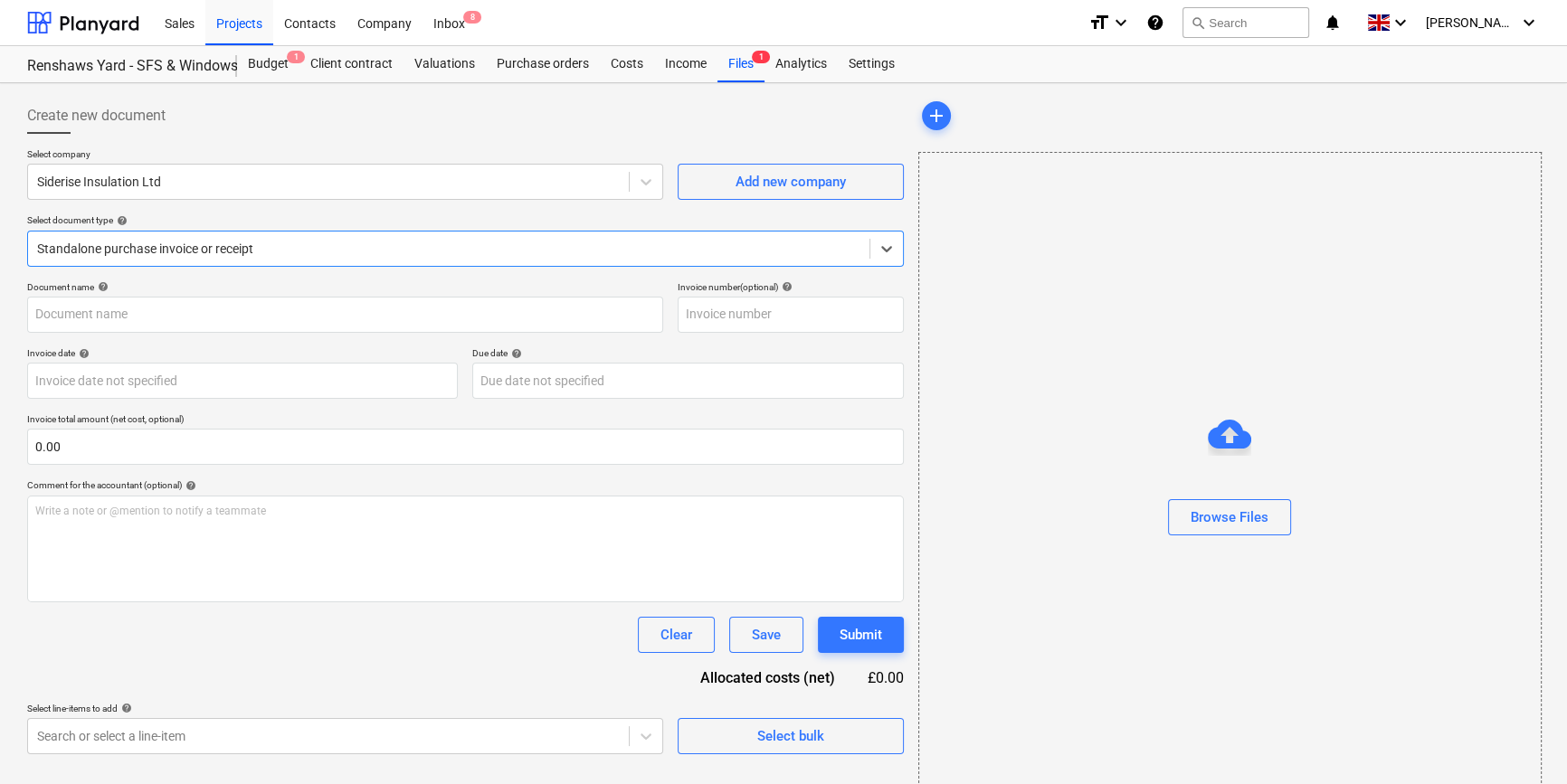 type on "SIL-I370170" 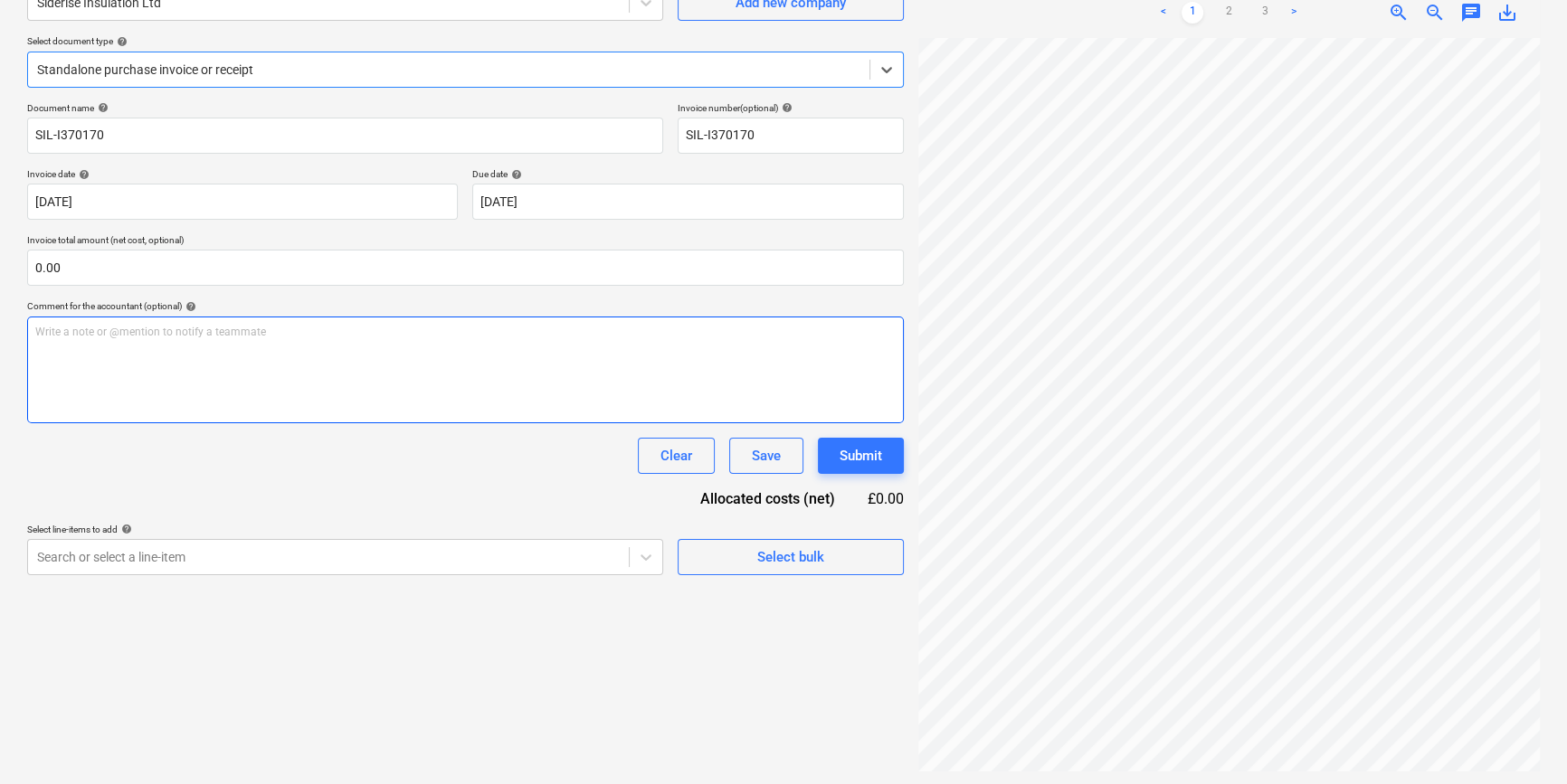 scroll, scrollTop: 181, scrollLeft: 0, axis: vertical 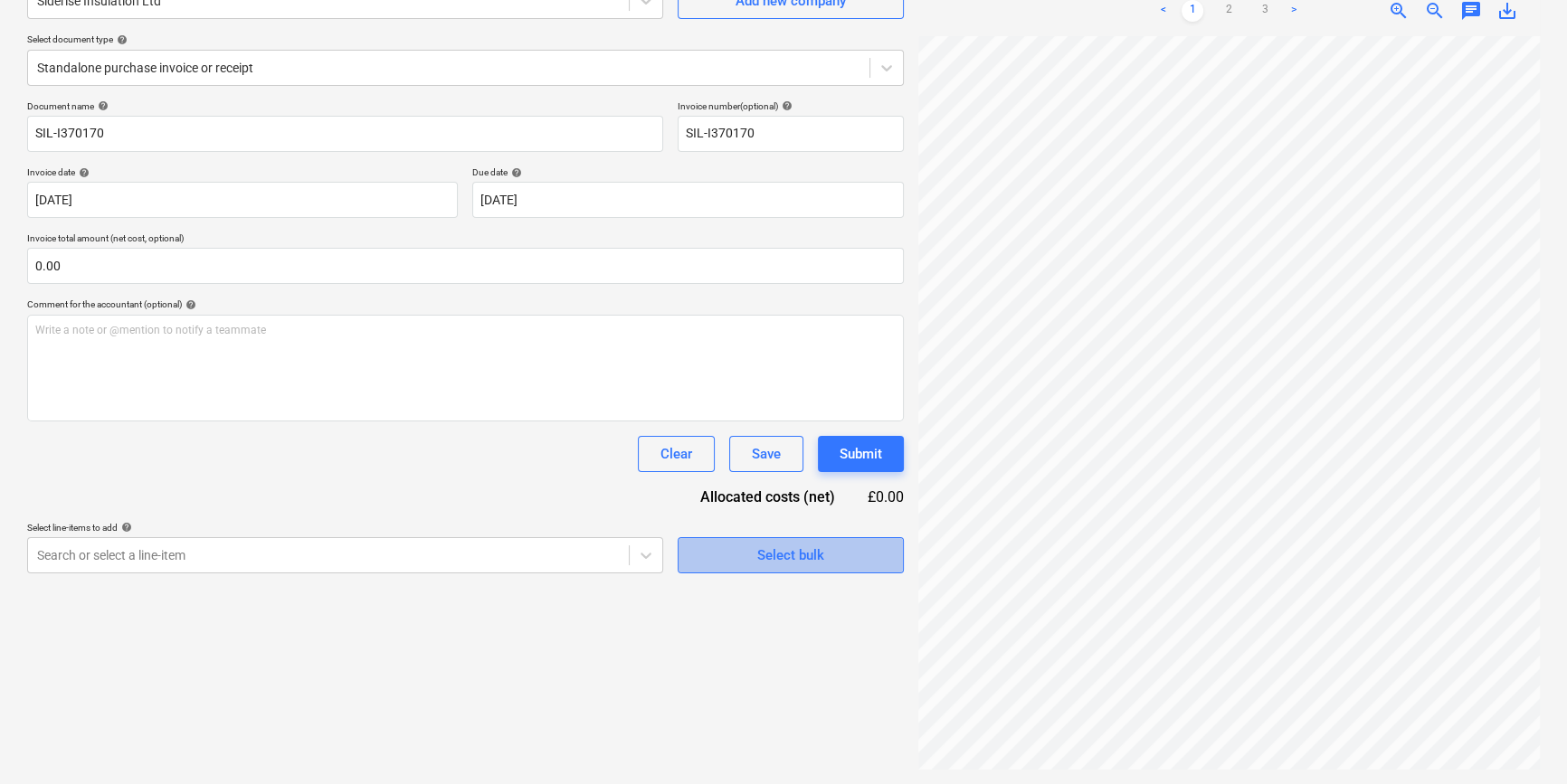 click on "Select bulk" at bounding box center (791, 555) 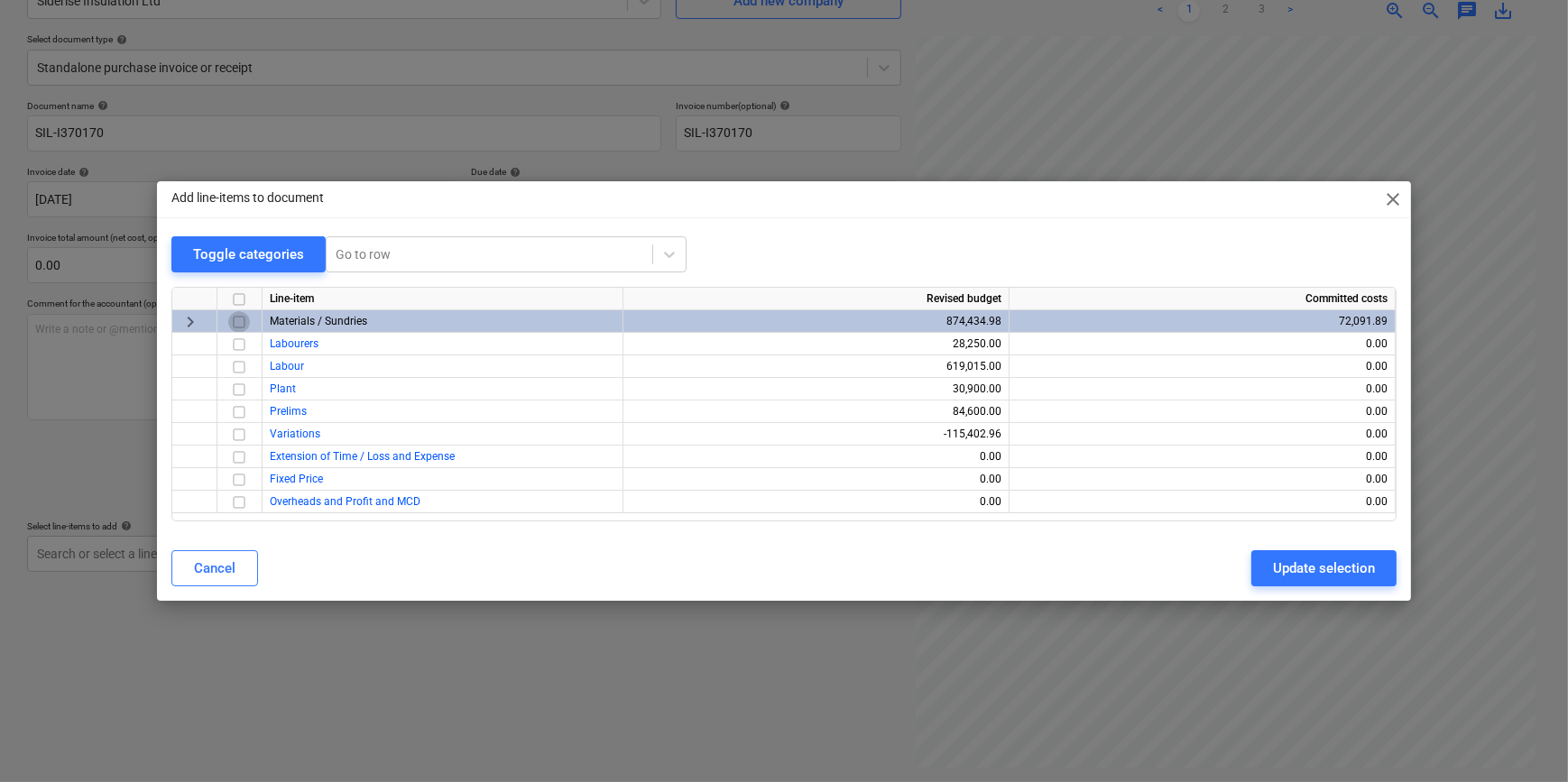 click at bounding box center [239, 322] 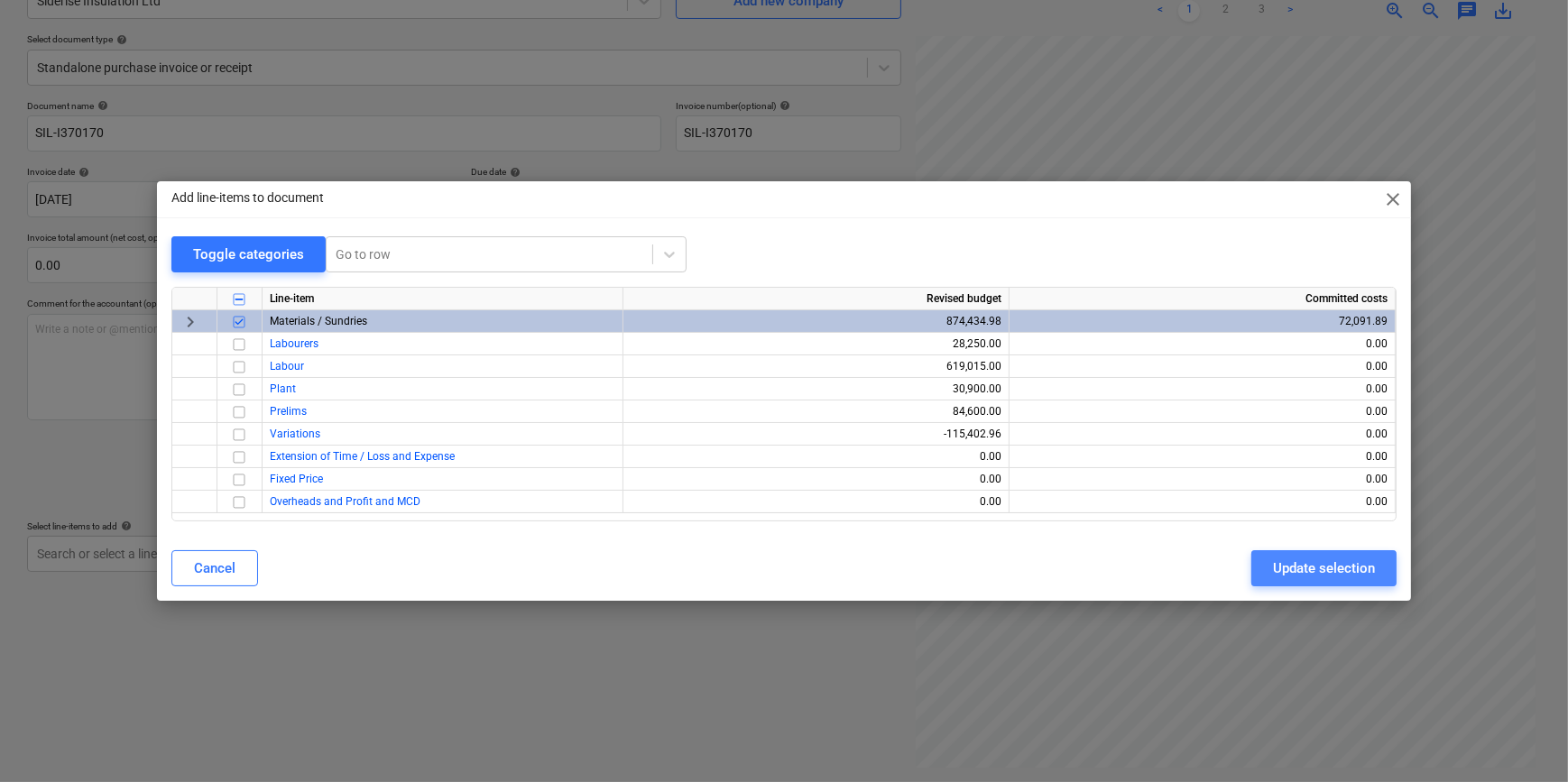 click on "Update selection" at bounding box center (1324, 568) 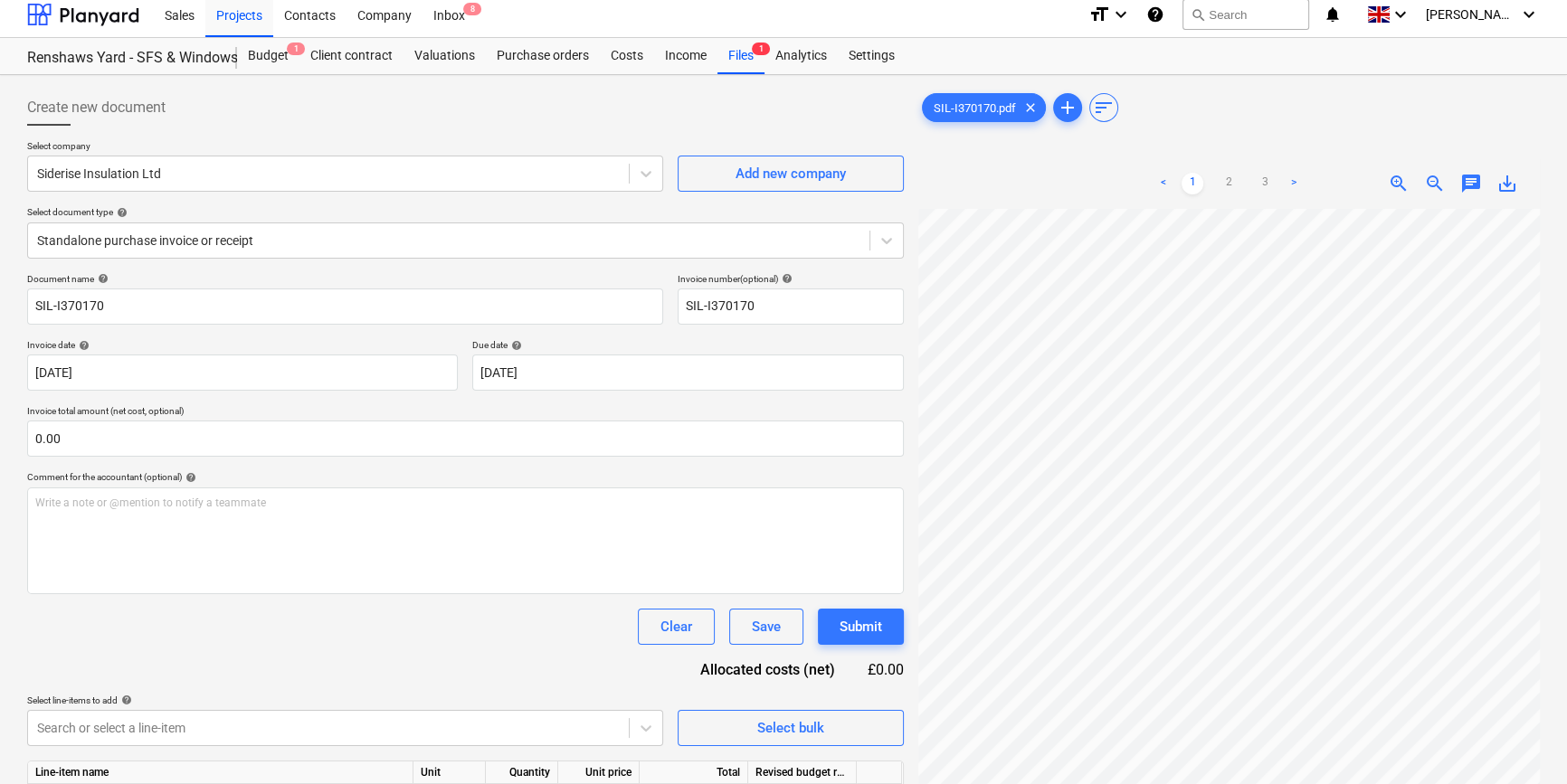 scroll, scrollTop: 0, scrollLeft: 0, axis: both 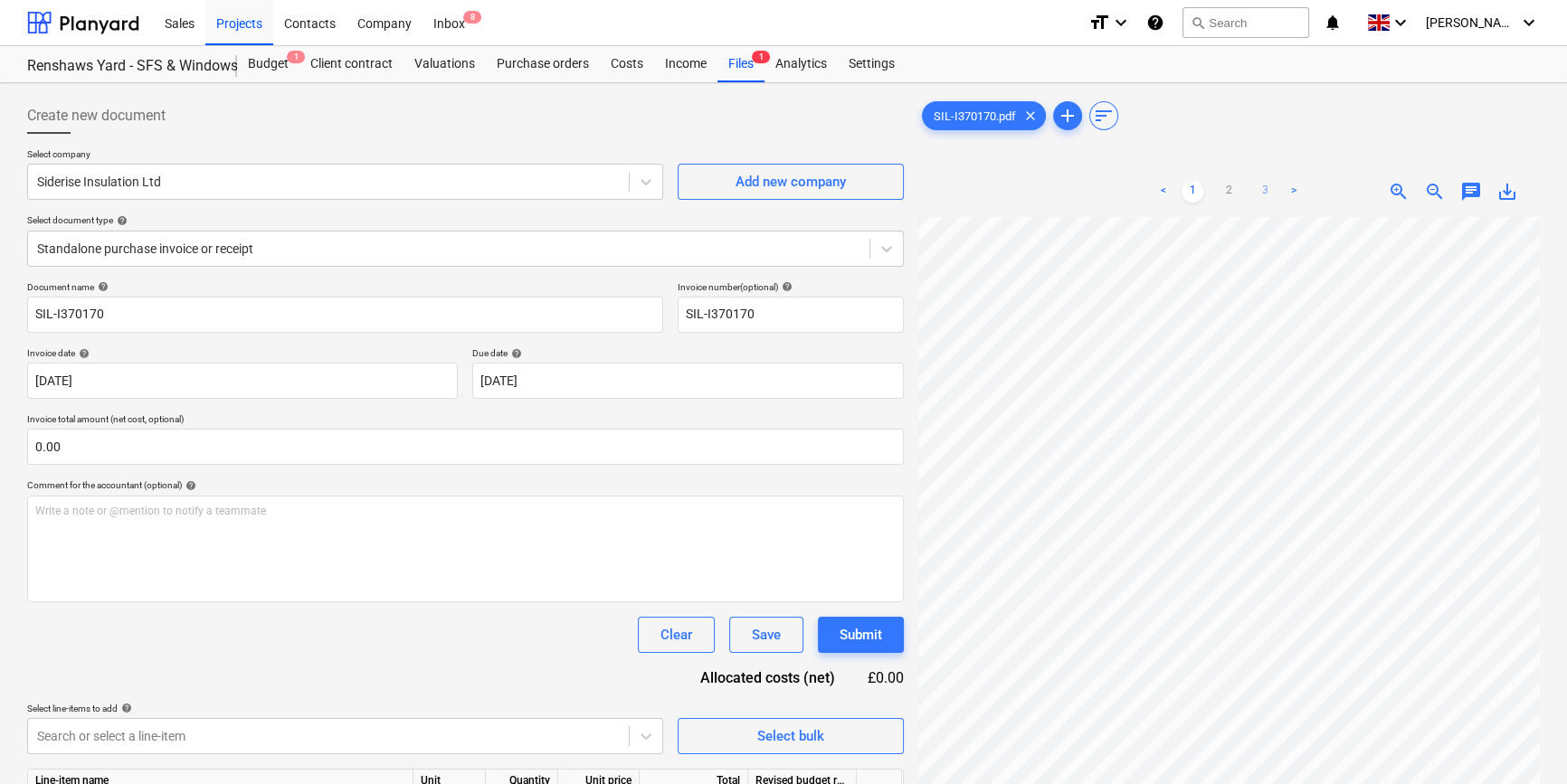 click on "3" at bounding box center [1265, 192] 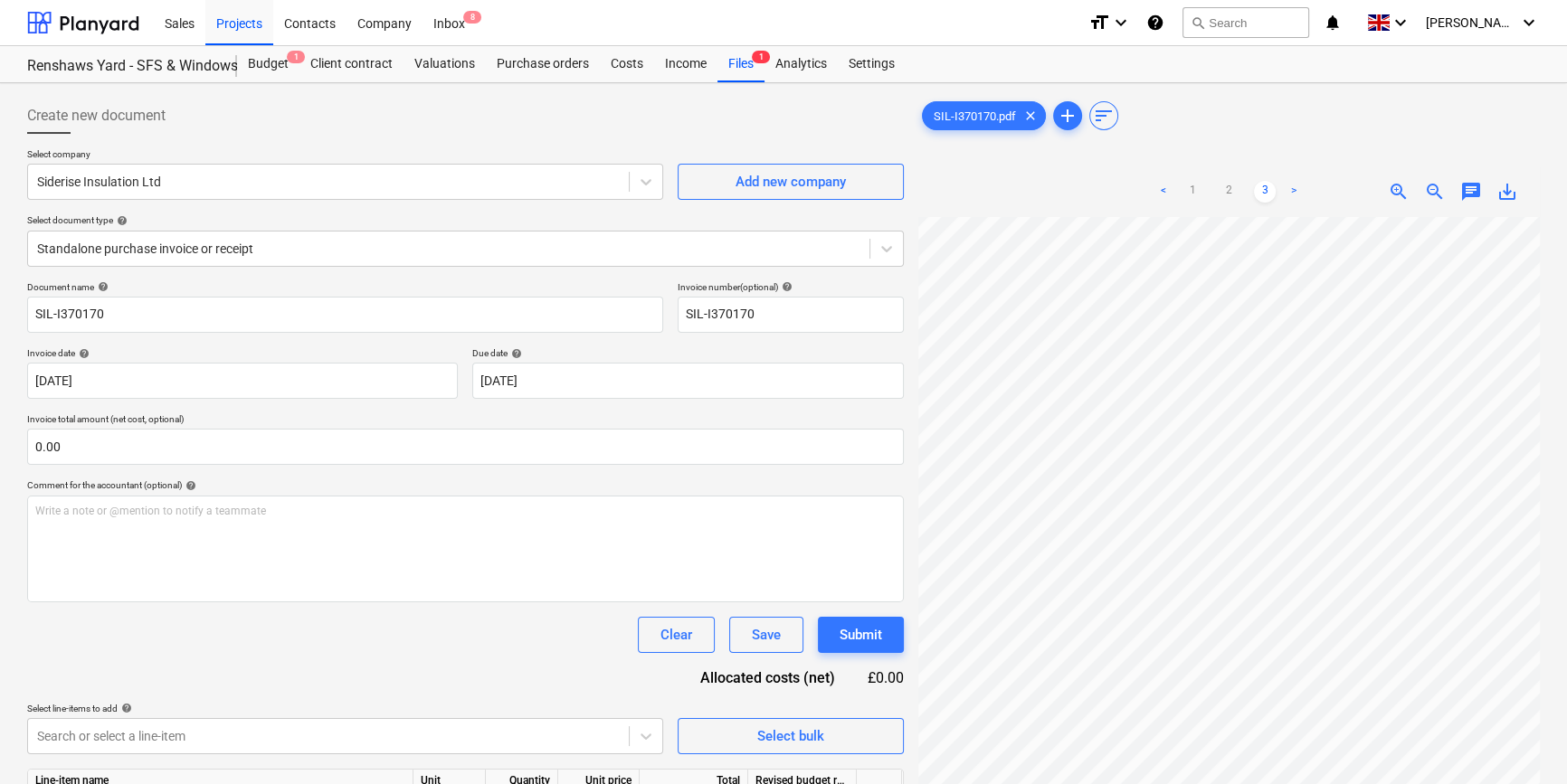 scroll, scrollTop: 131, scrollLeft: 52, axis: both 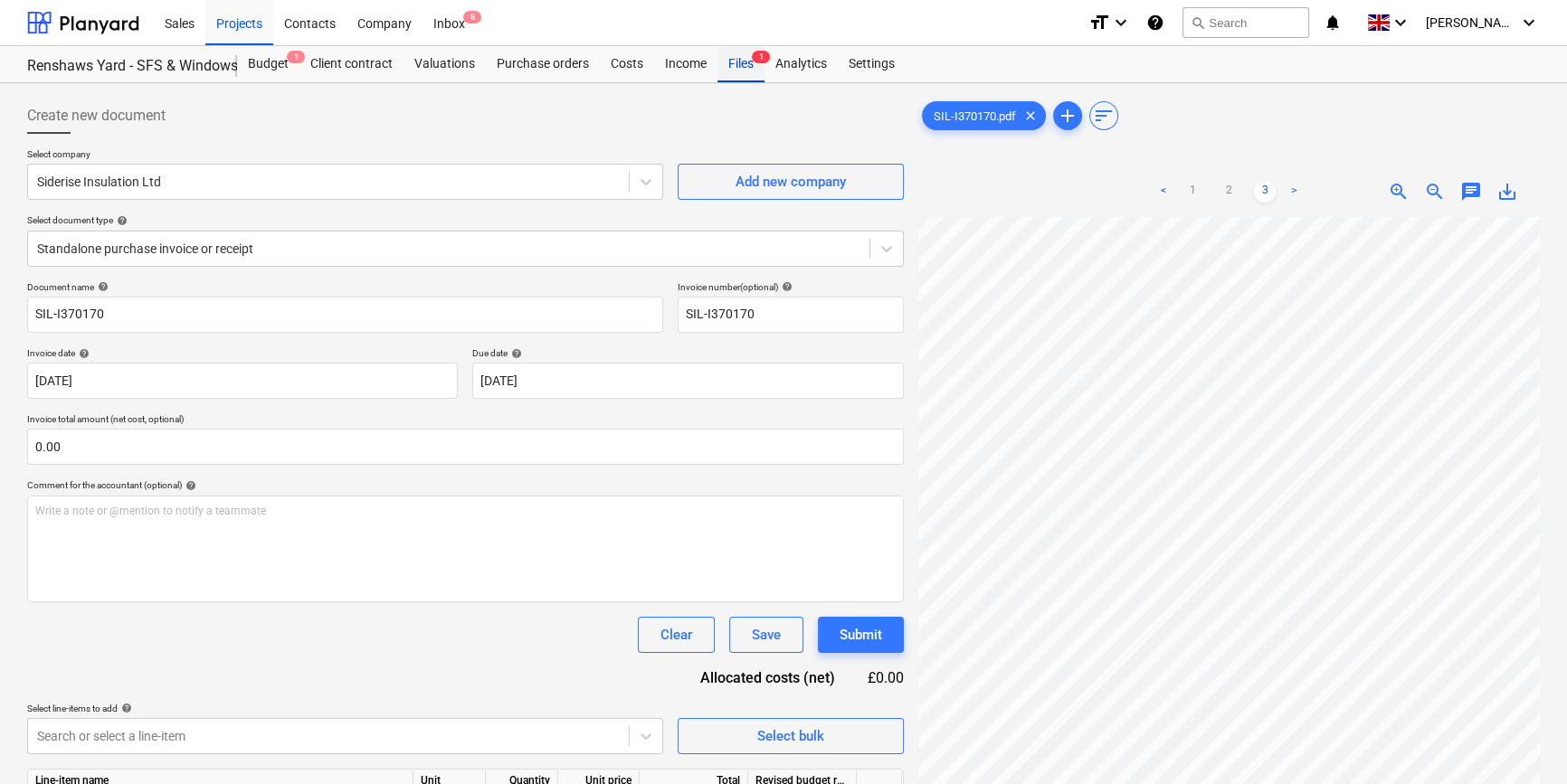 click on "Files 1" at bounding box center [741, 64] 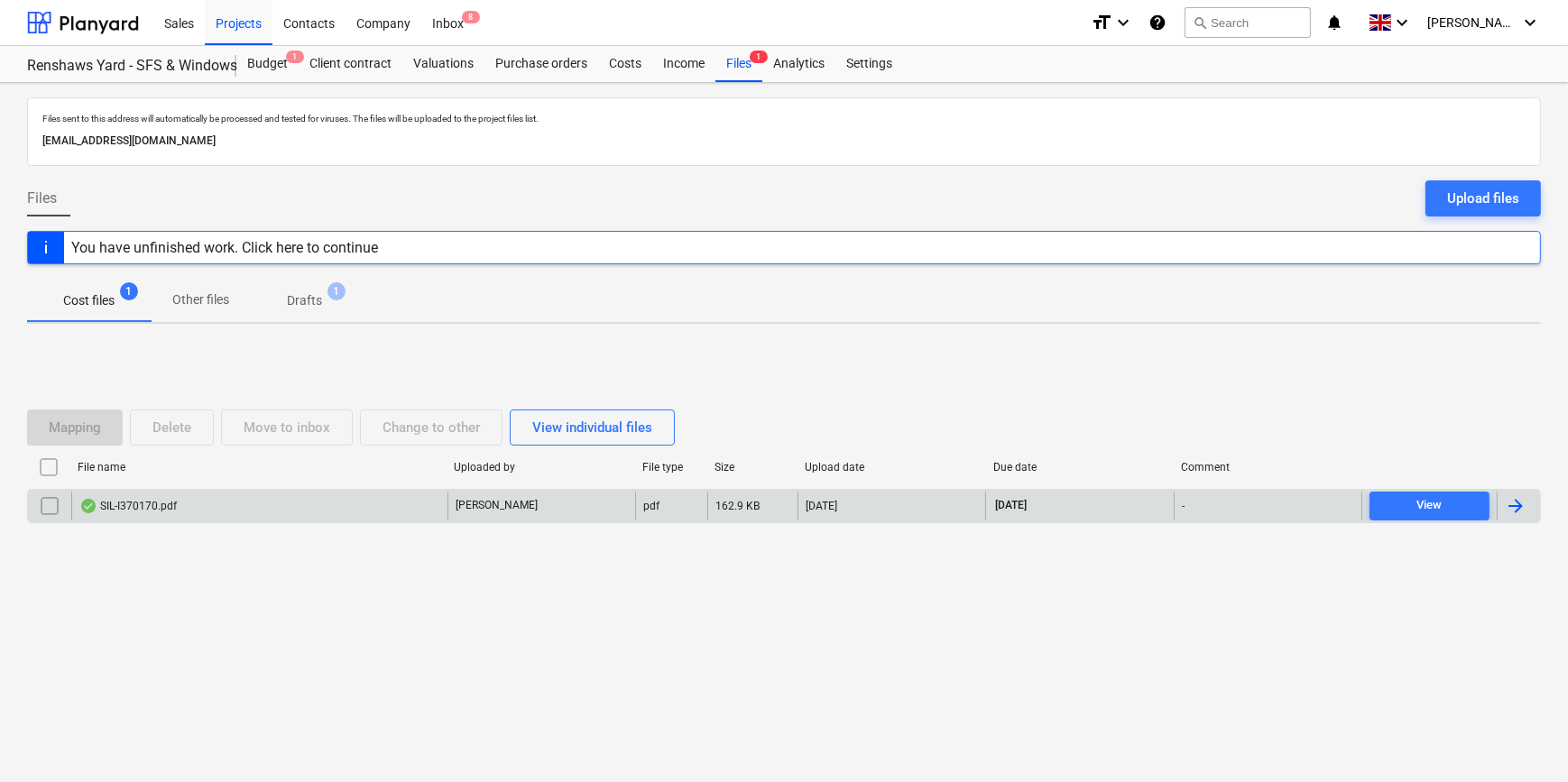 click at bounding box center [50, 506] 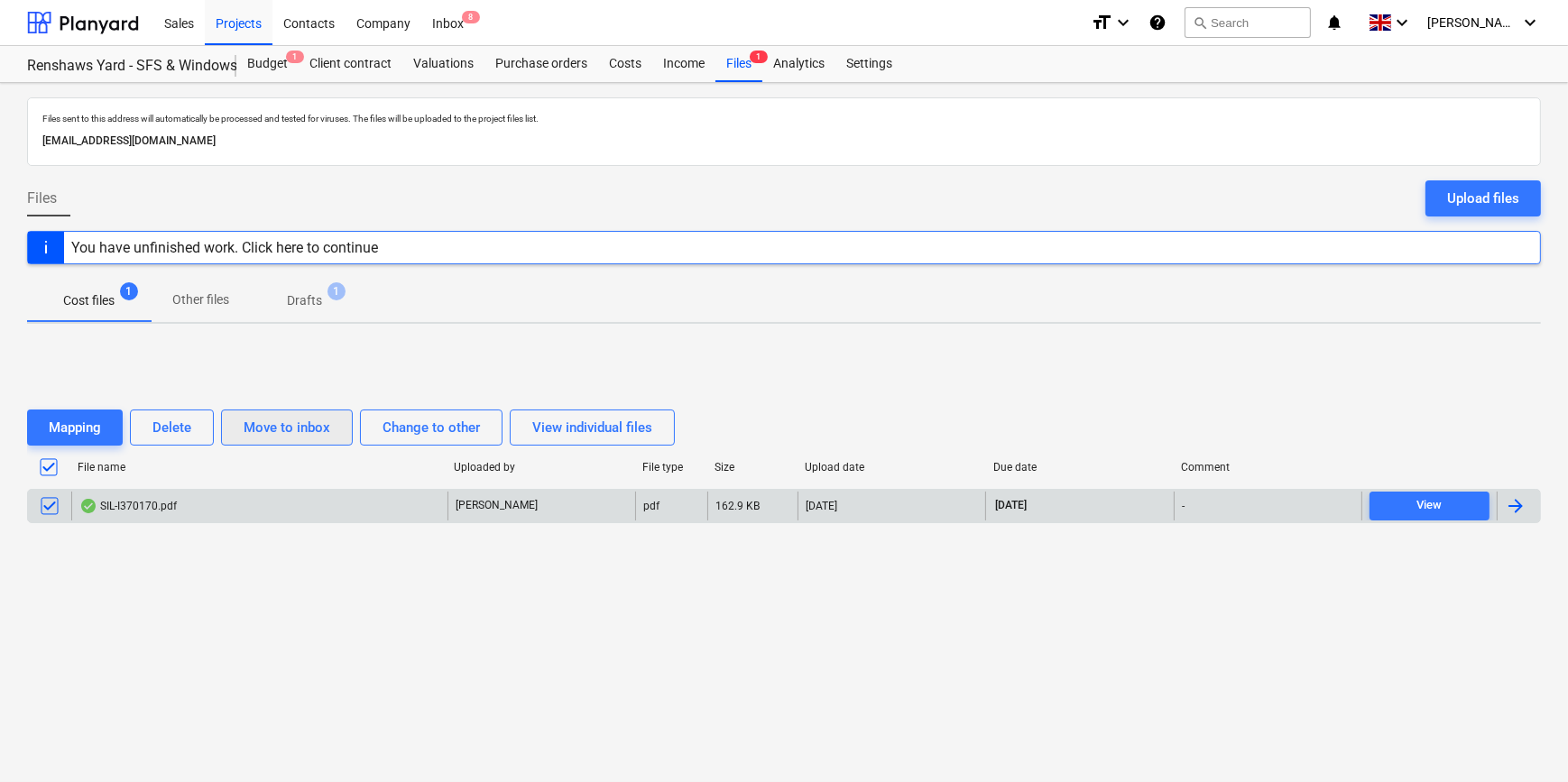 click on "Move to inbox" at bounding box center [287, 428] 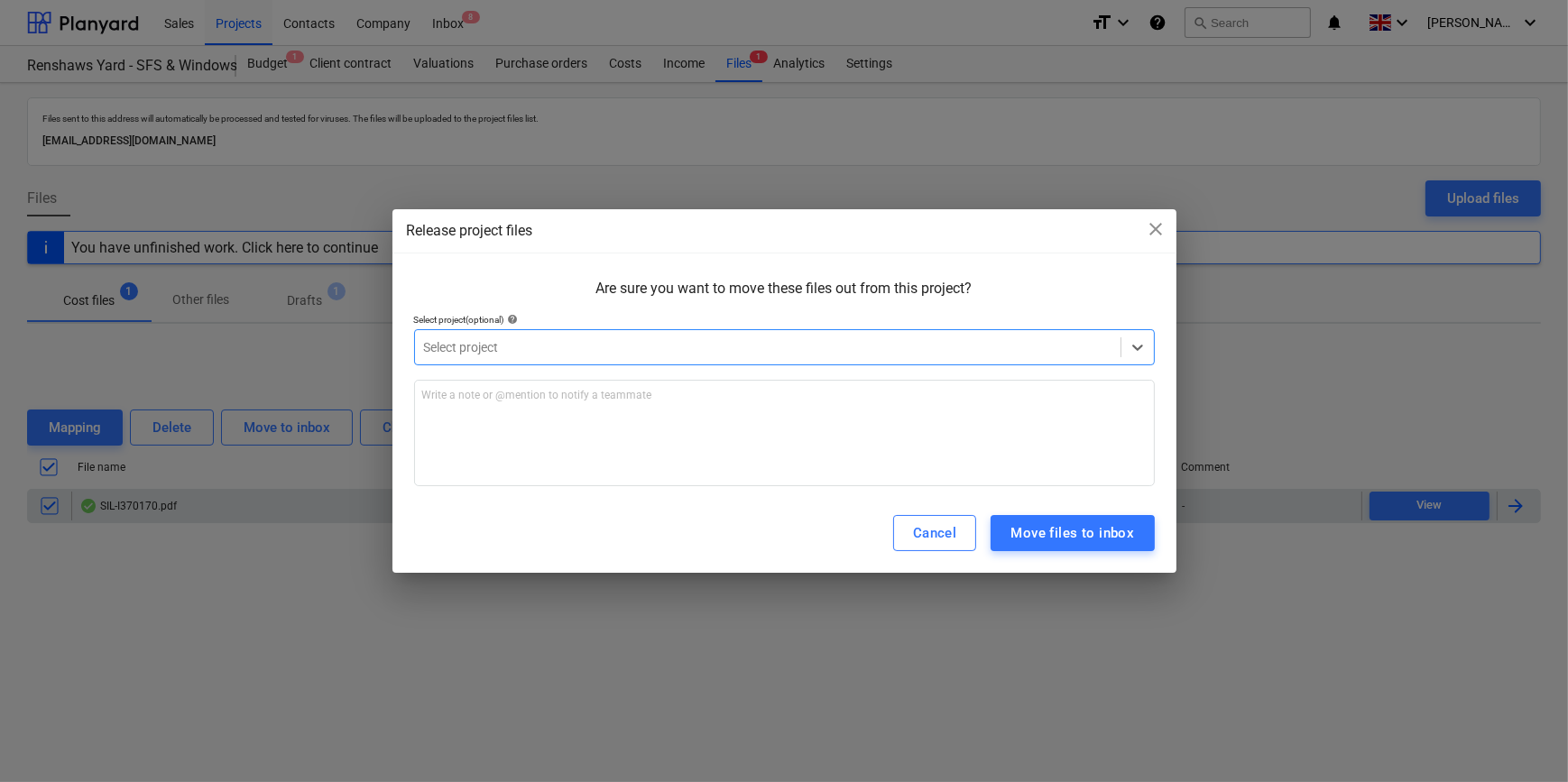 click at bounding box center (768, 347) 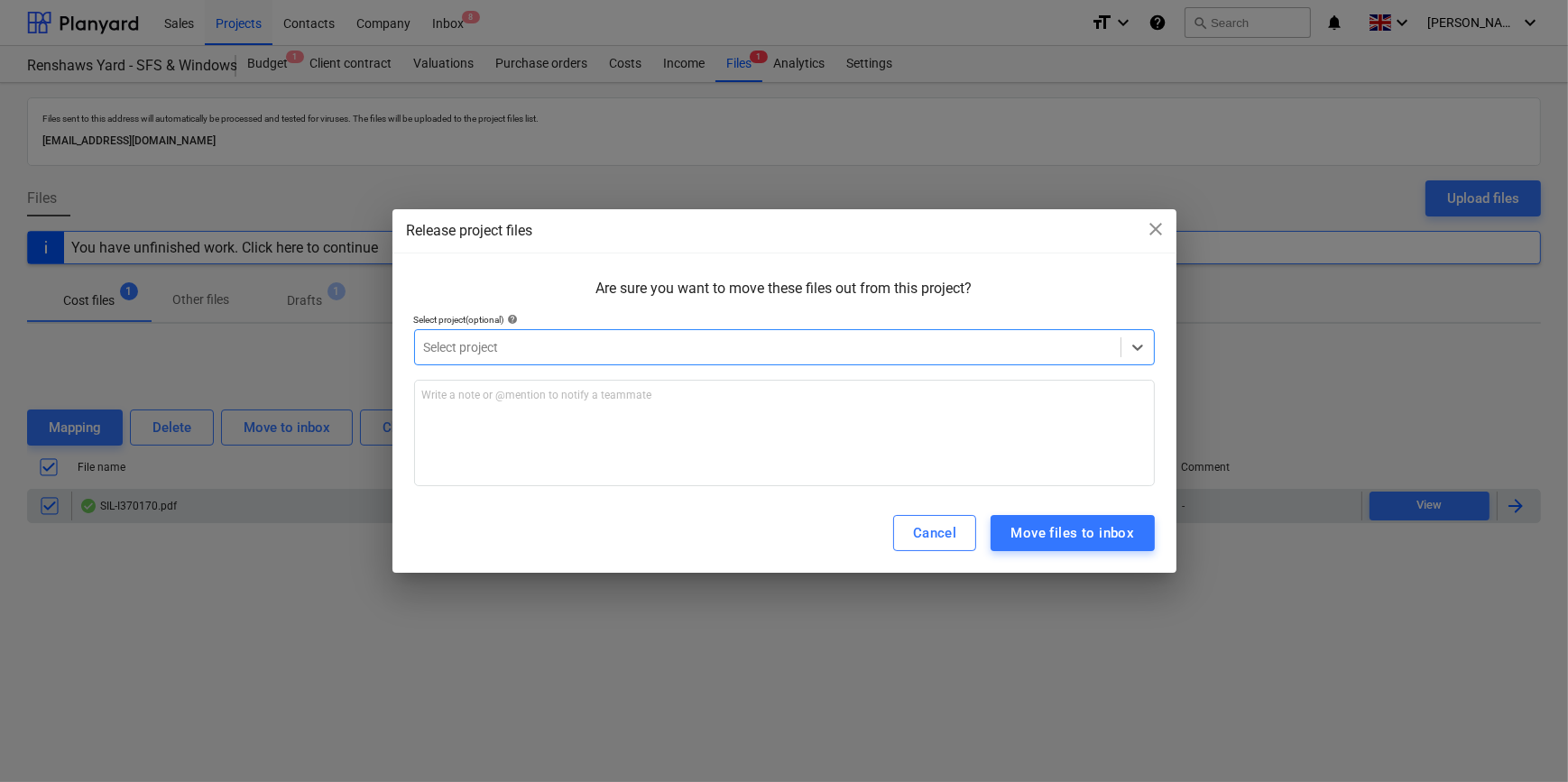 click on "Renshaws Yard - Cladding" at bounding box center (784, 839) 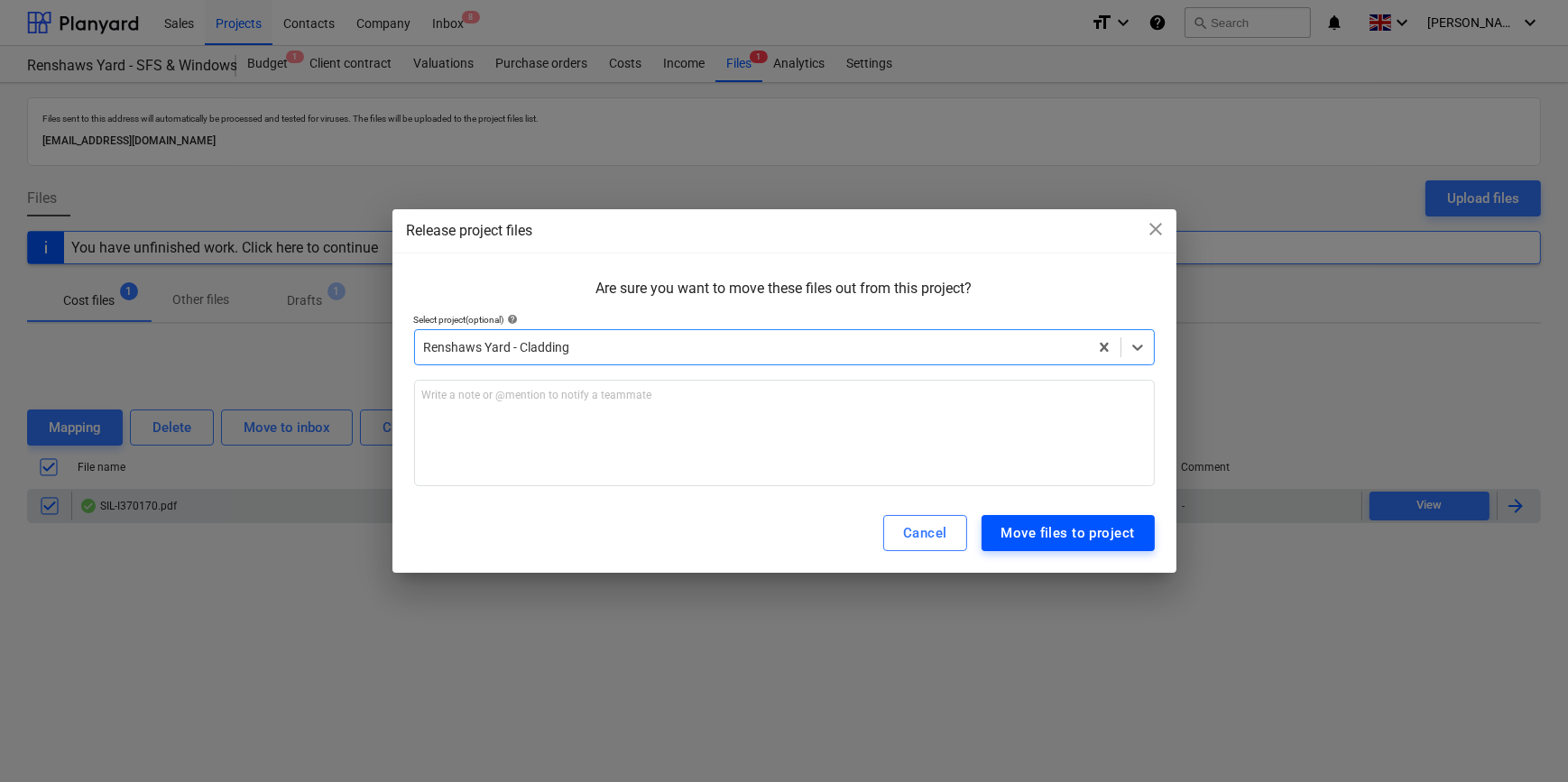 click on "Move files to project" at bounding box center [1068, 533] 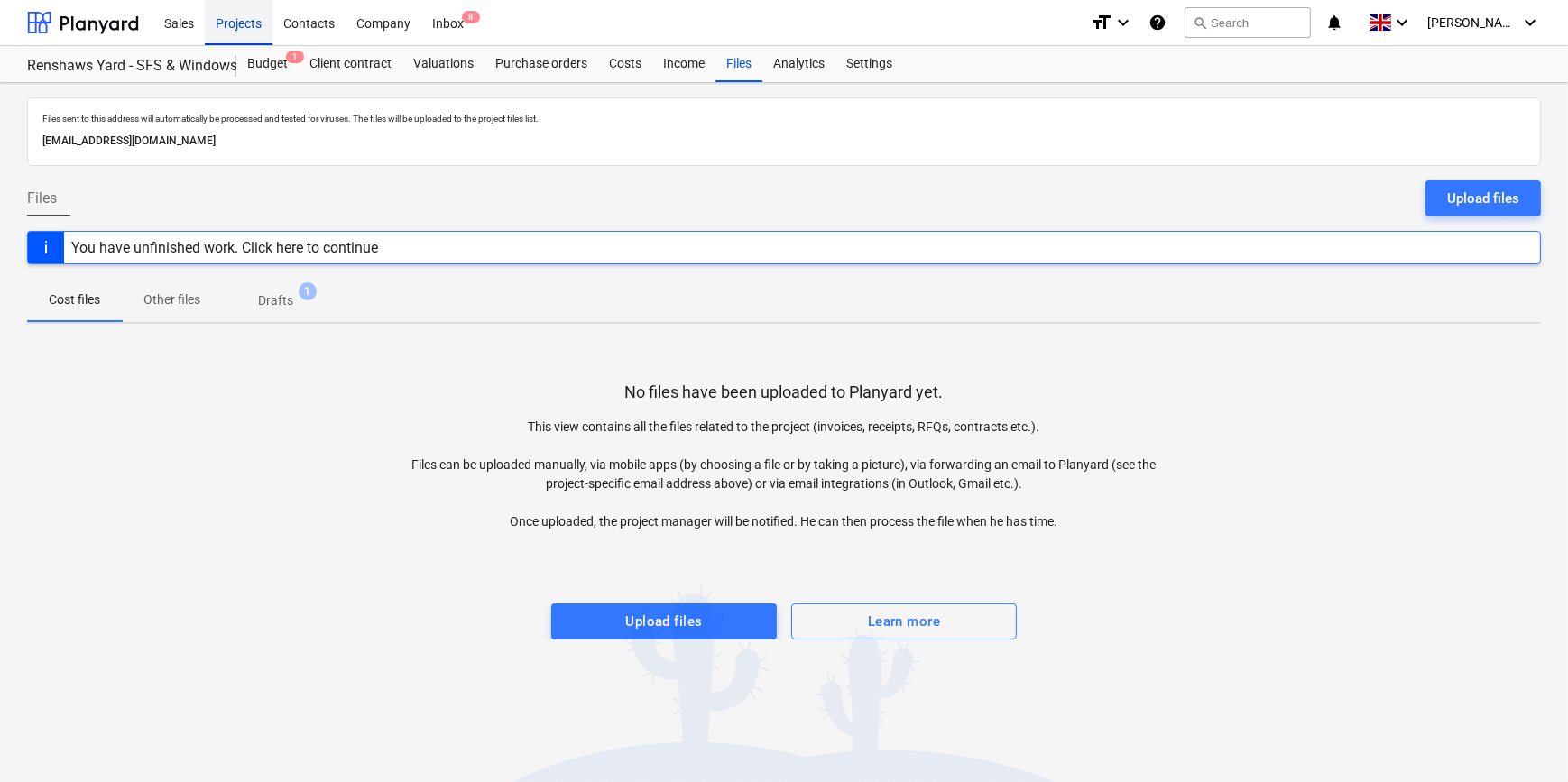 click on "Projects" at bounding box center (238, 22) 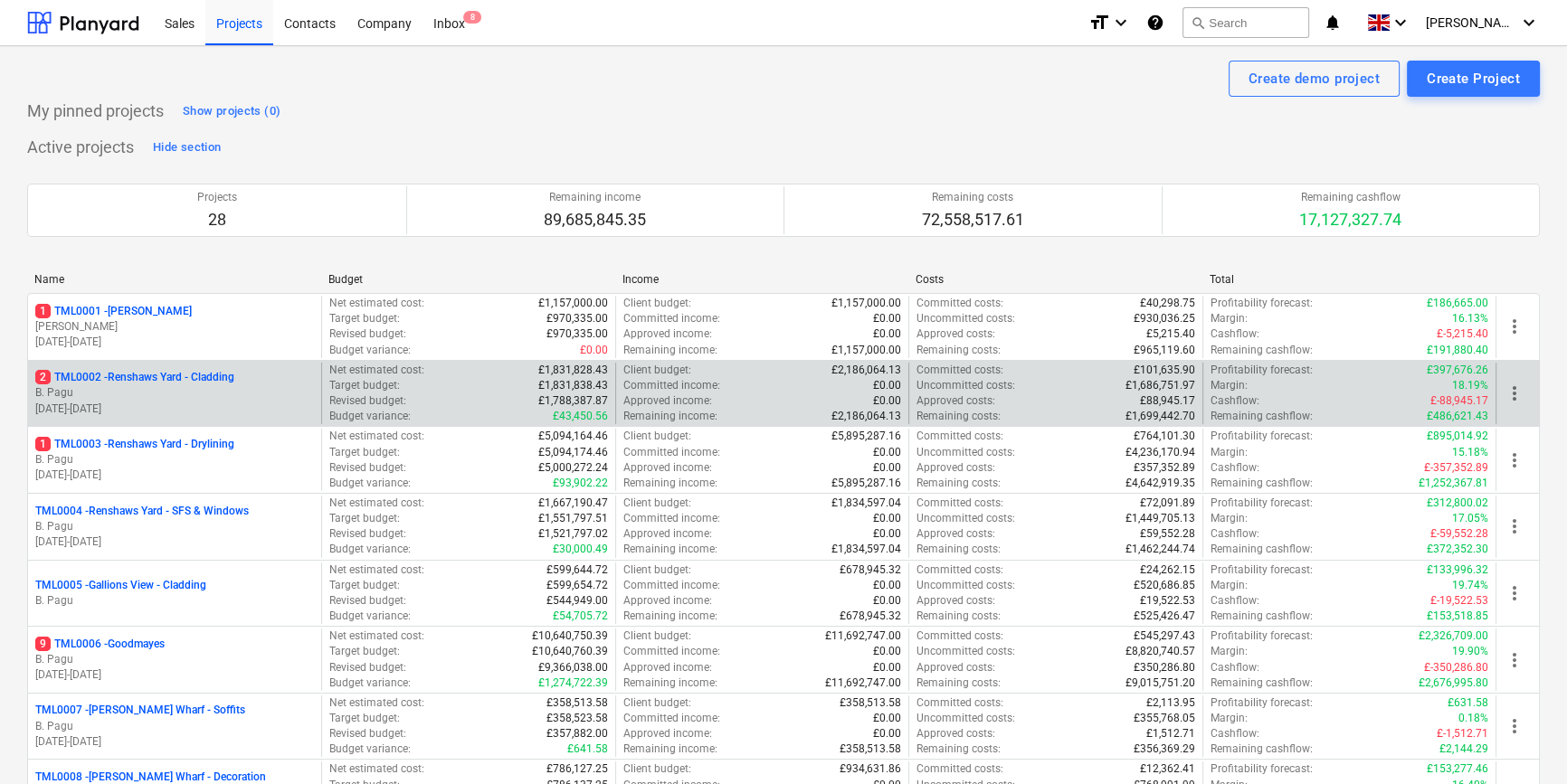 click on "2  TML0002 -  Renshaws Yard - Cladding" at bounding box center (135, 377) 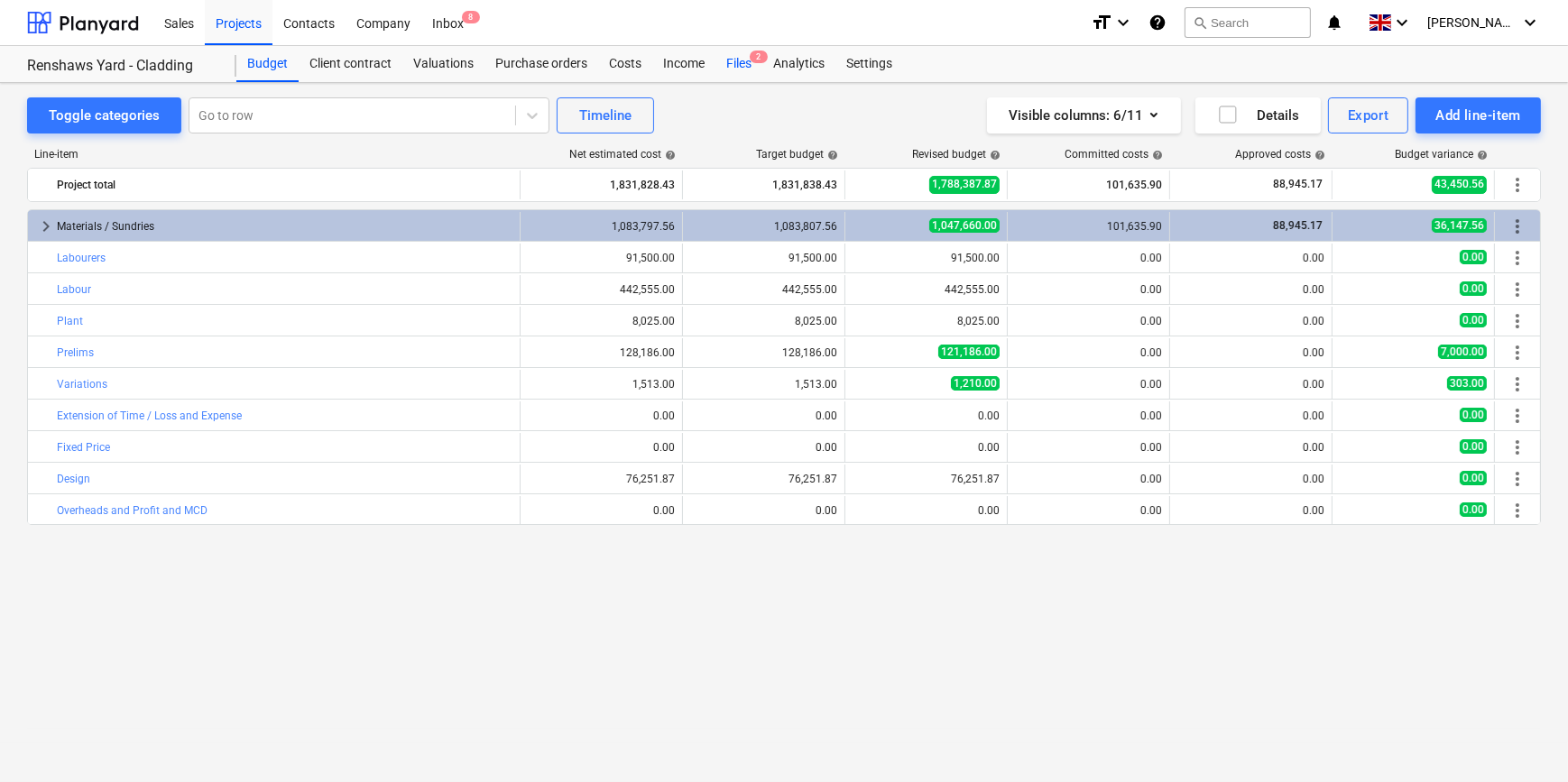 click on "Files 2" at bounding box center (739, 64) 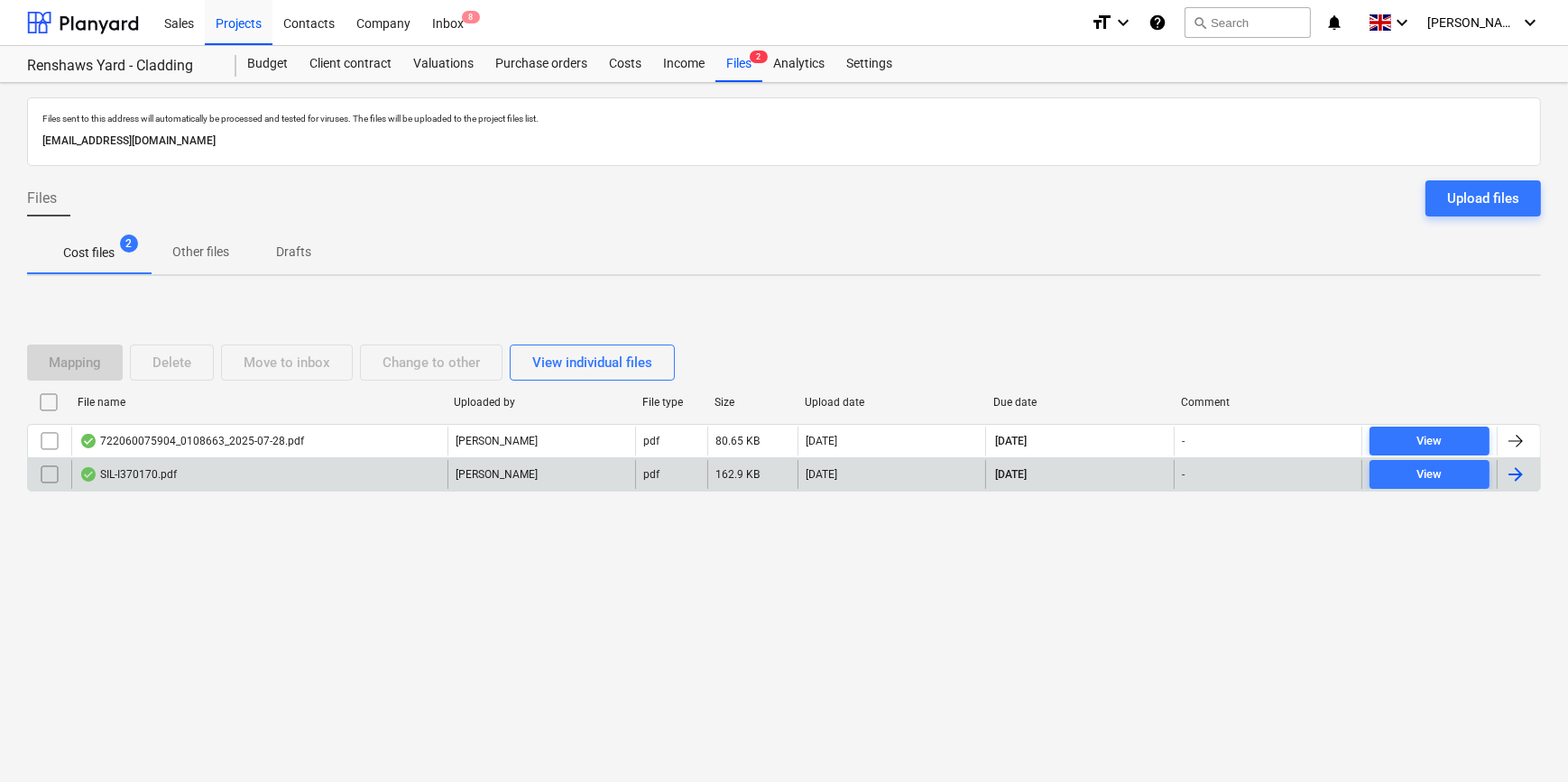 click at bounding box center [1518, 474] 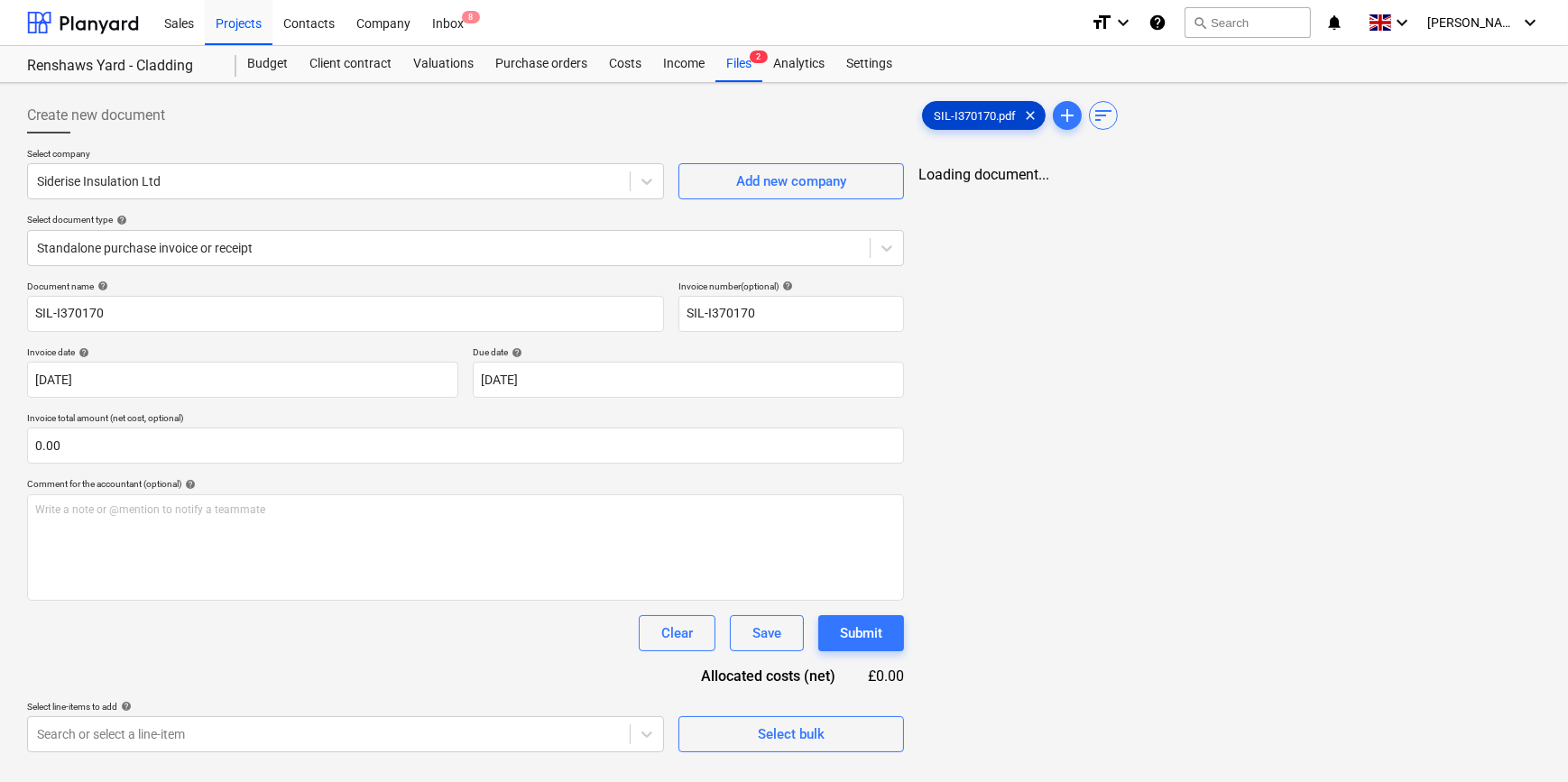click on "SIL-I370170.pdf" at bounding box center [974, 115] 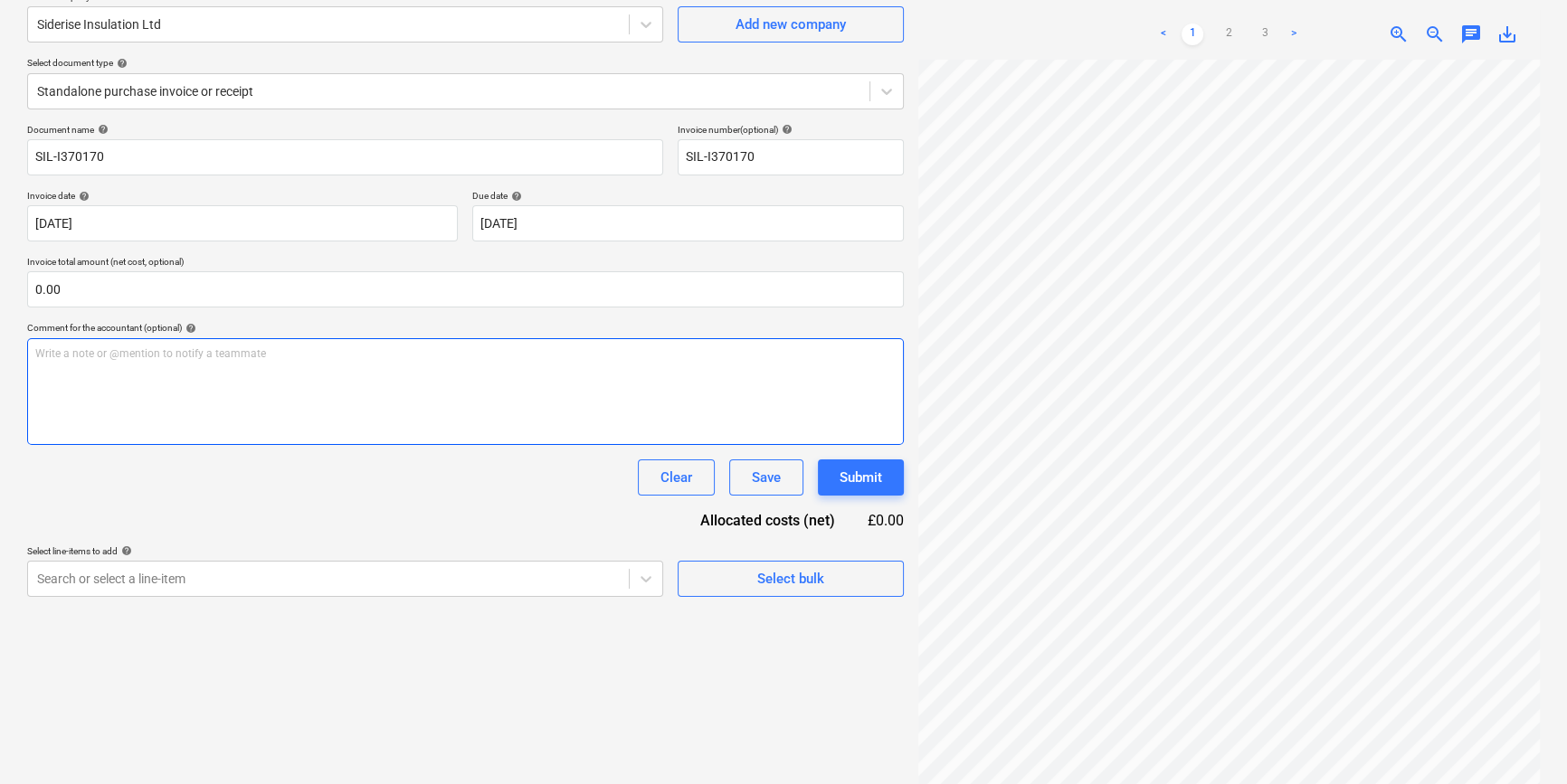 scroll, scrollTop: 164, scrollLeft: 0, axis: vertical 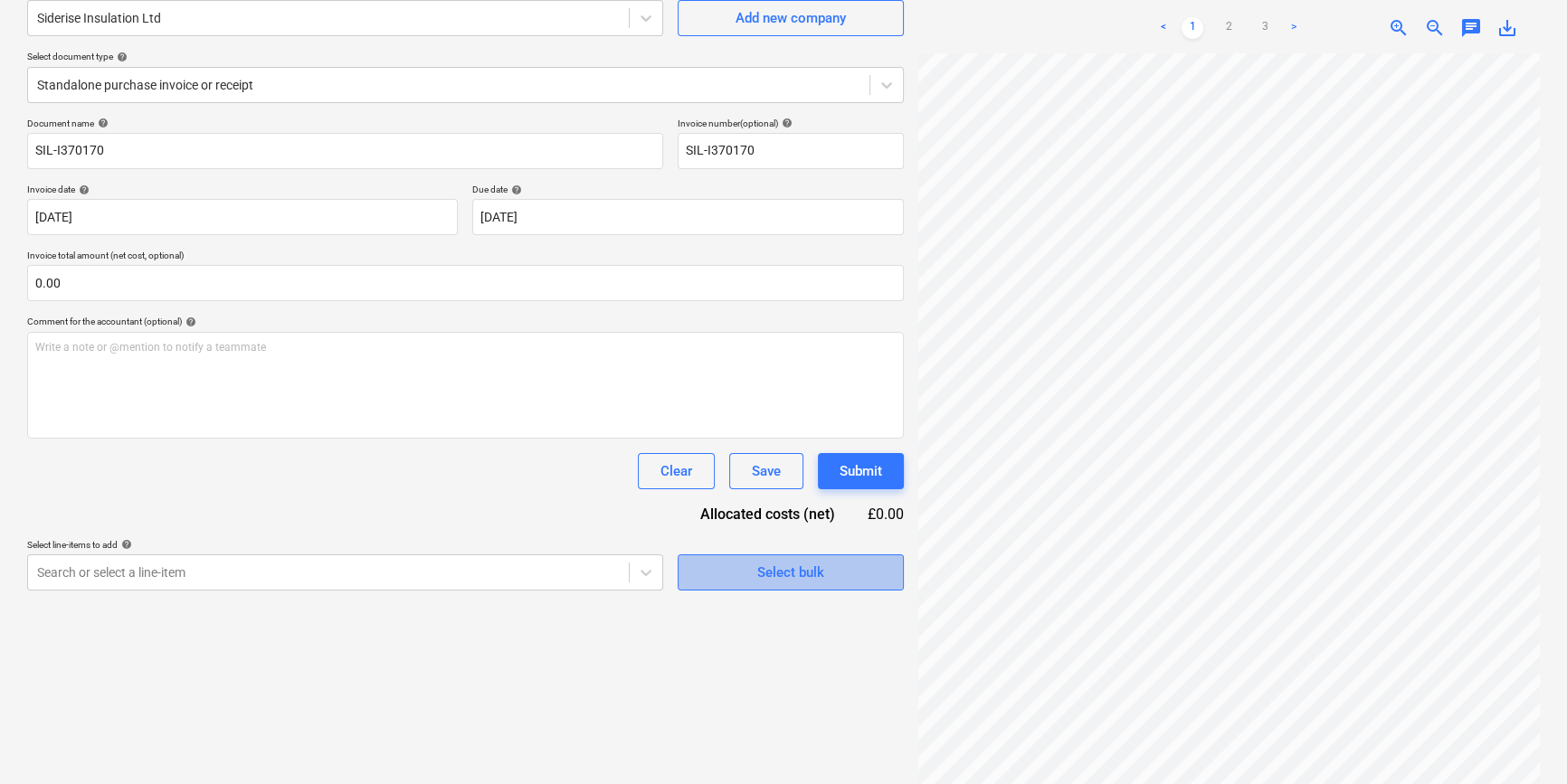 click on "Select bulk" at bounding box center [791, 572] 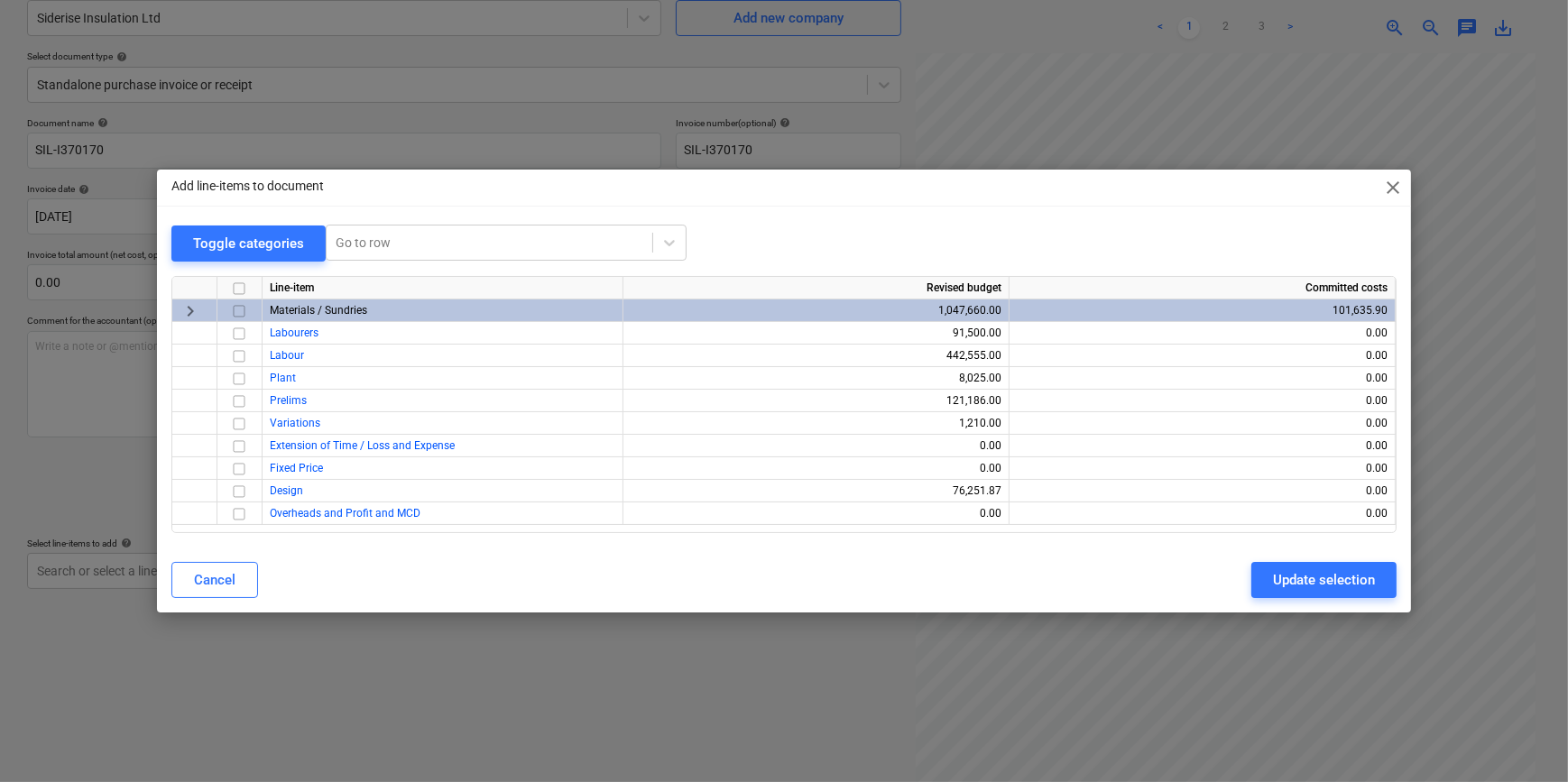 click at bounding box center [239, 311] 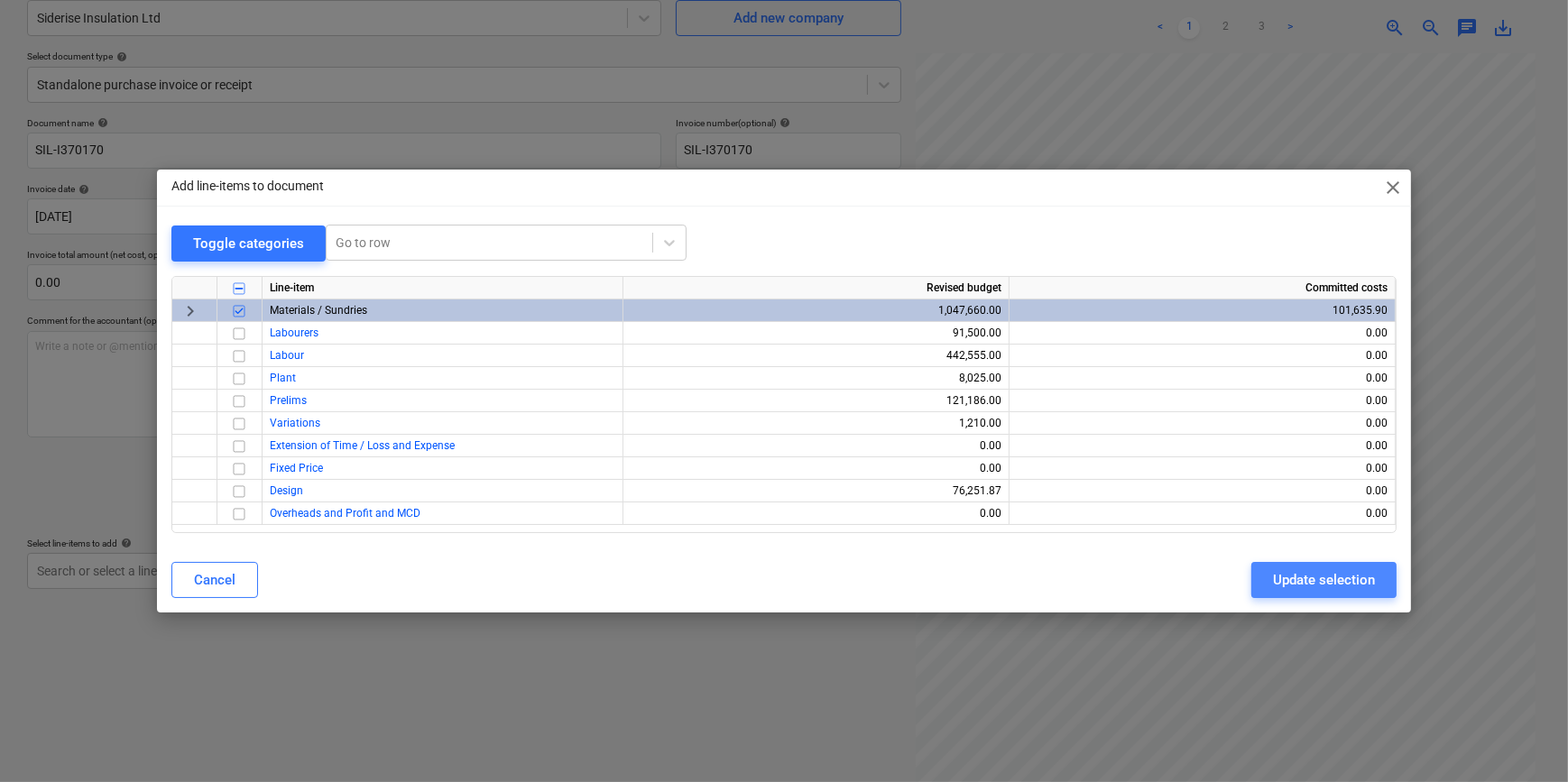 click on "Update selection" at bounding box center [1324, 580] 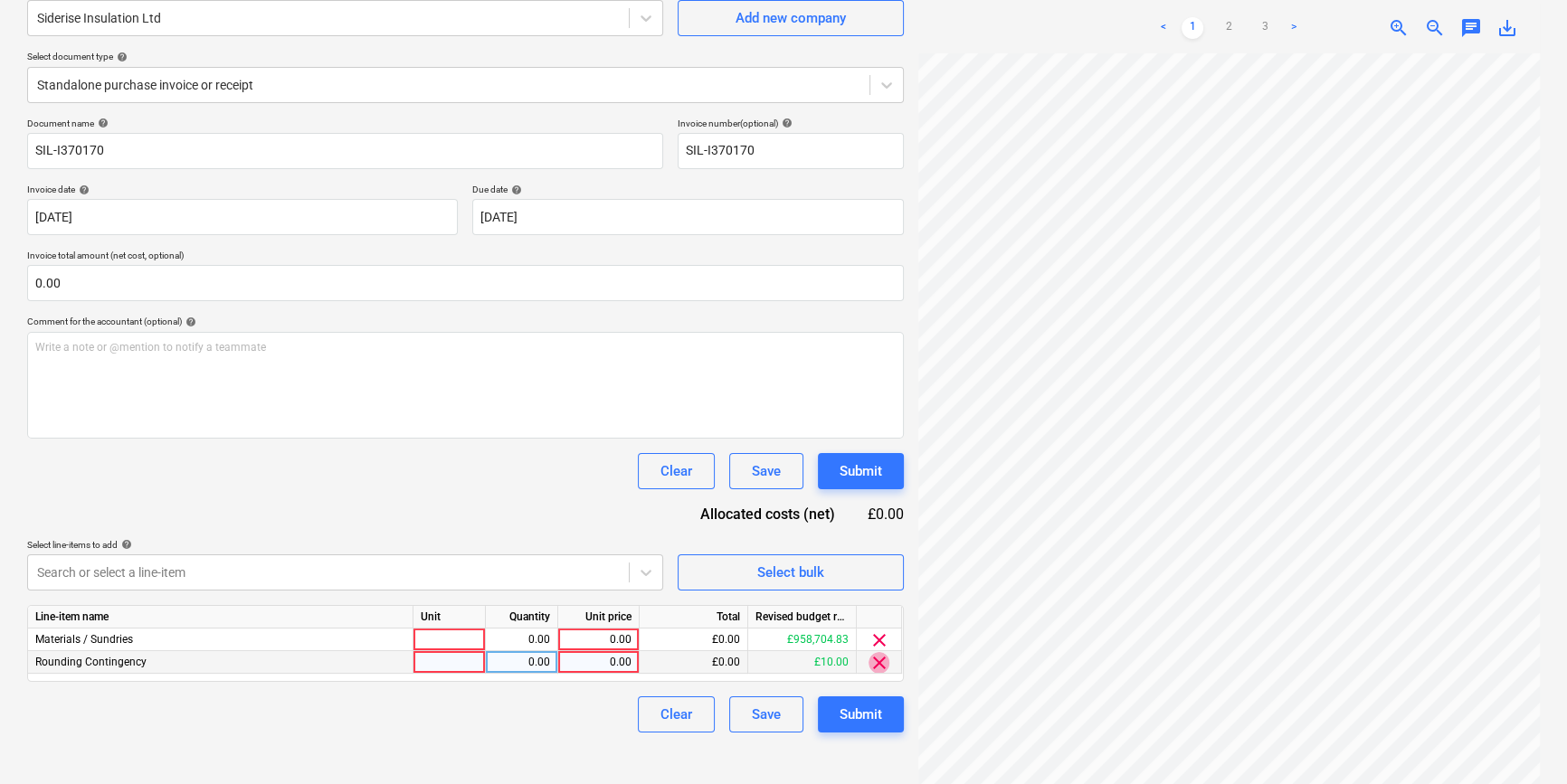 click on "clear" at bounding box center (879, 663) 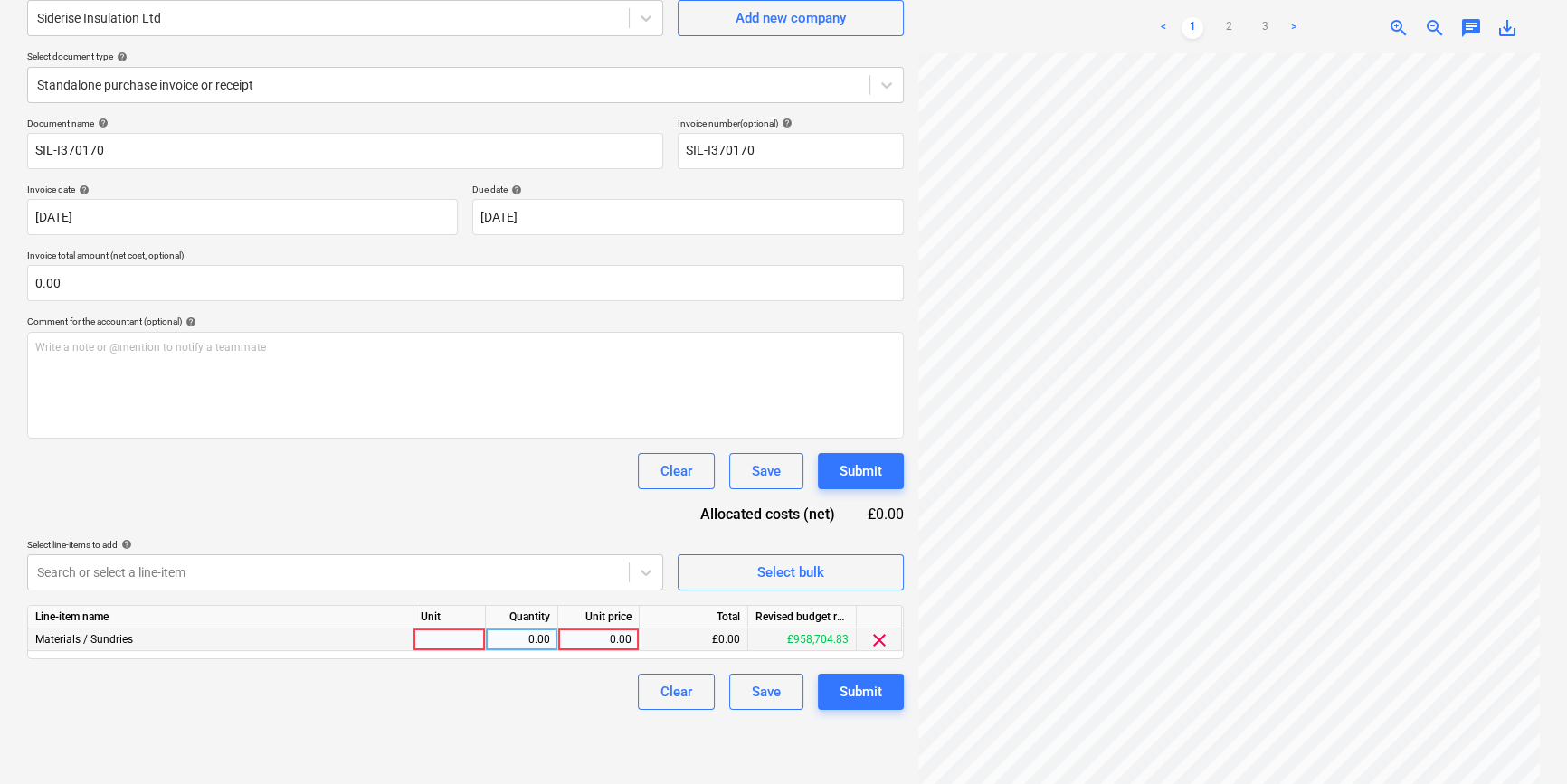 click at bounding box center (450, 639) 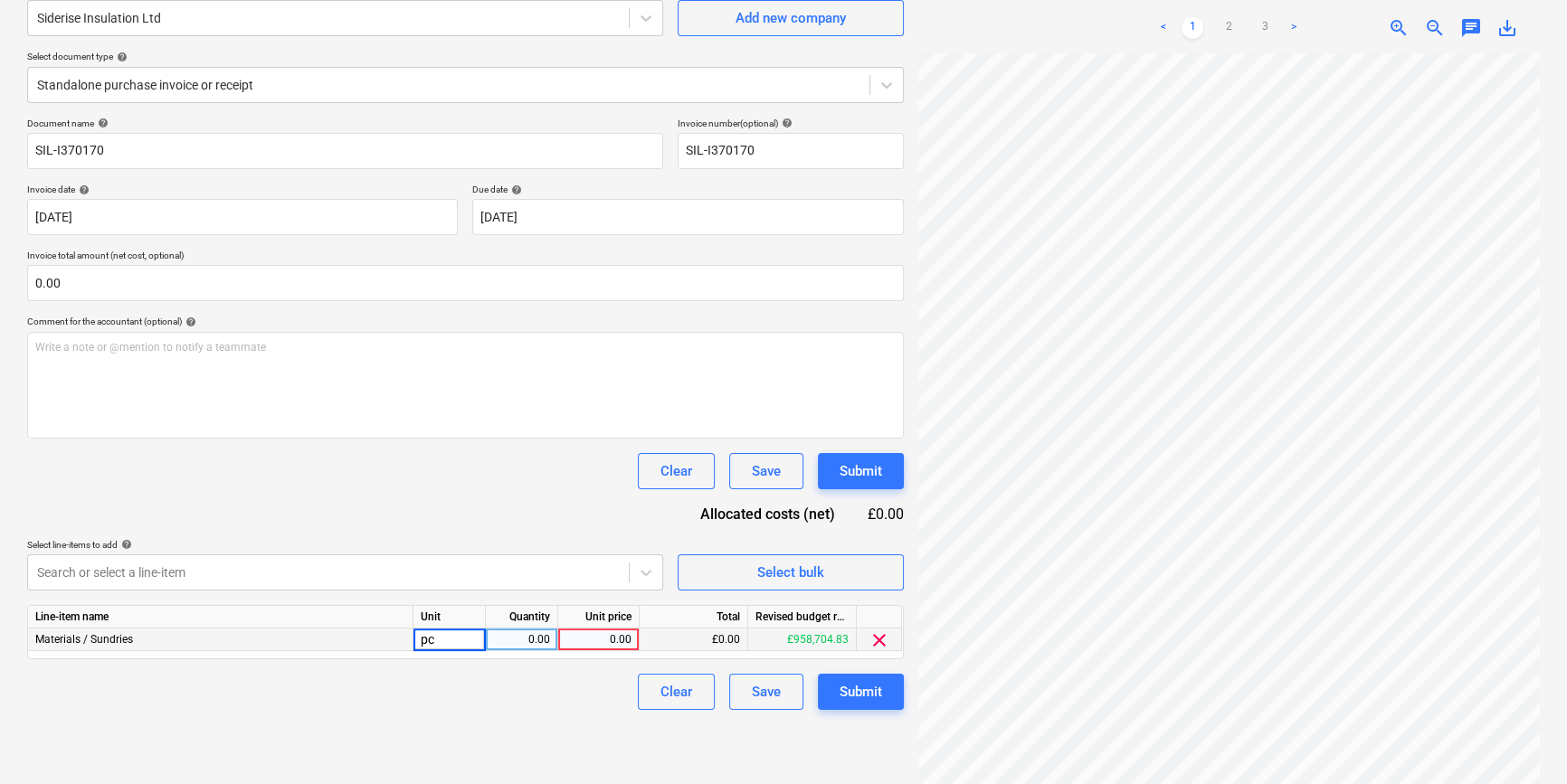 type on "pcs" 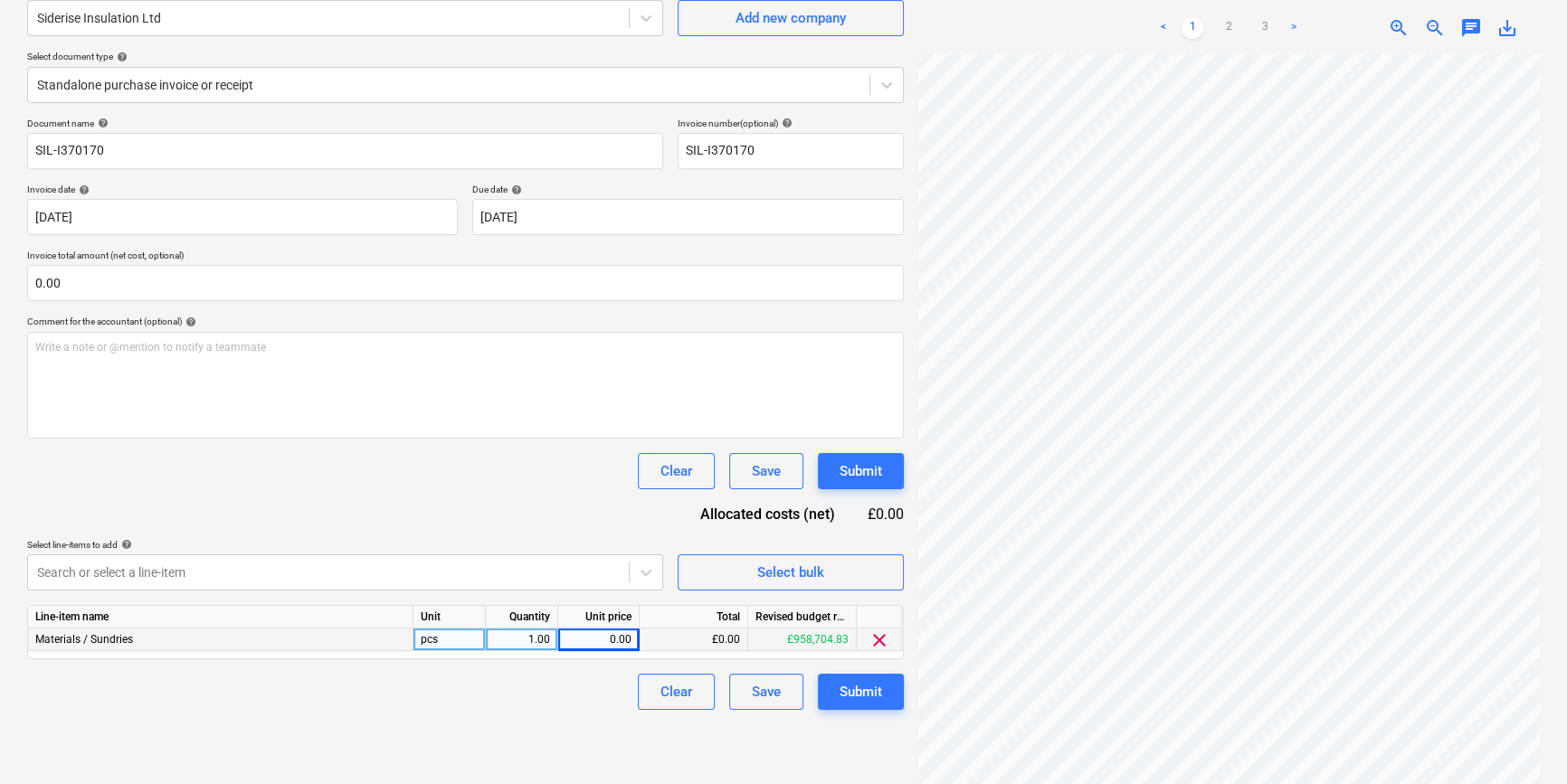 click on "Project fetching failed" at bounding box center [1183, 19] 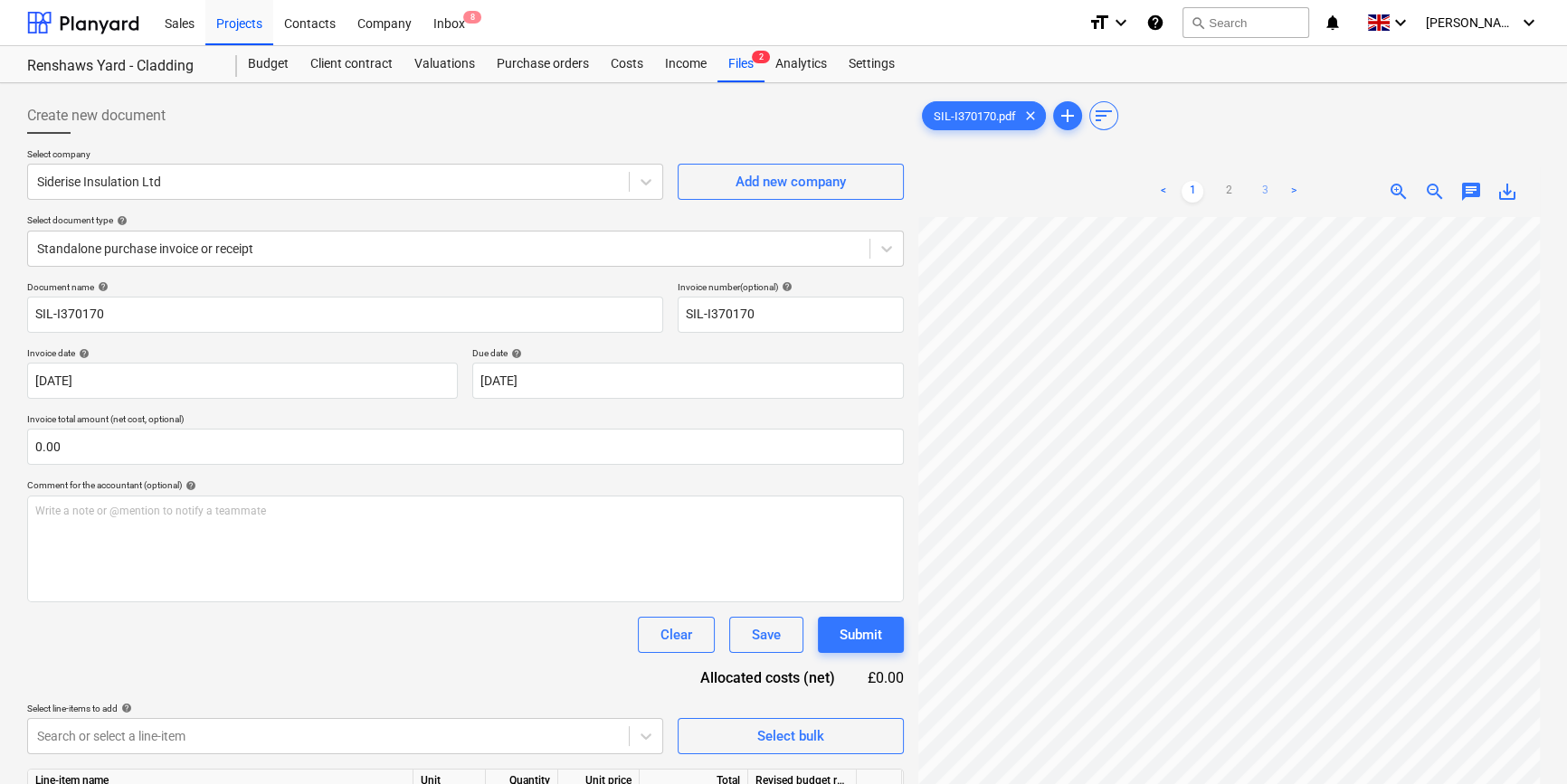 click on "3" at bounding box center [1265, 192] 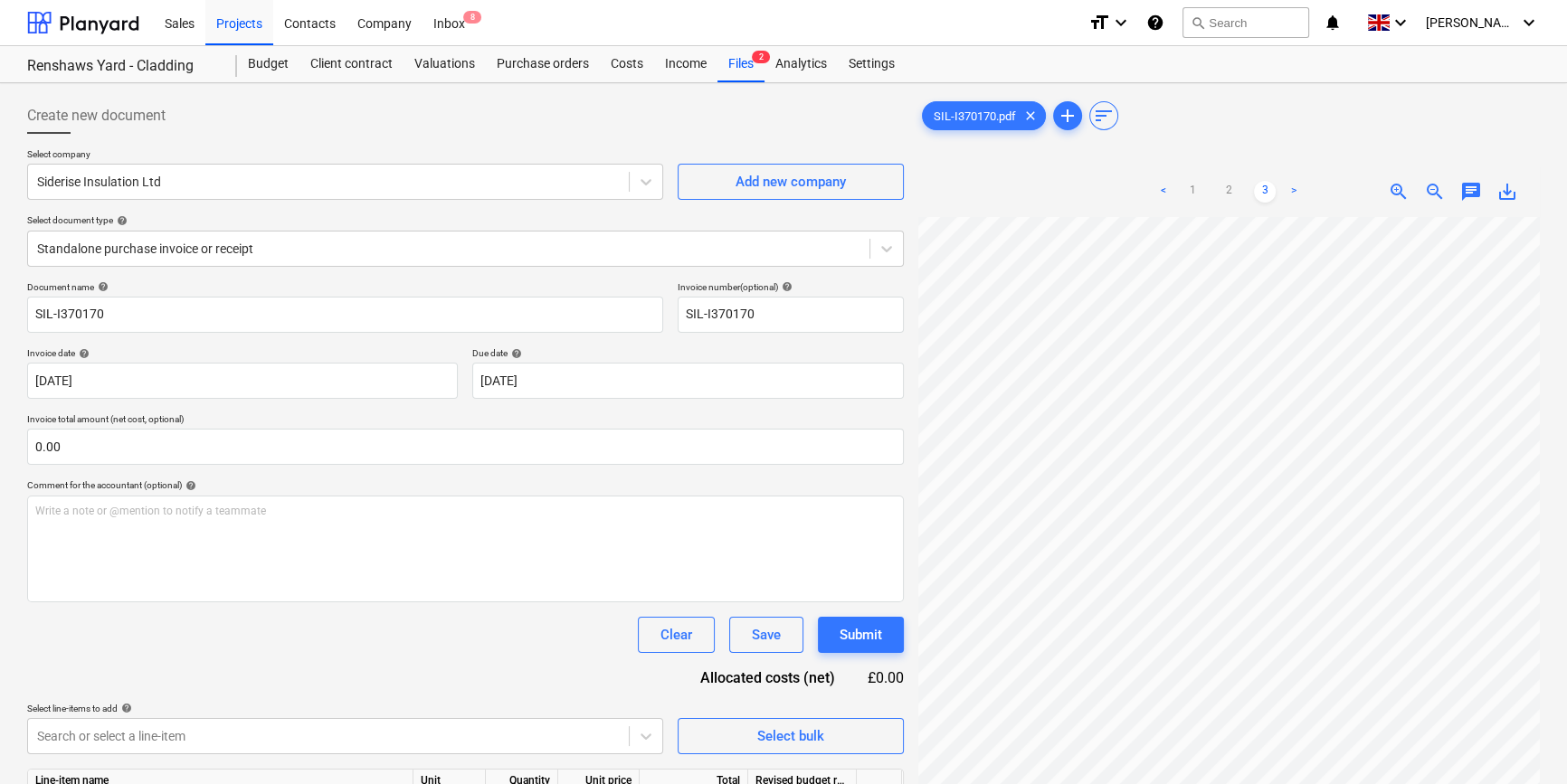 scroll, scrollTop: 421, scrollLeft: 195, axis: both 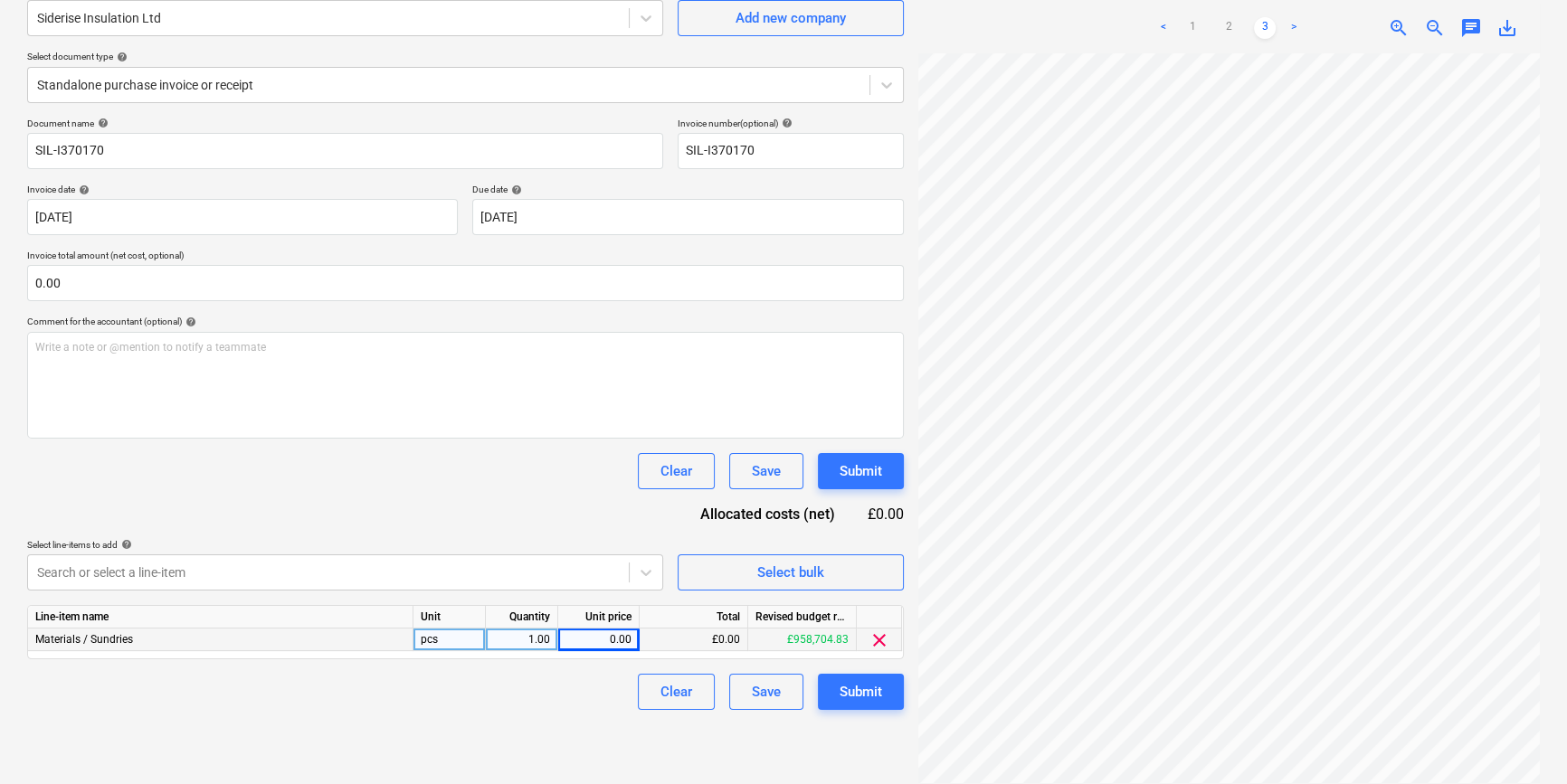 click on "0.00" at bounding box center [598, 639] 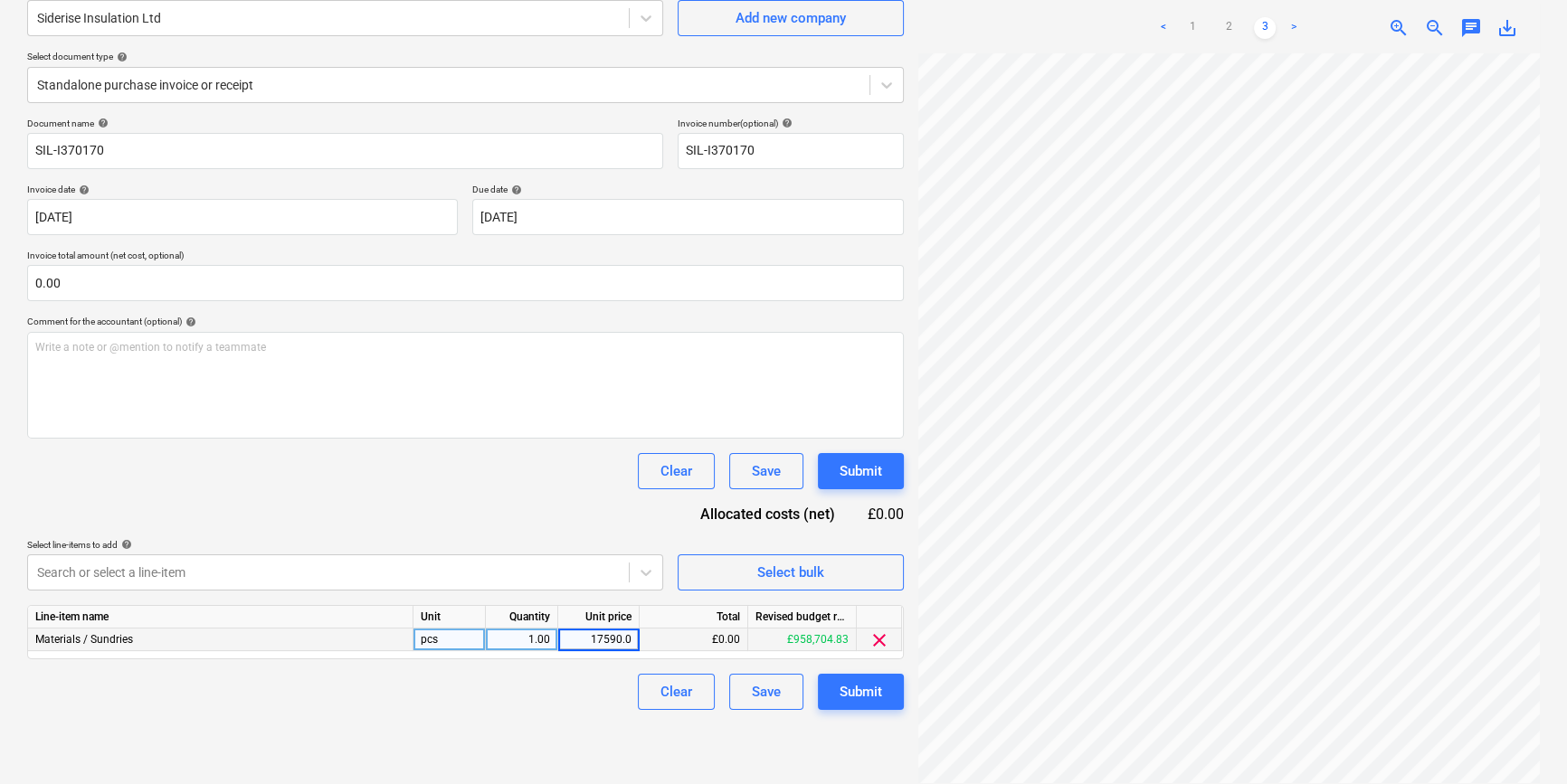 type on "17590.08" 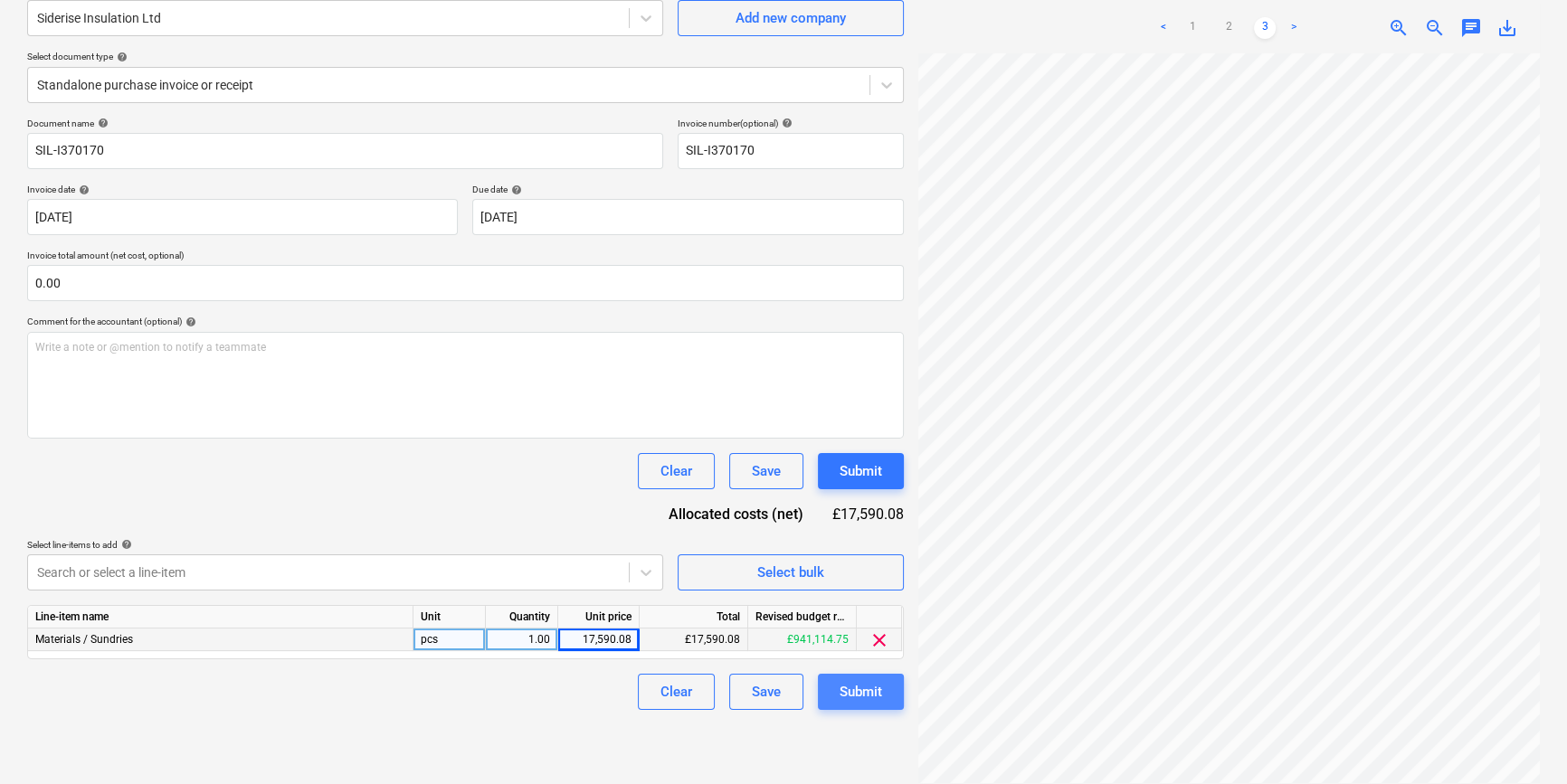 click on "Submit" at bounding box center (860, 692) 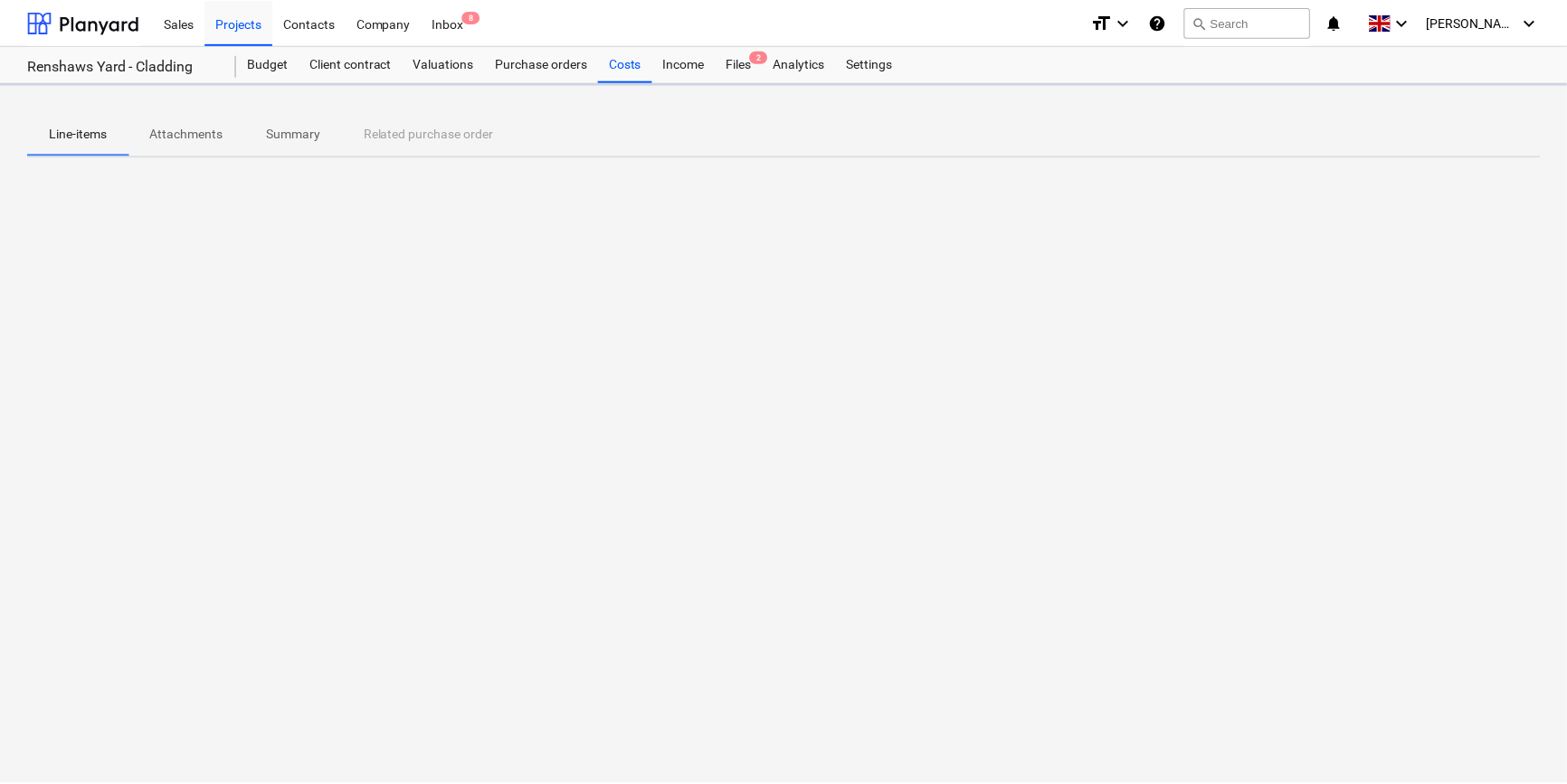 scroll, scrollTop: 0, scrollLeft: 0, axis: both 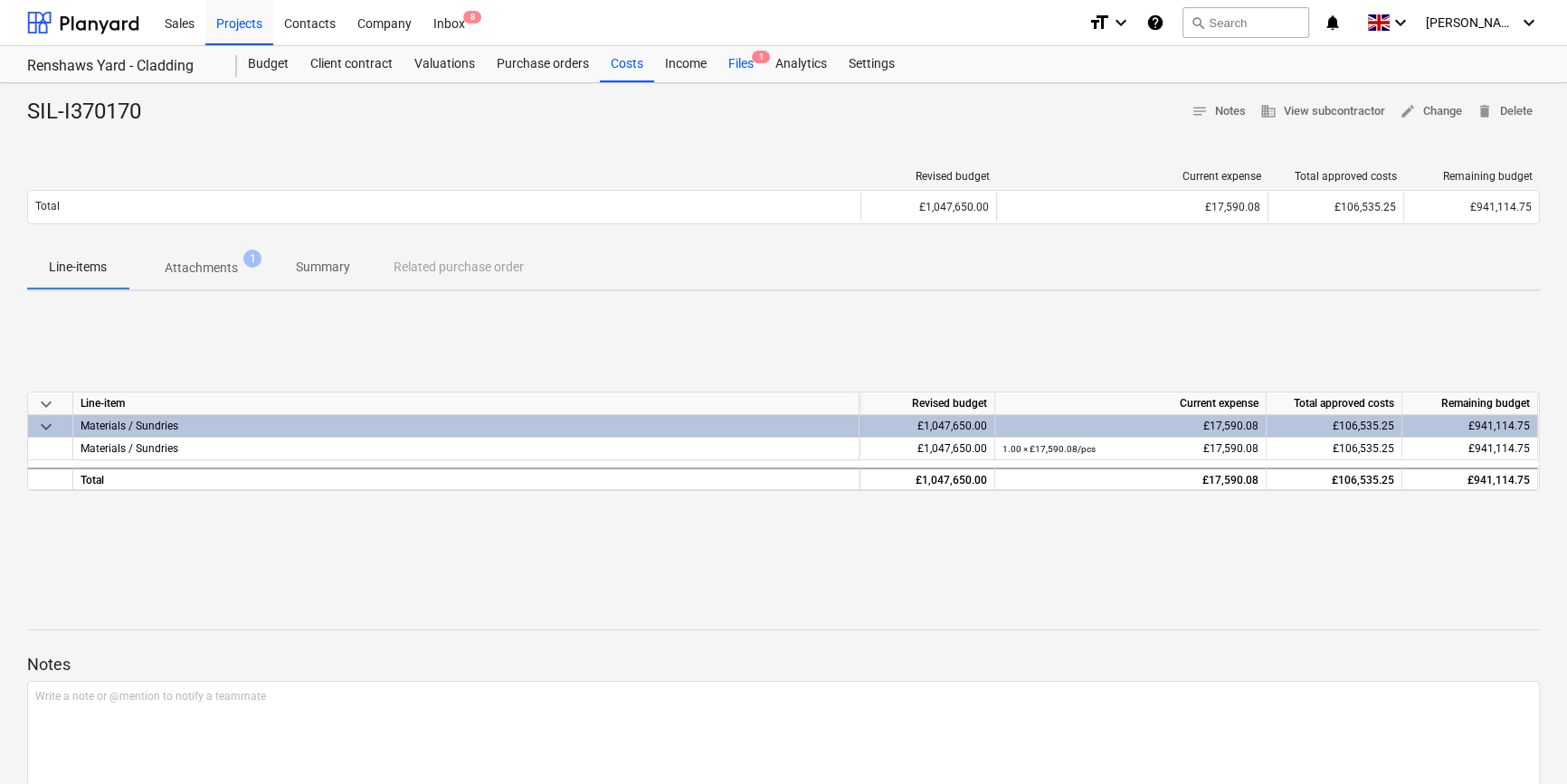 click on "Files 1" at bounding box center (741, 64) 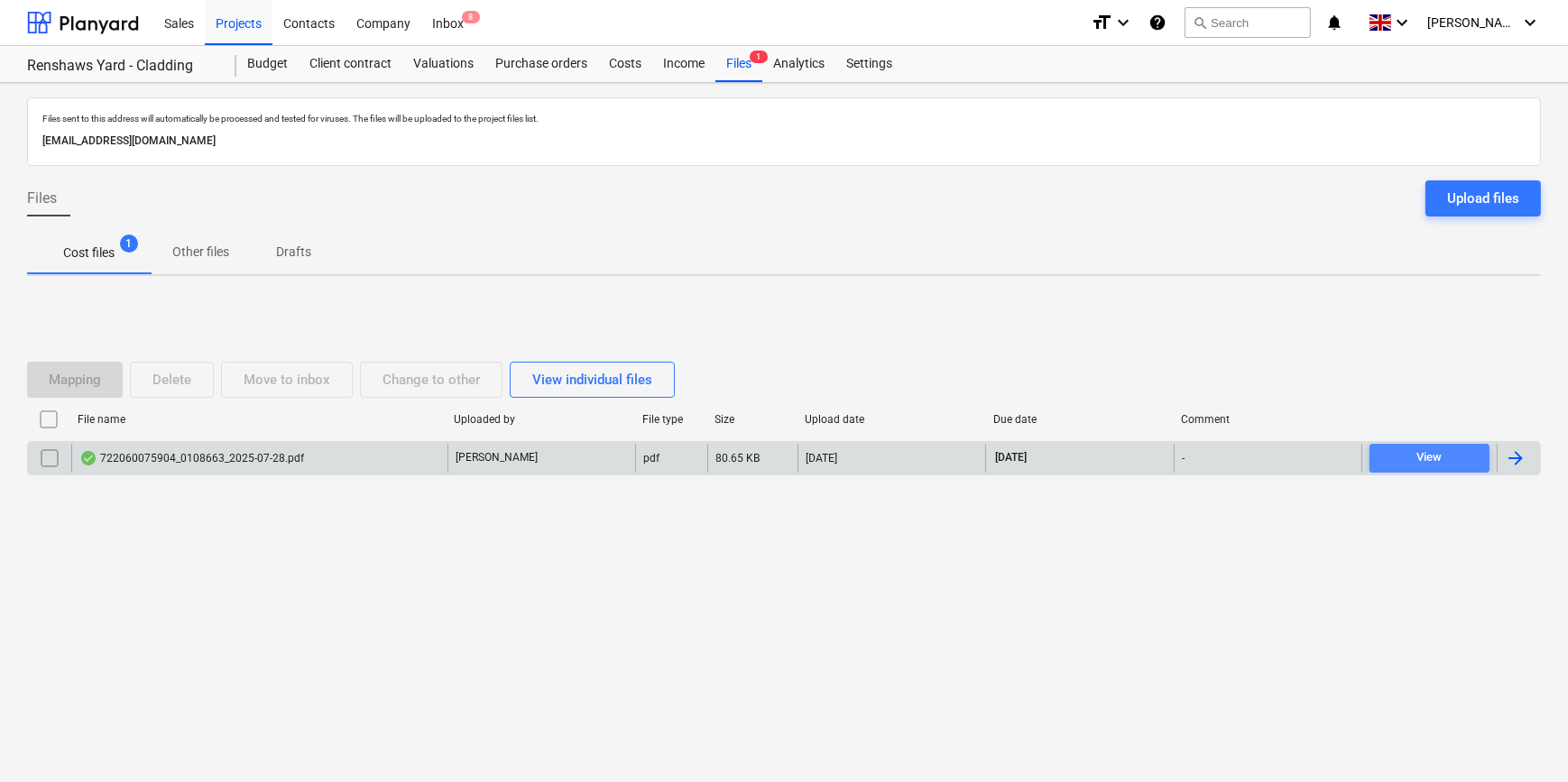 click on "View" at bounding box center (1429, 457) 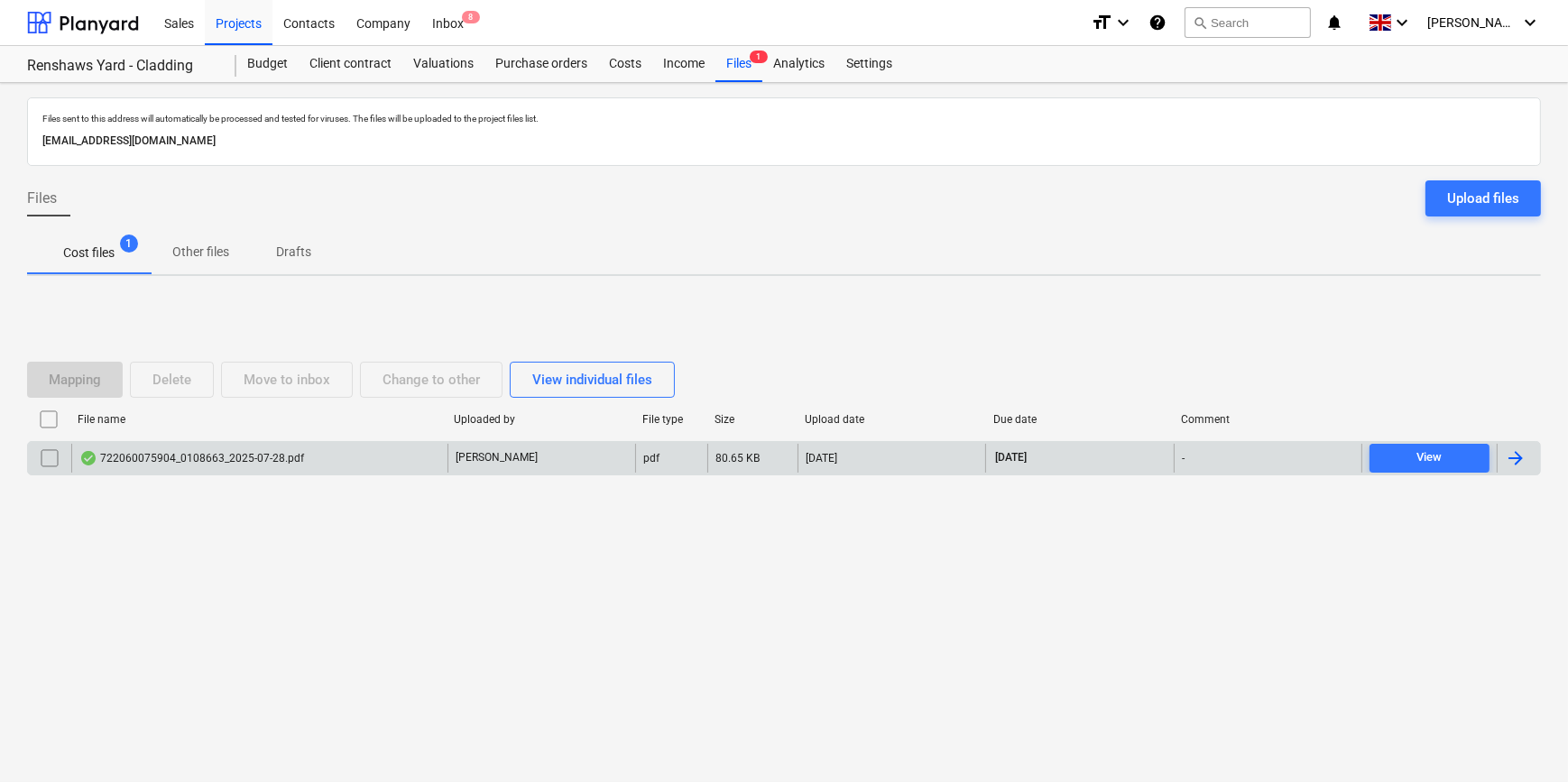 click at bounding box center (1516, 458) 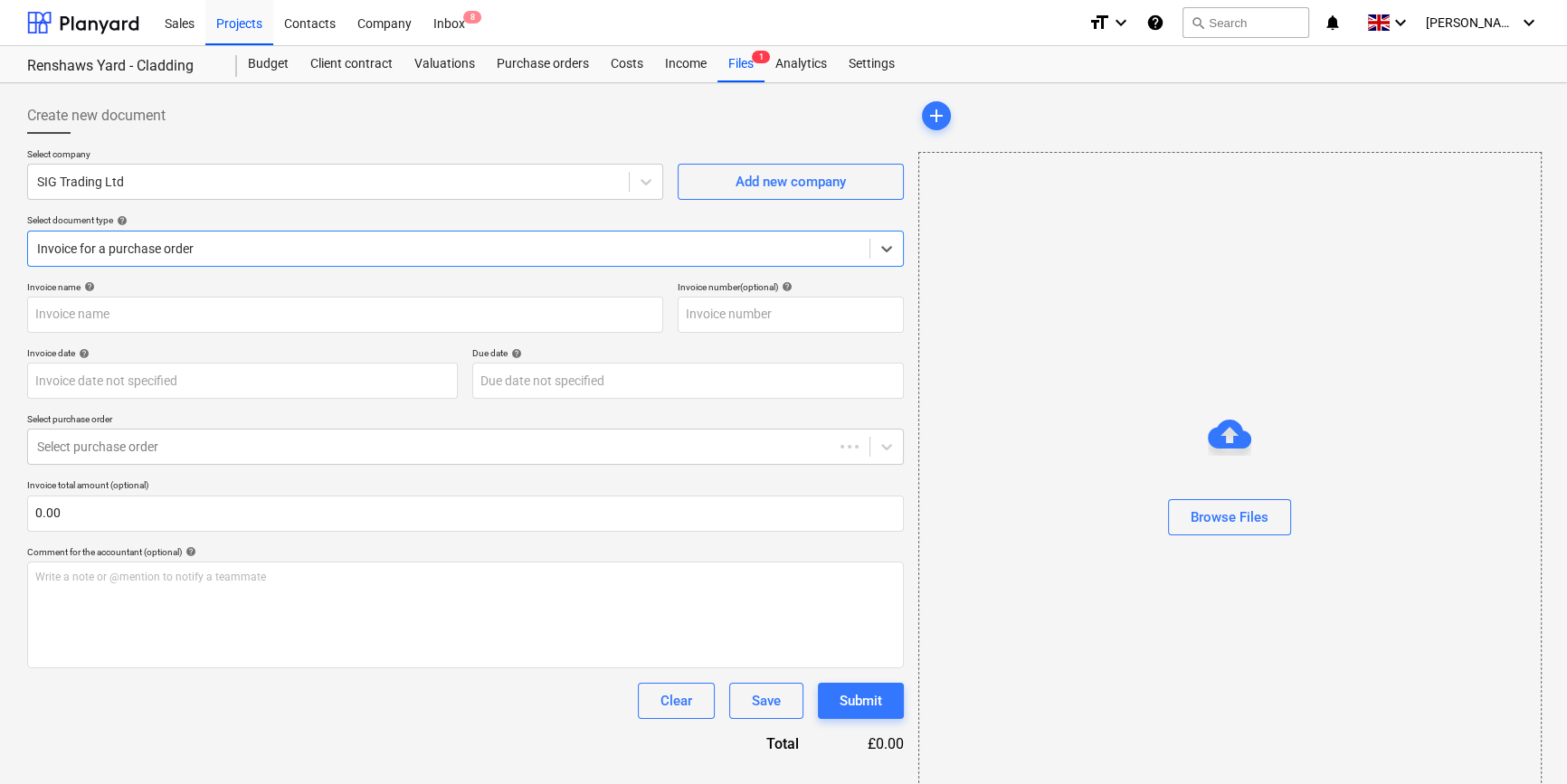 type on "722060075904" 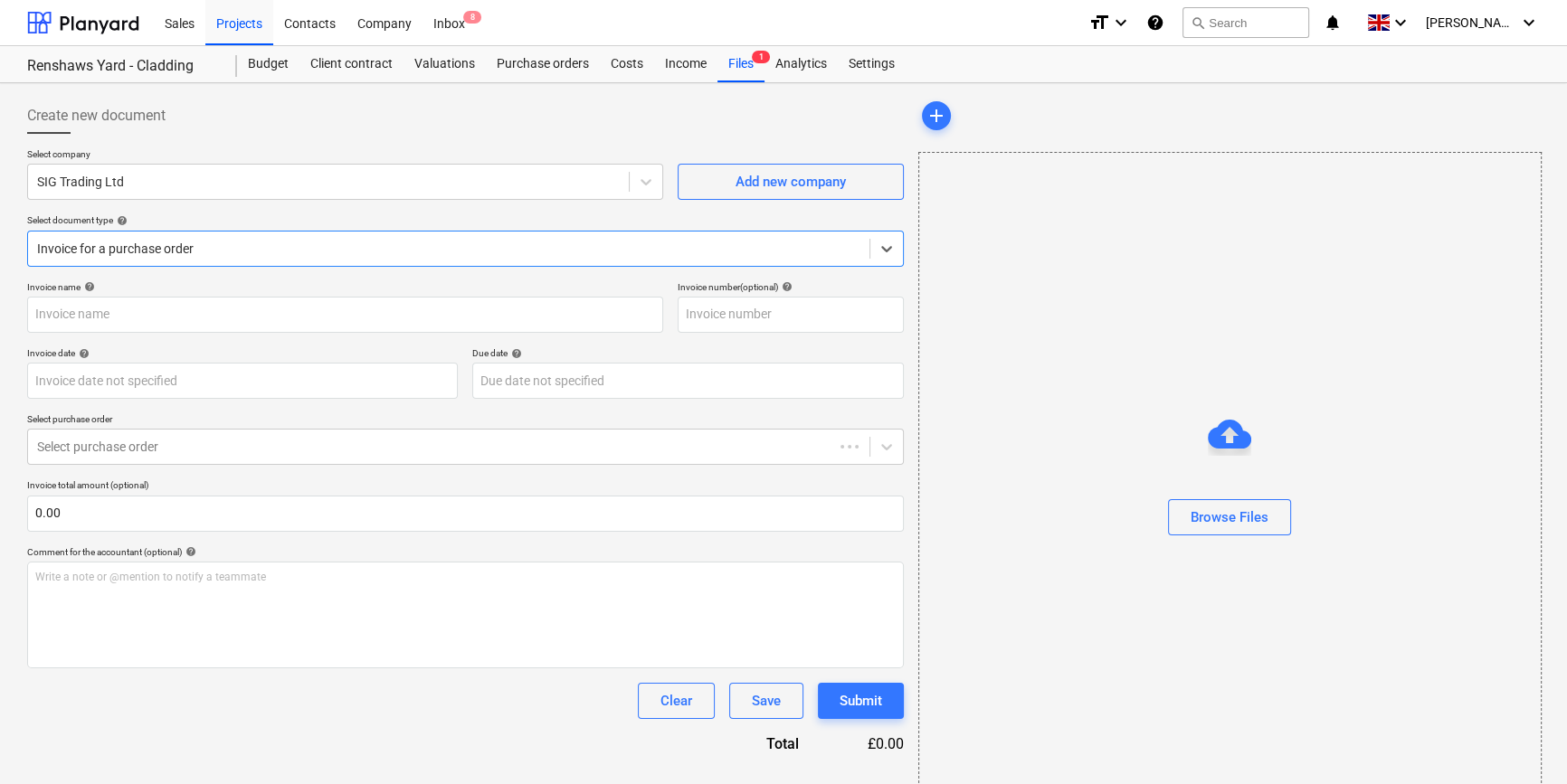type on "722060075904" 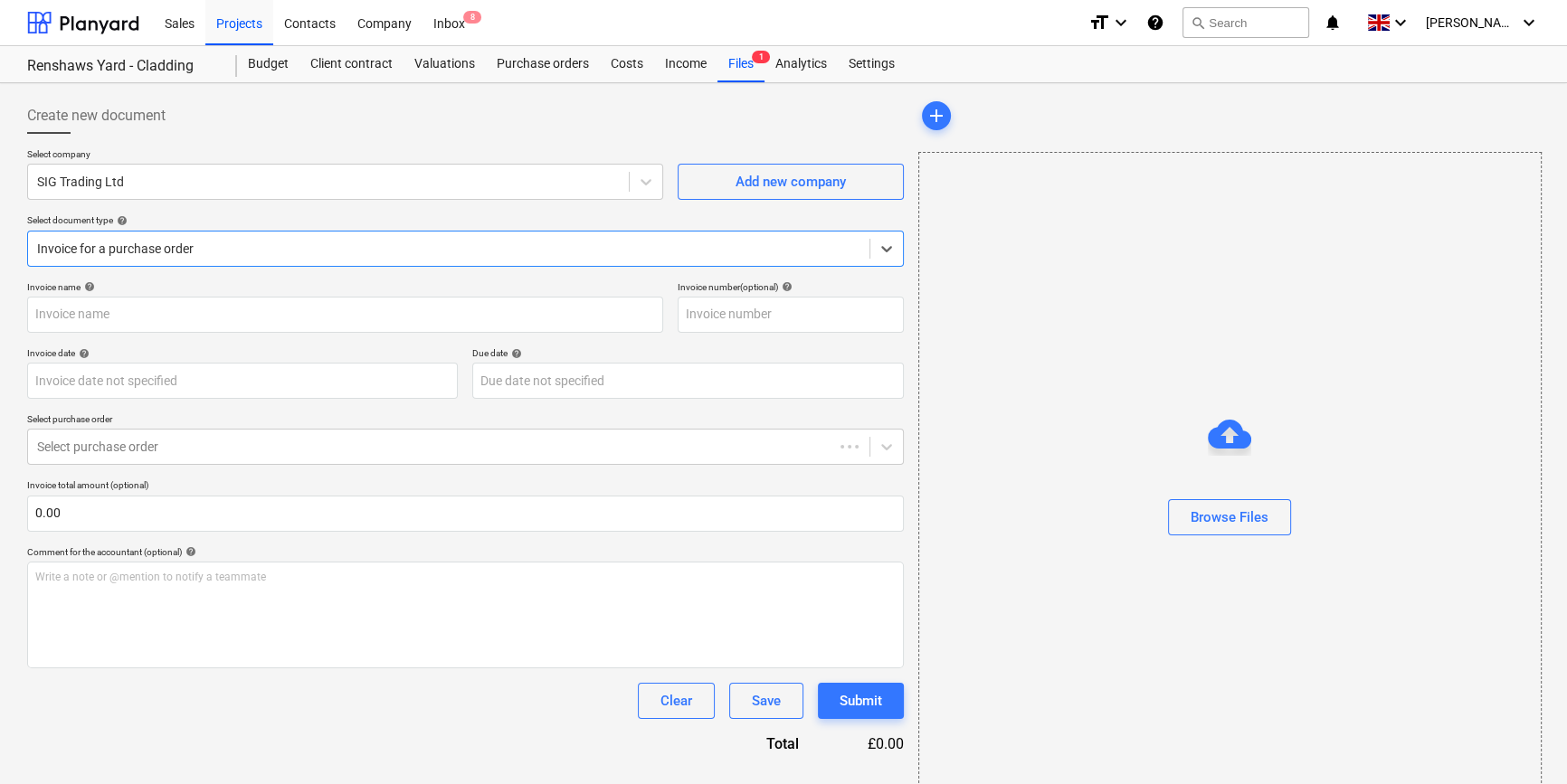 type on "[DATE]" 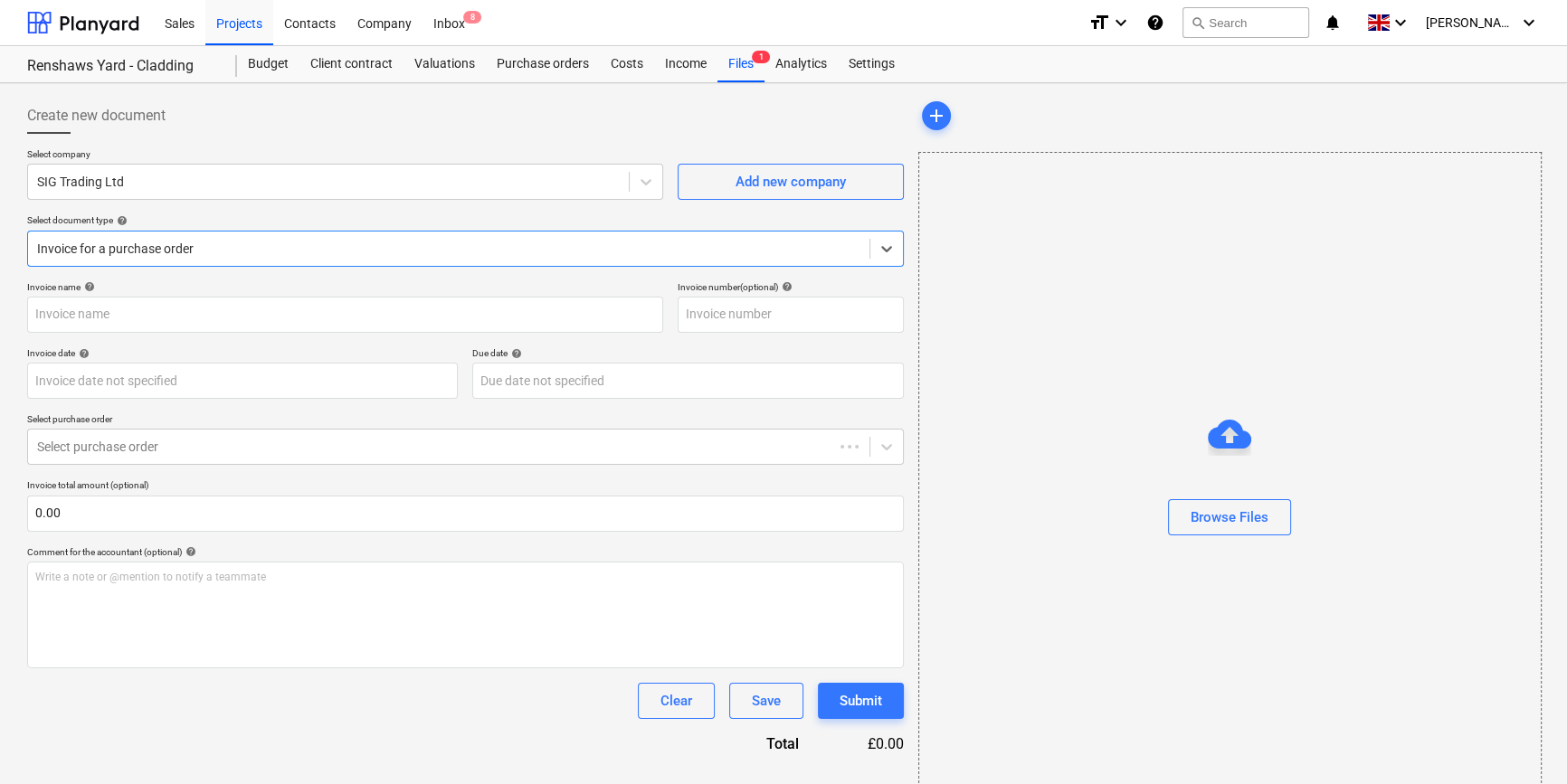 type on "[DATE]" 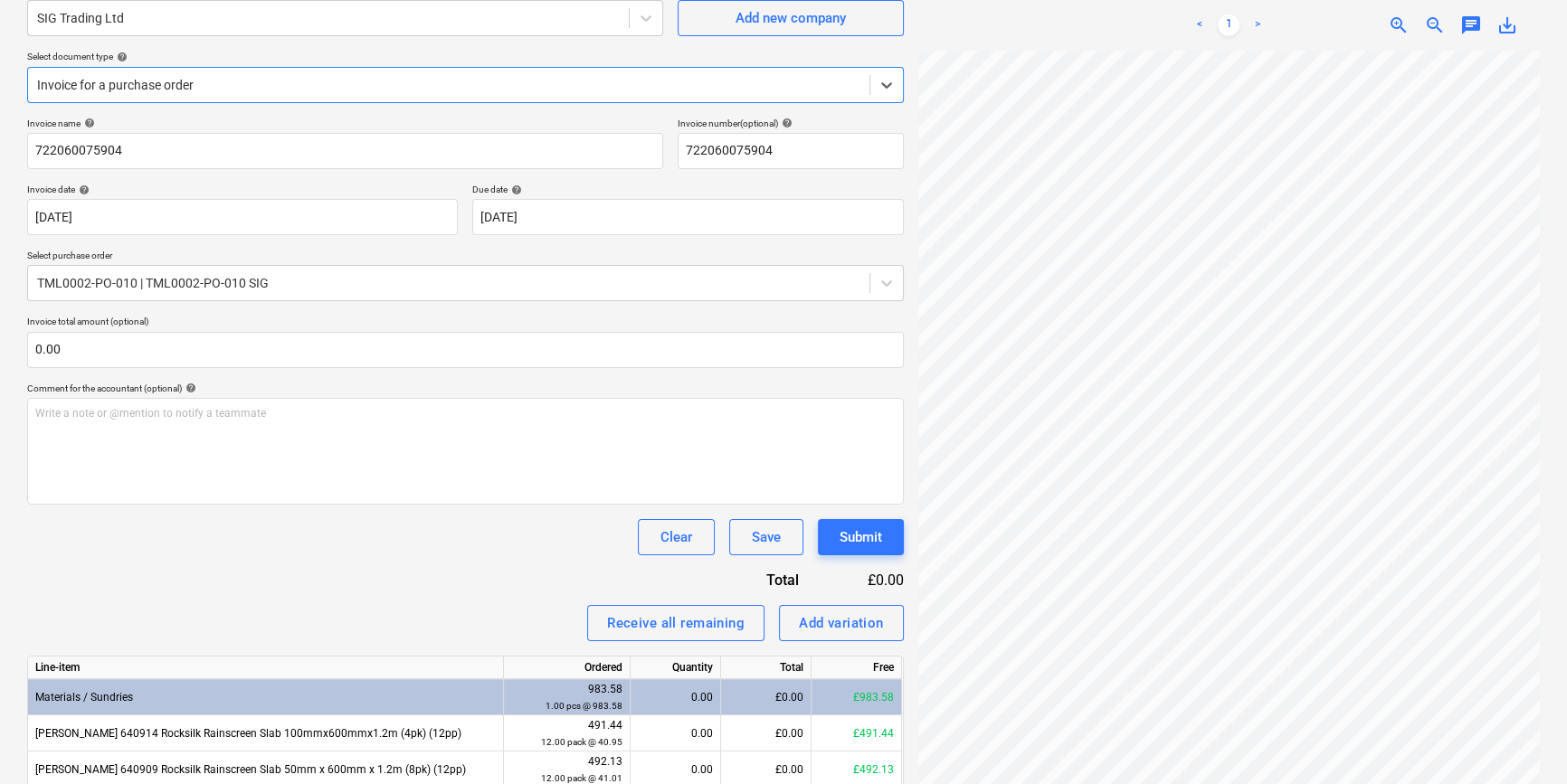 scroll, scrollTop: 240, scrollLeft: 0, axis: vertical 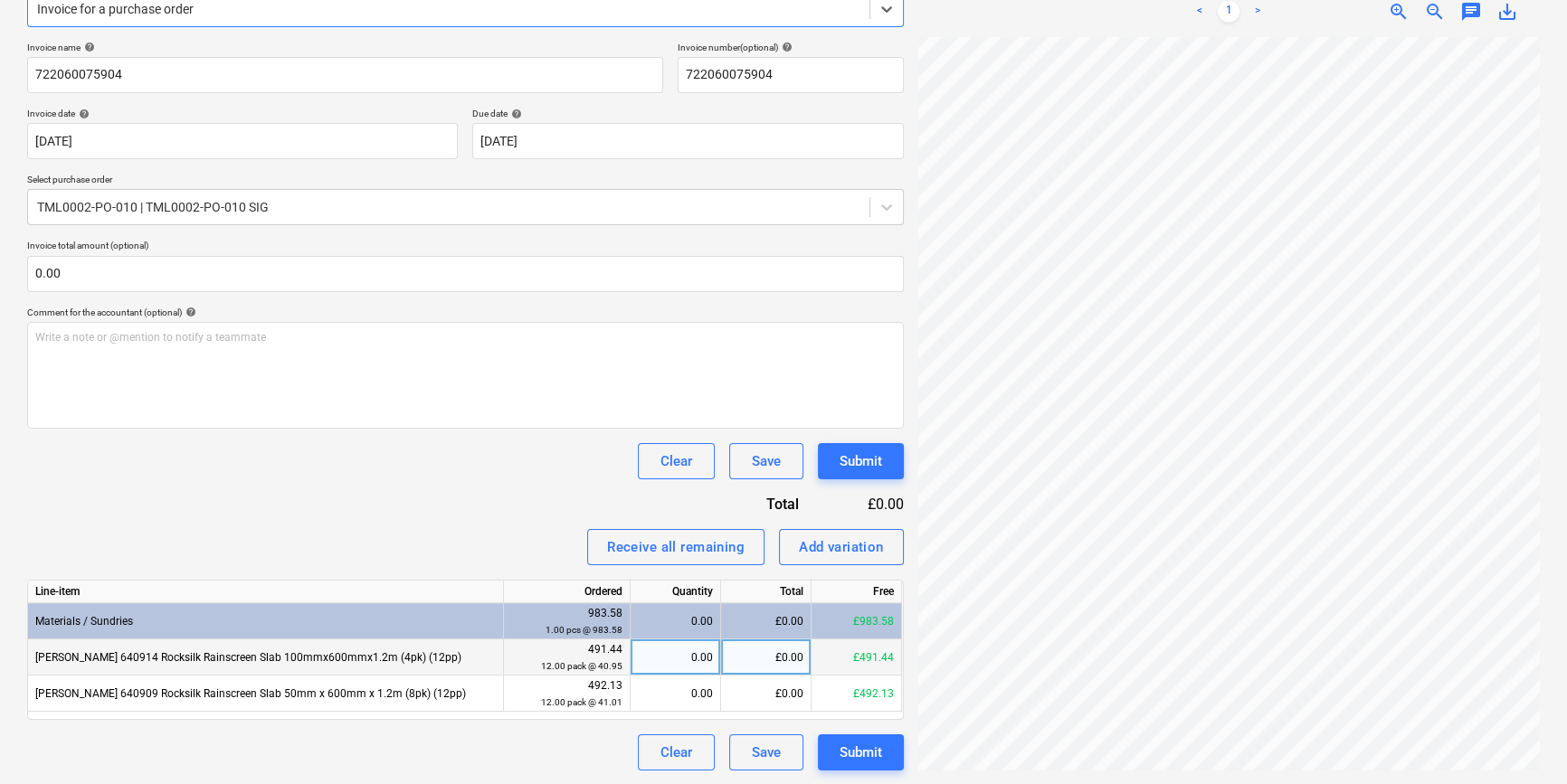 click on "0.00" at bounding box center [675, 657] 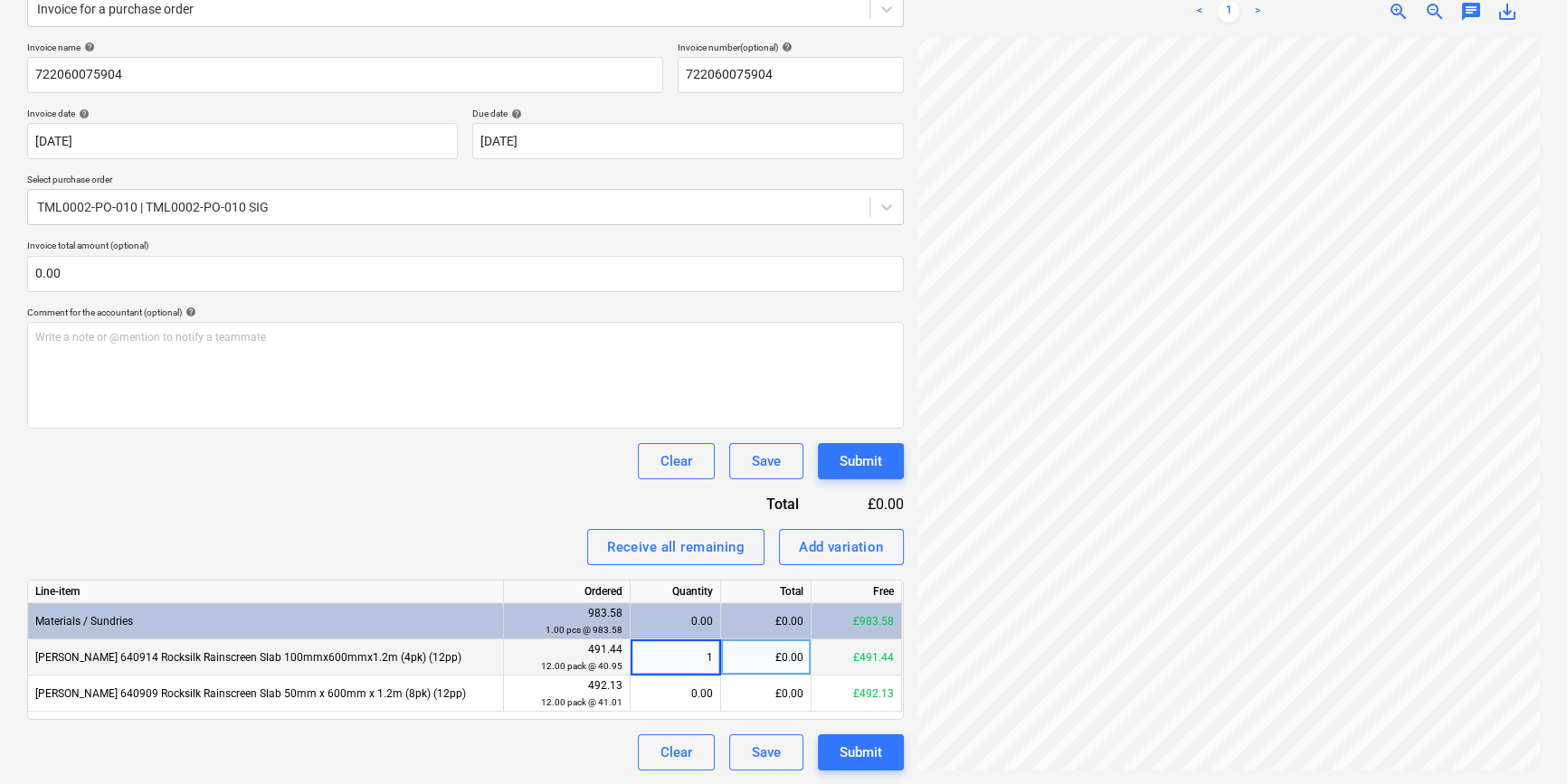 type on "12" 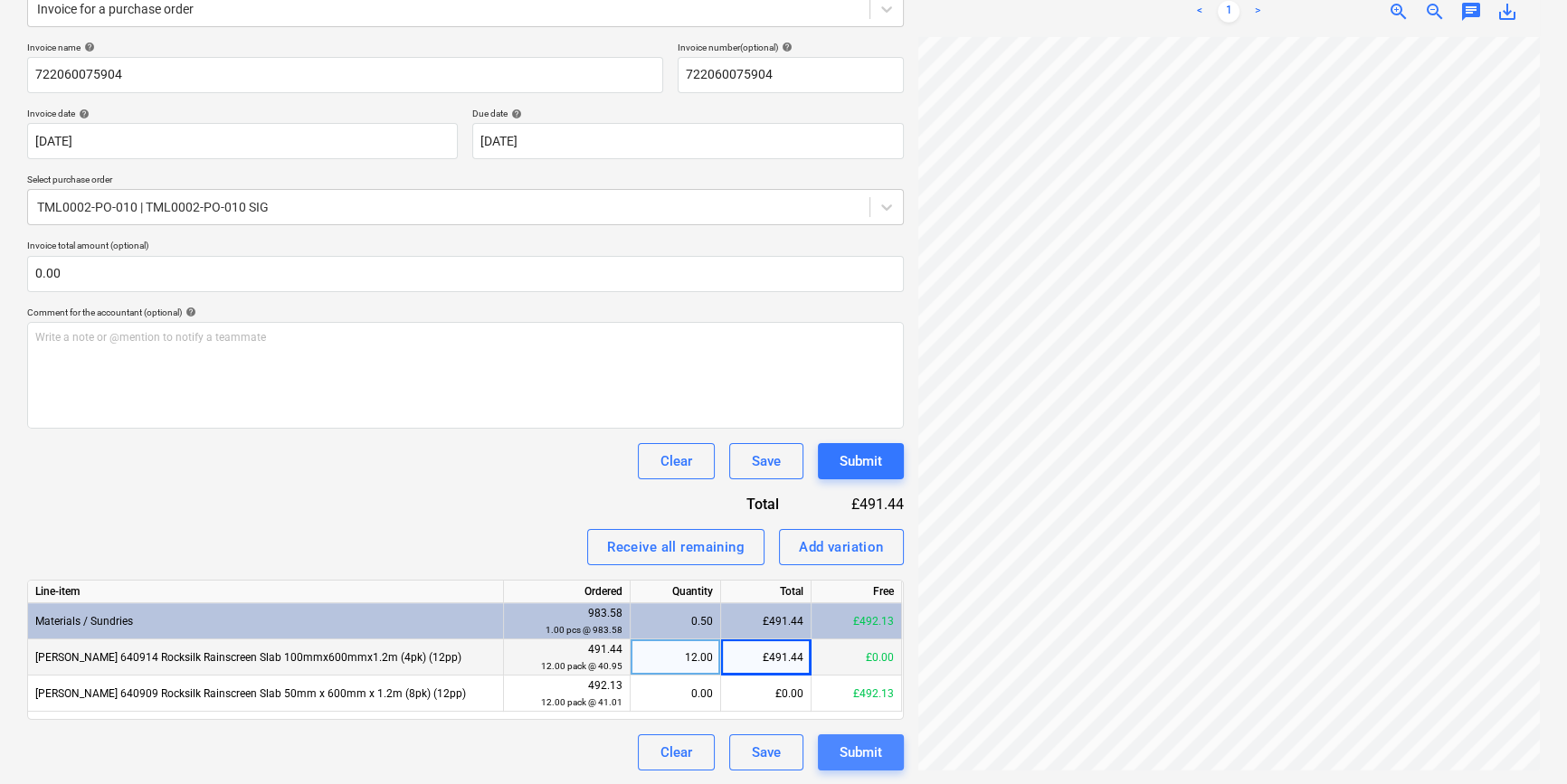 click on "Submit" at bounding box center [860, 752] 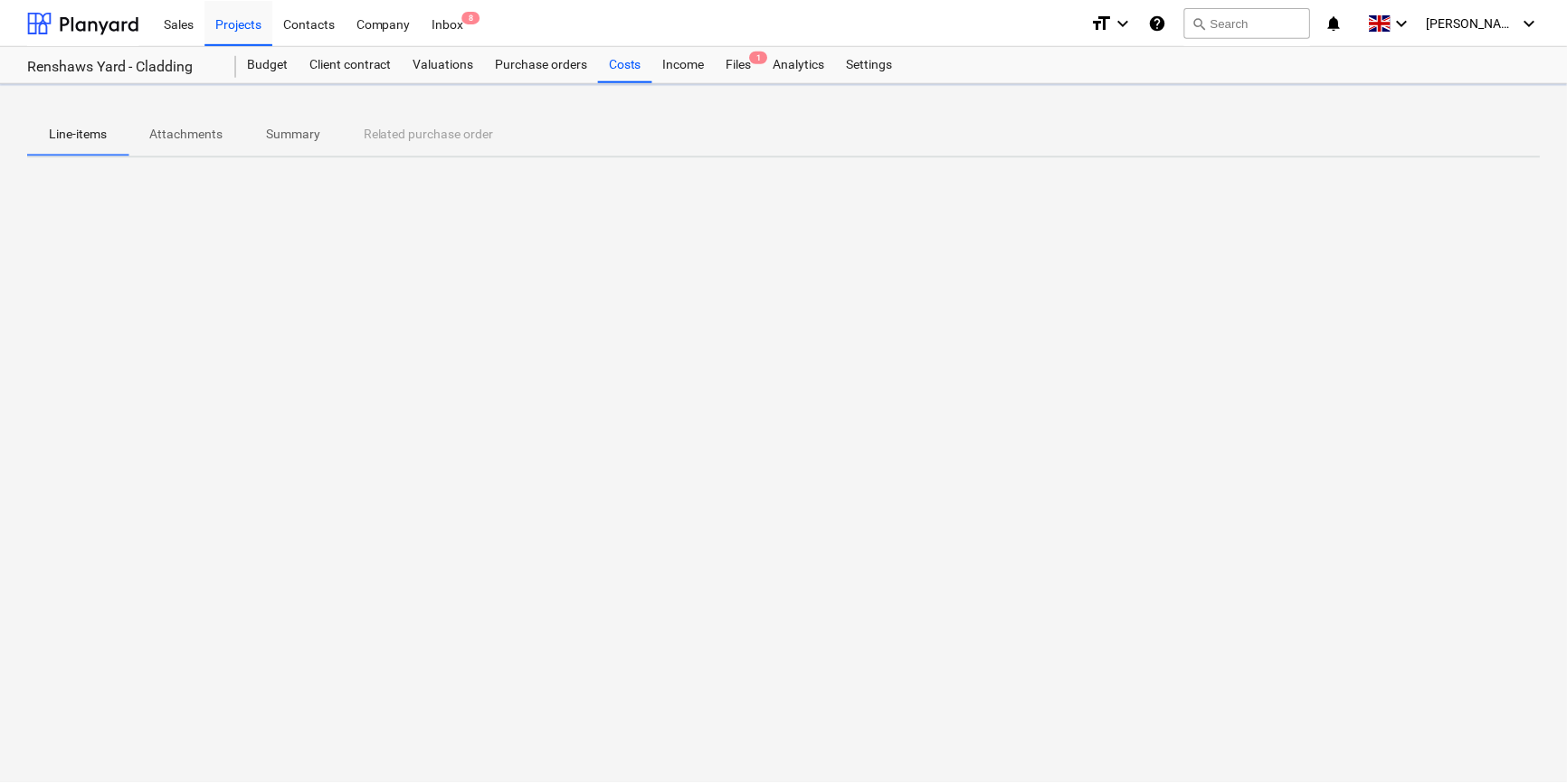 scroll, scrollTop: 0, scrollLeft: 0, axis: both 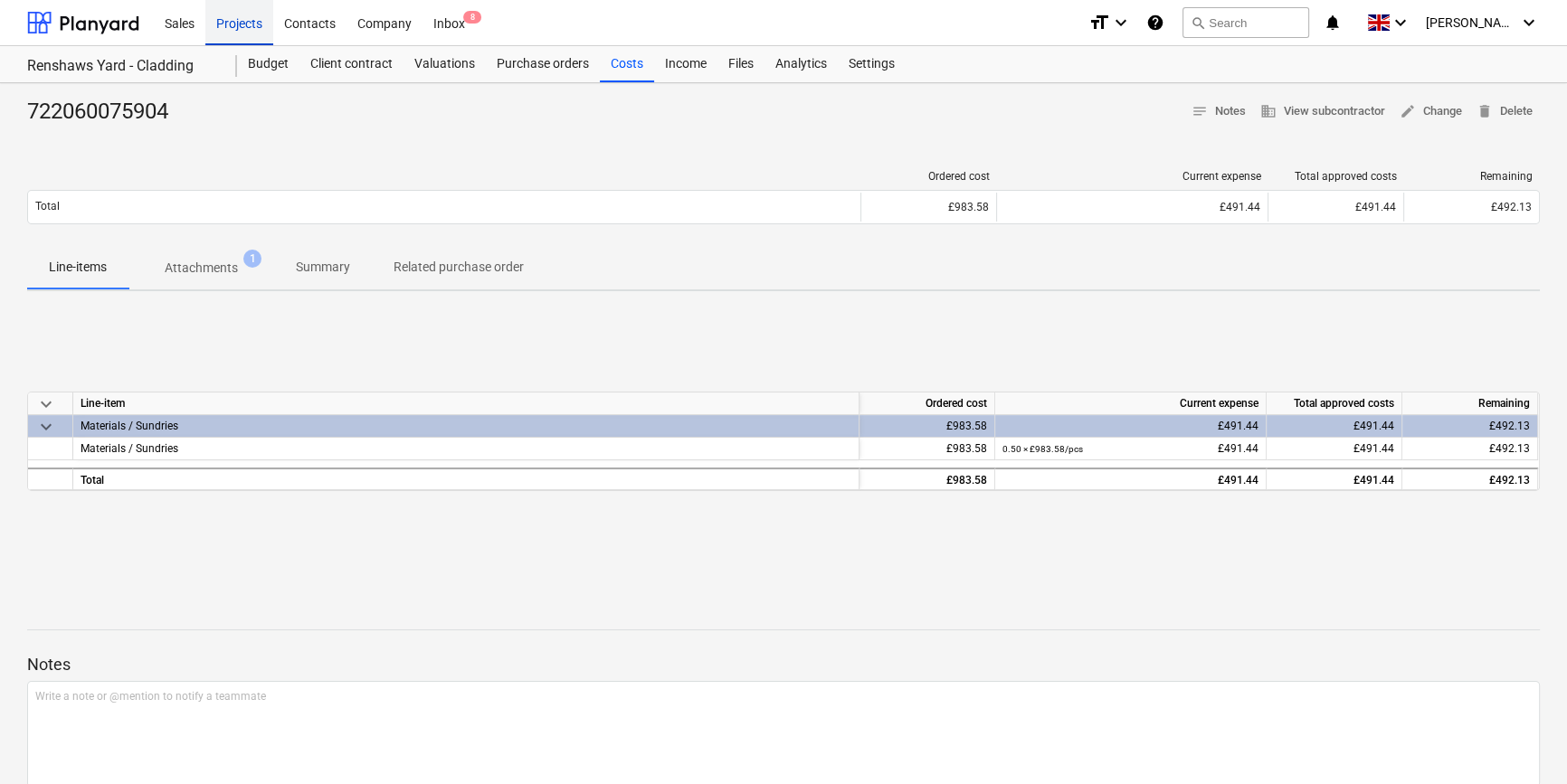 click on "Projects" at bounding box center [239, 22] 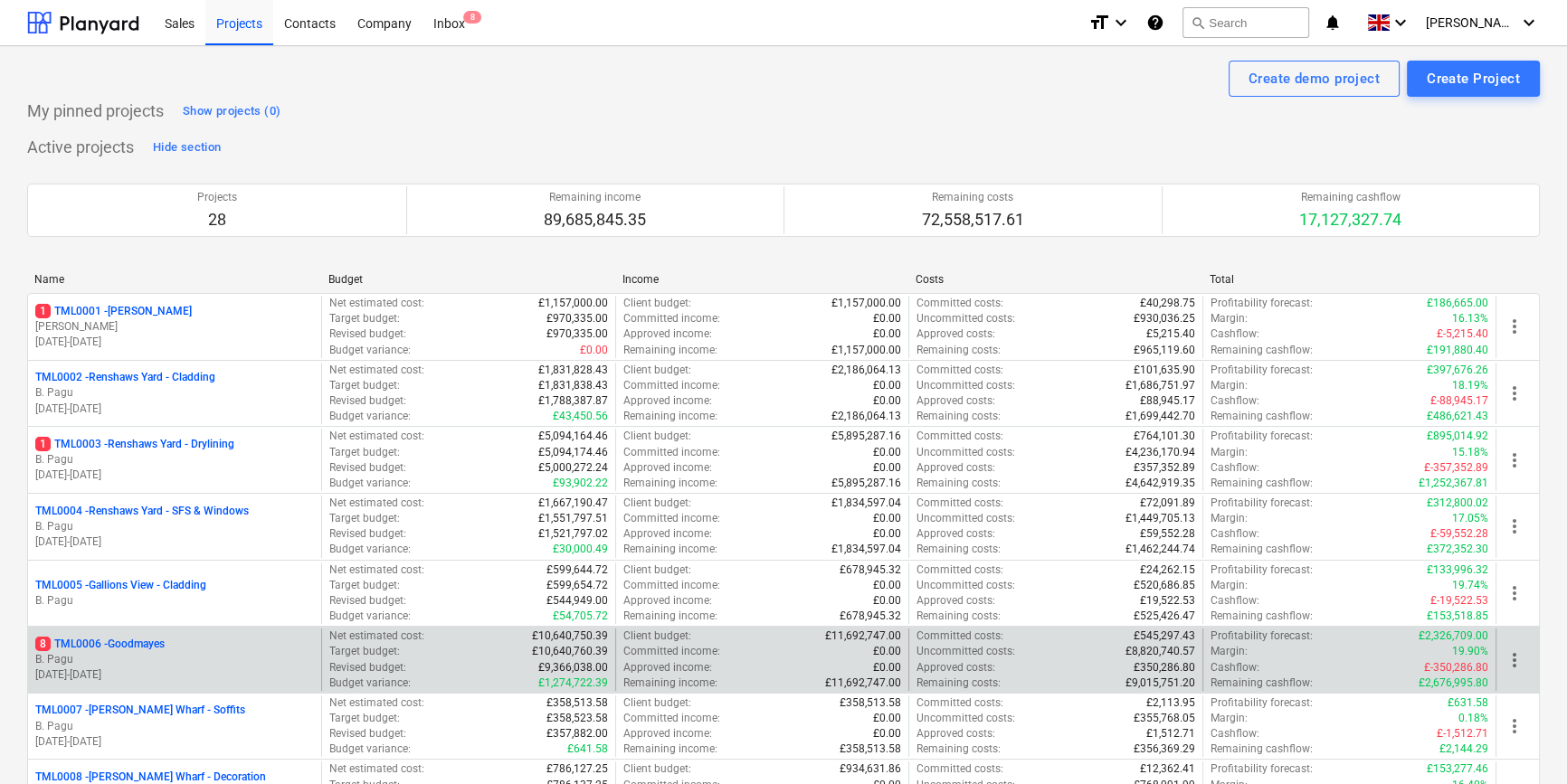 click on "B. Pagu" at bounding box center (175, 659) 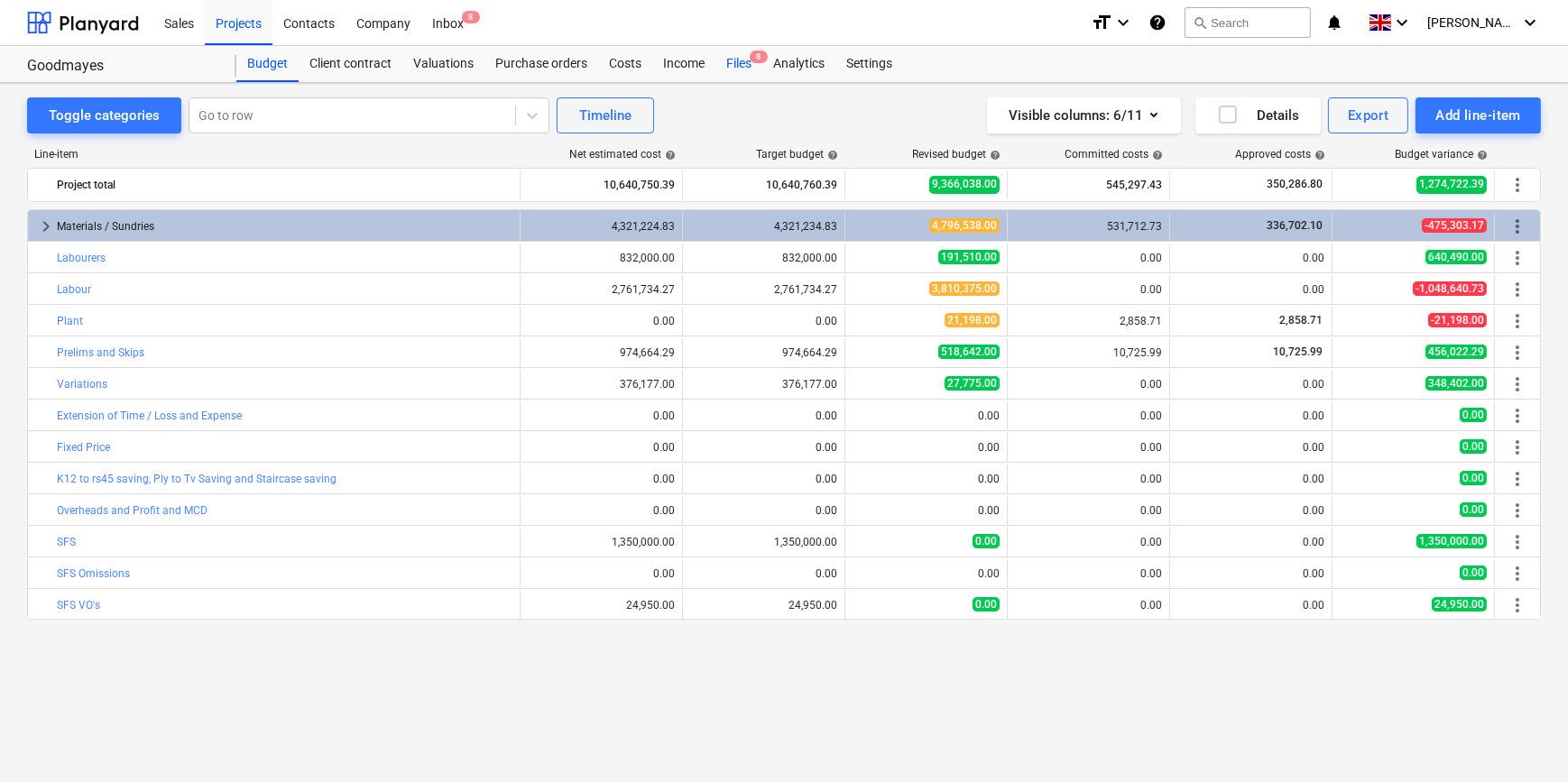 click on "Files 8" at bounding box center (739, 64) 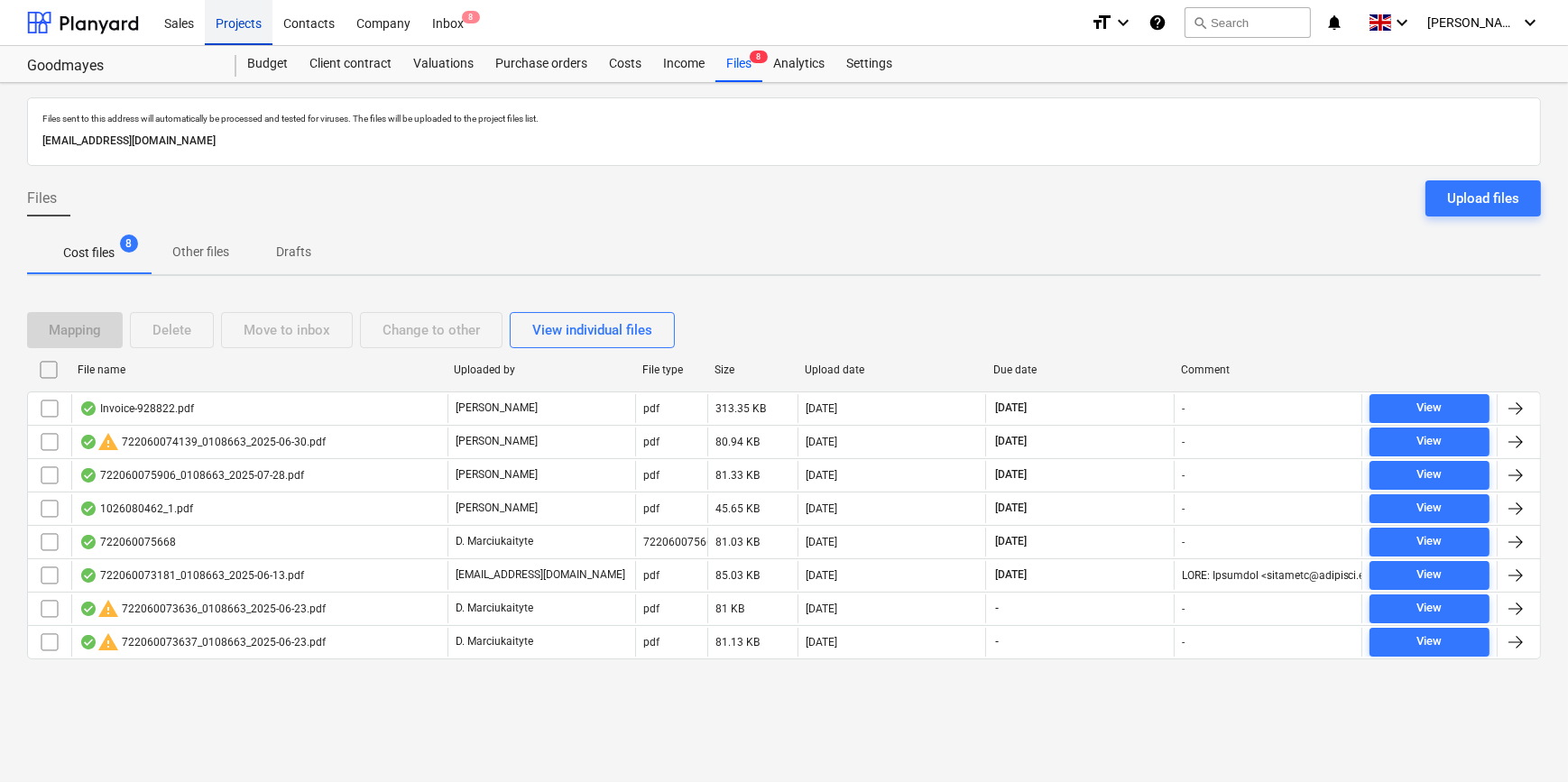 drag, startPoint x: 257, startPoint y: 22, endPoint x: 257, endPoint y: 34, distance: 12 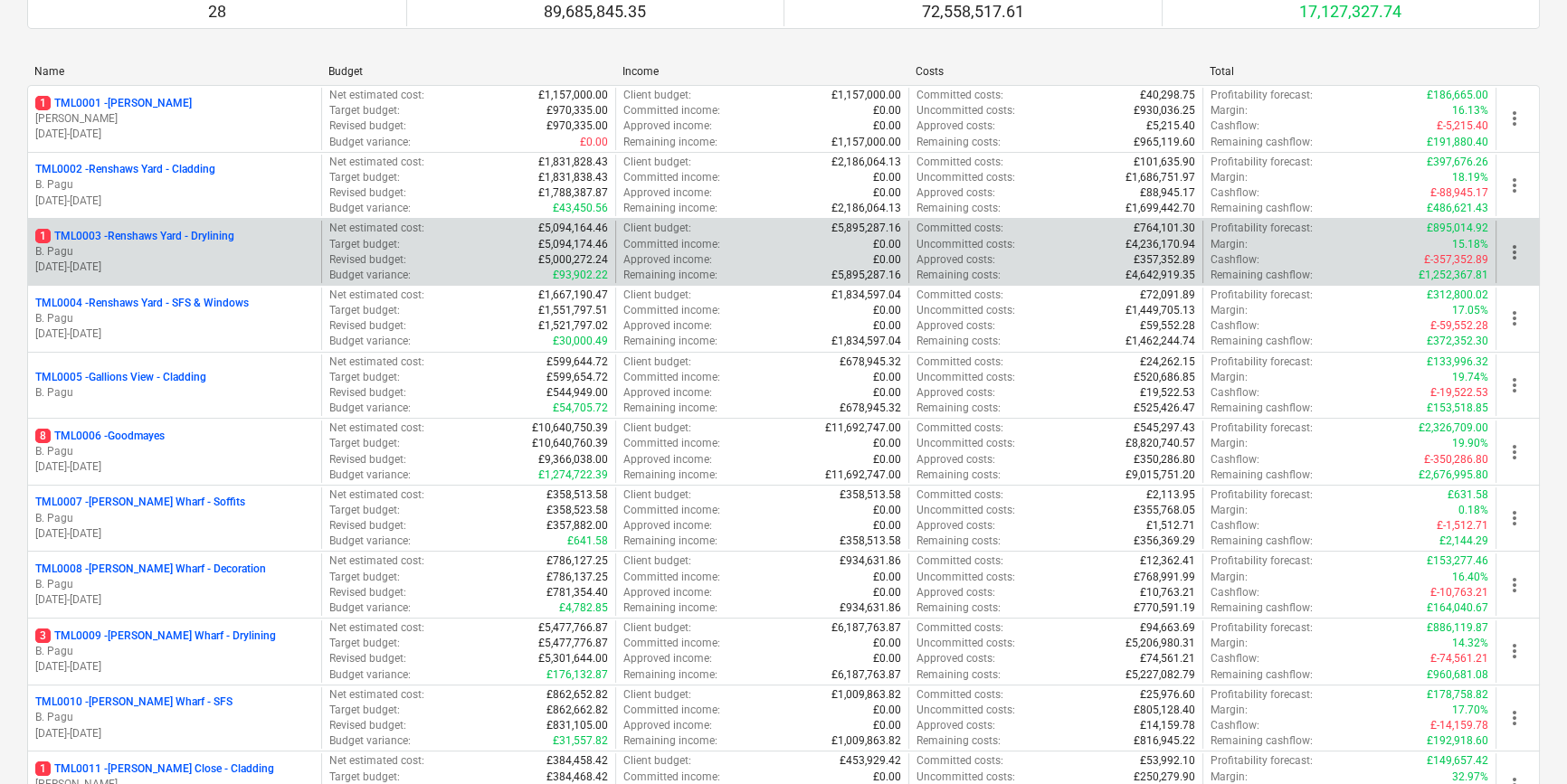 scroll, scrollTop: 246, scrollLeft: 0, axis: vertical 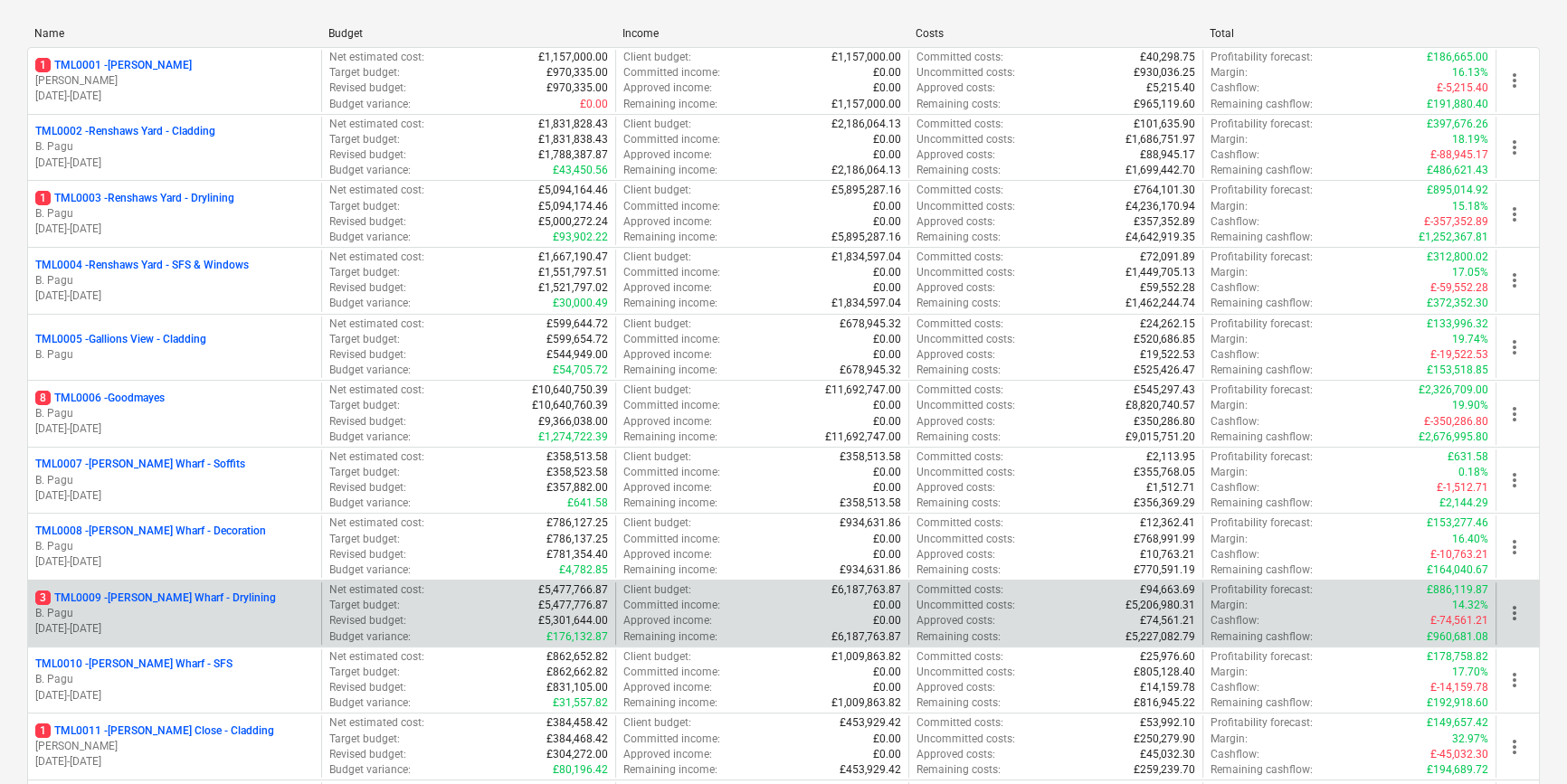 click on "3  TML0009 -  [PERSON_NAME] Wharf - Drylining" at bounding box center [156, 598] 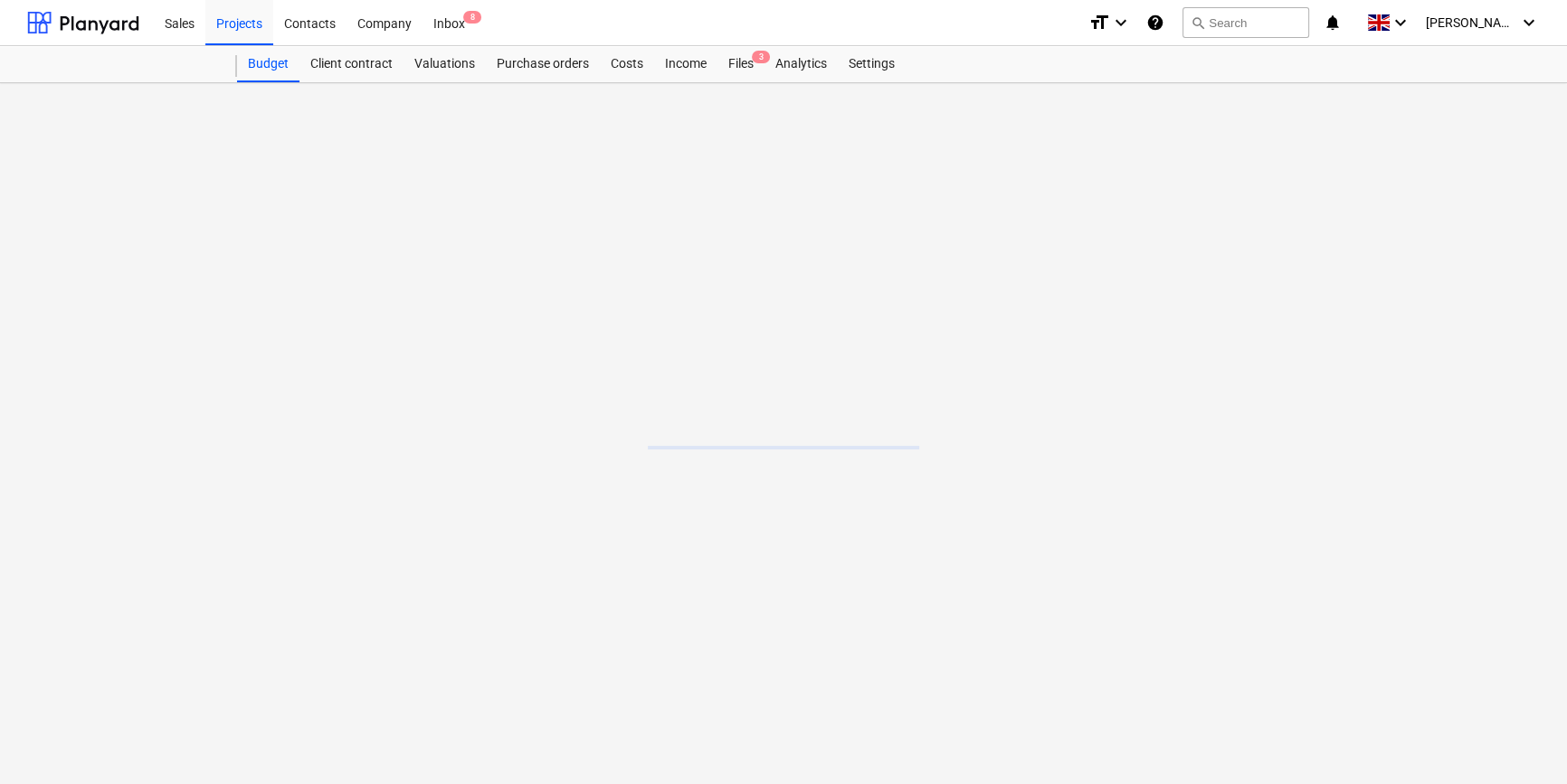 scroll, scrollTop: 0, scrollLeft: 0, axis: both 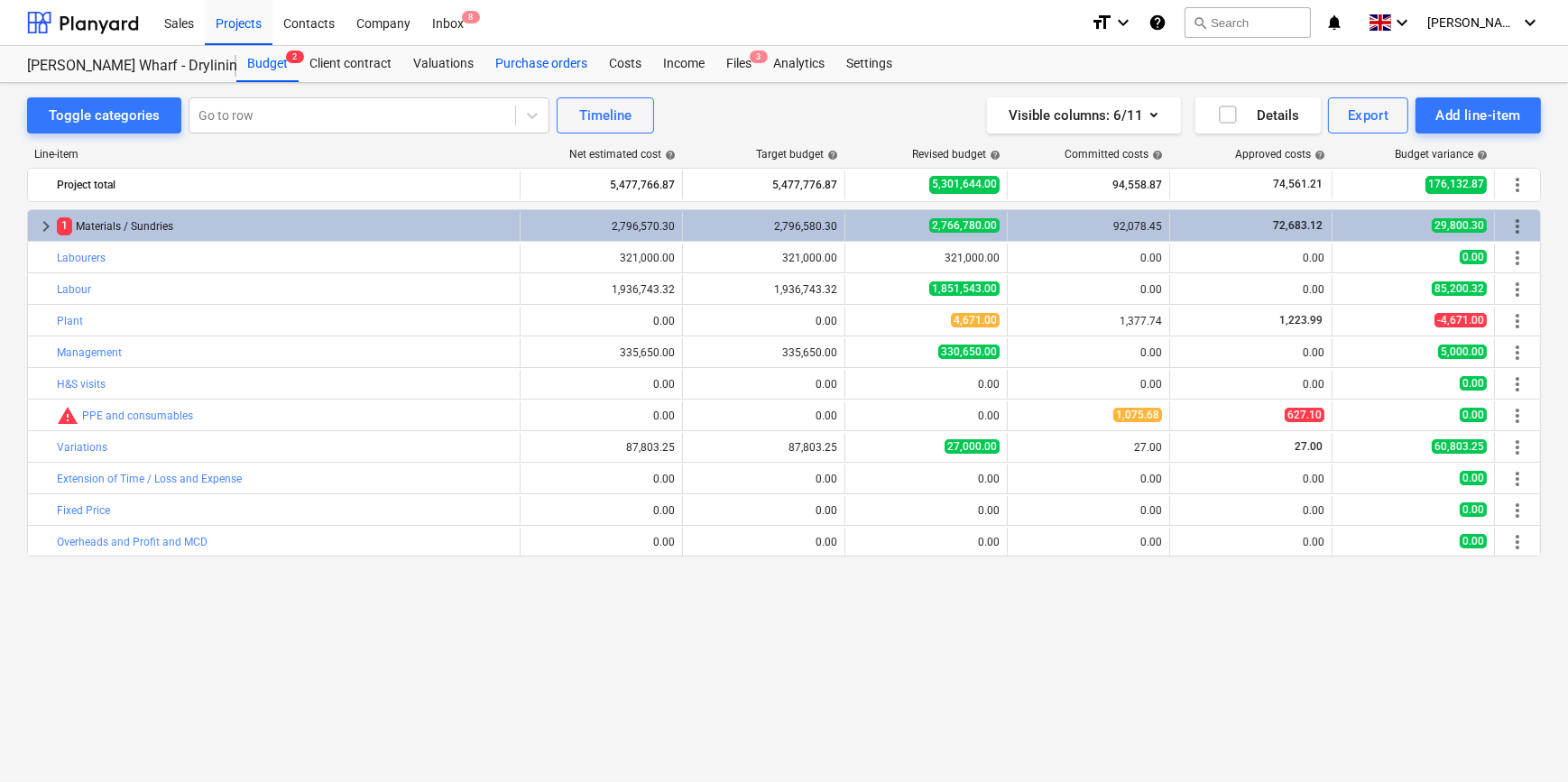 click on "Purchase orders" at bounding box center (541, 64) 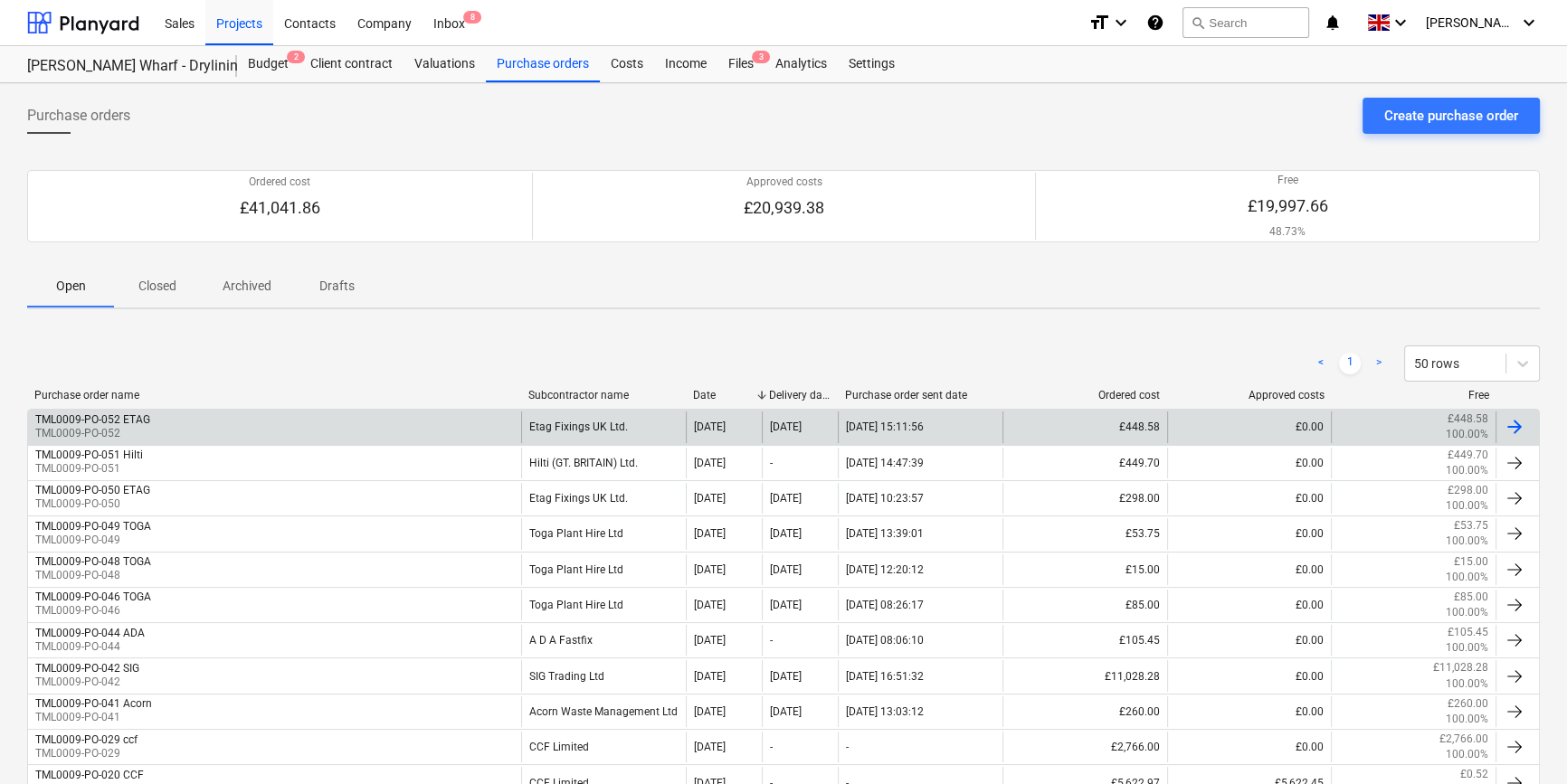click on "TML0009-PO-052 ETAG TML0009-PO-052" at bounding box center (274, 427) 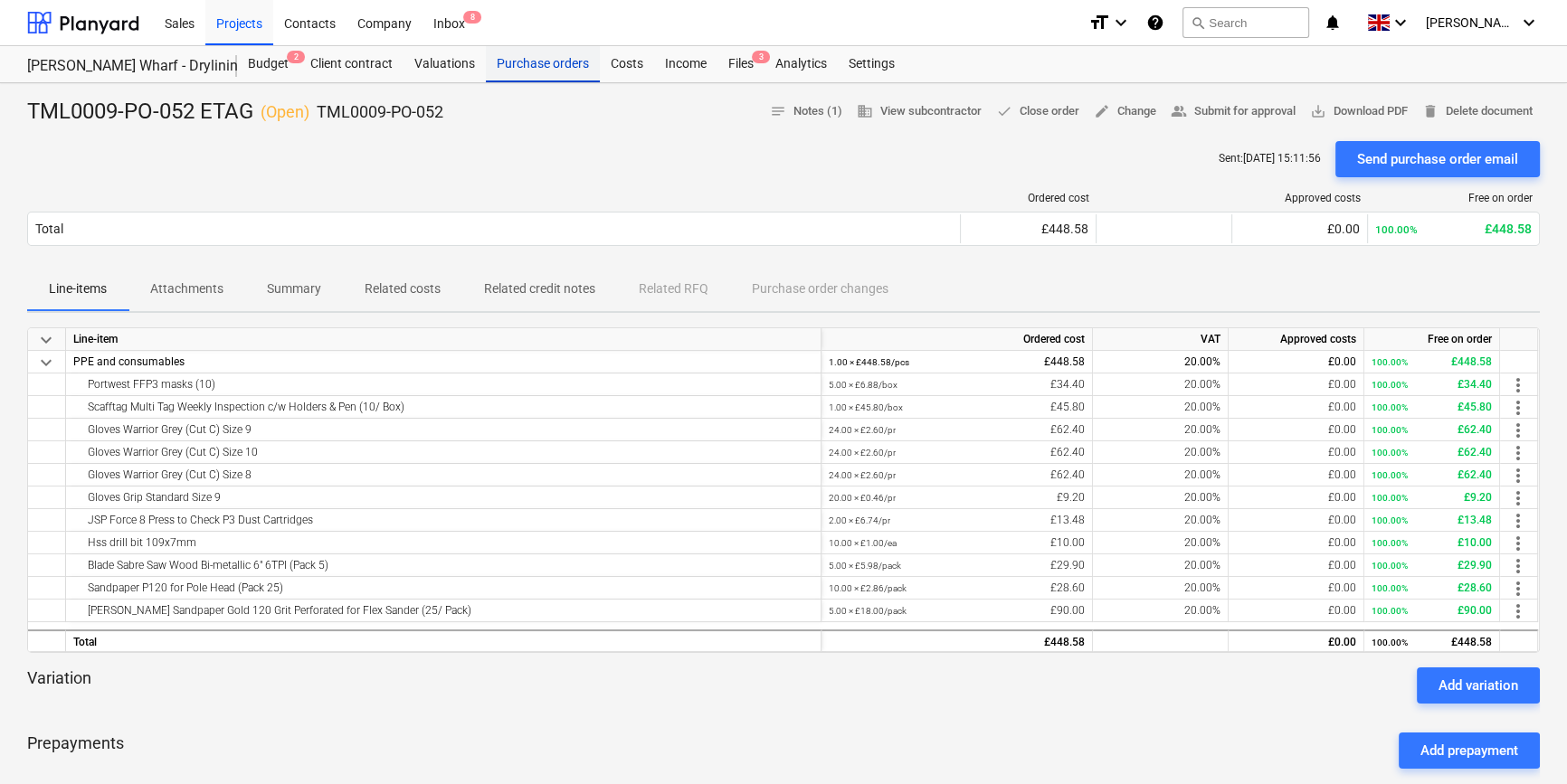 click on "Purchase orders" at bounding box center [543, 64] 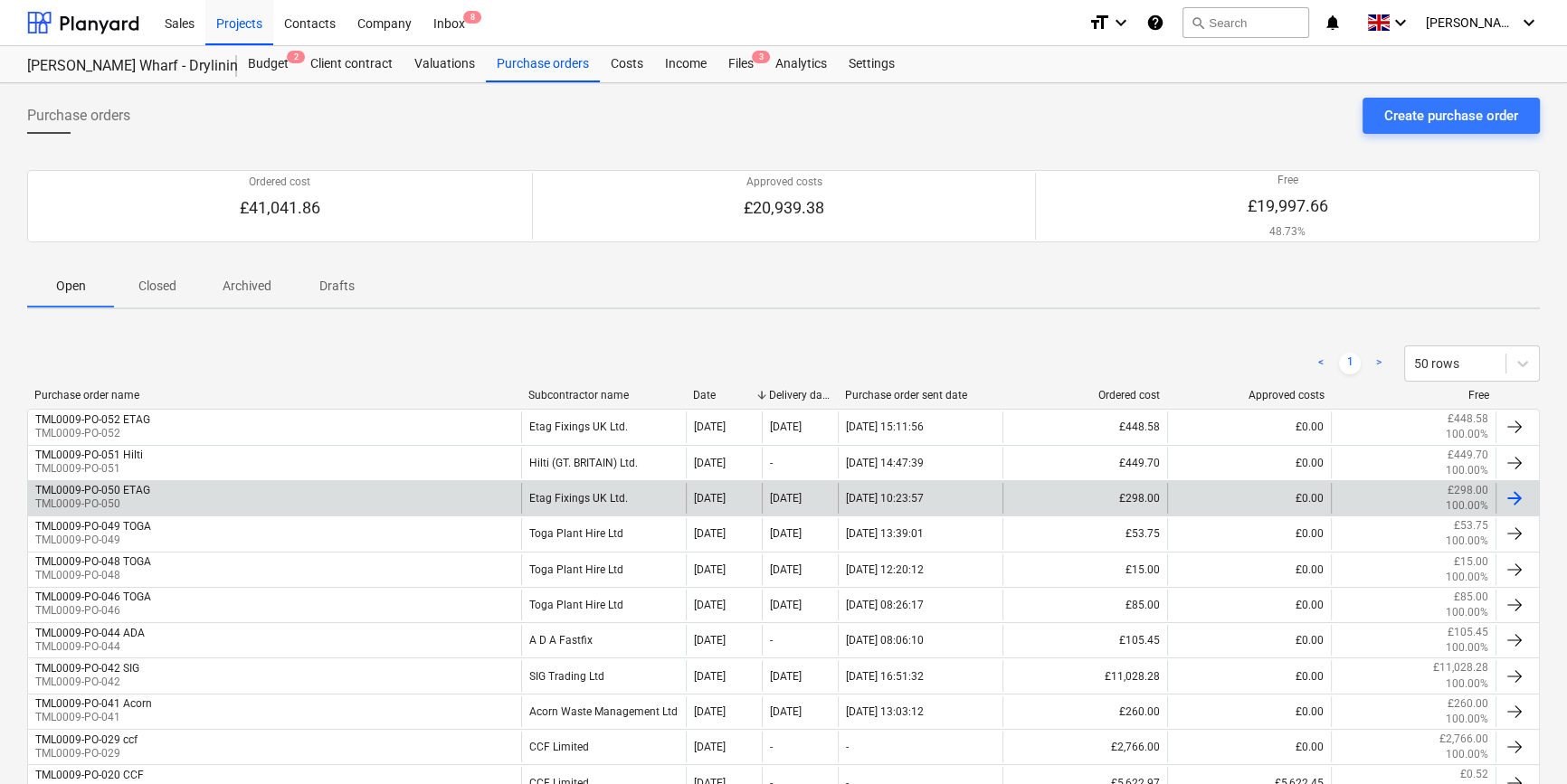 click at bounding box center (1515, 498) 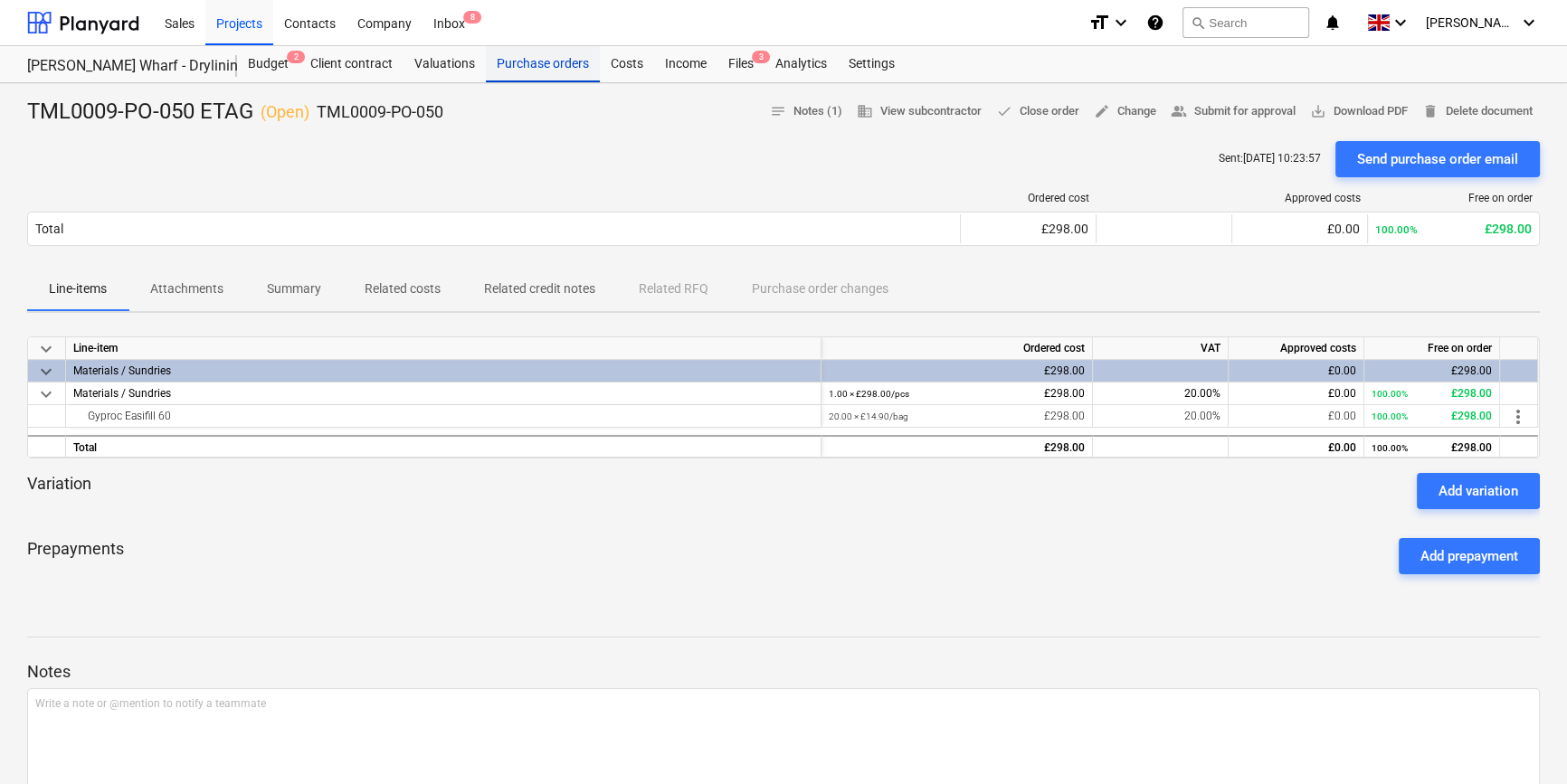 click on "Purchase orders" at bounding box center (543, 64) 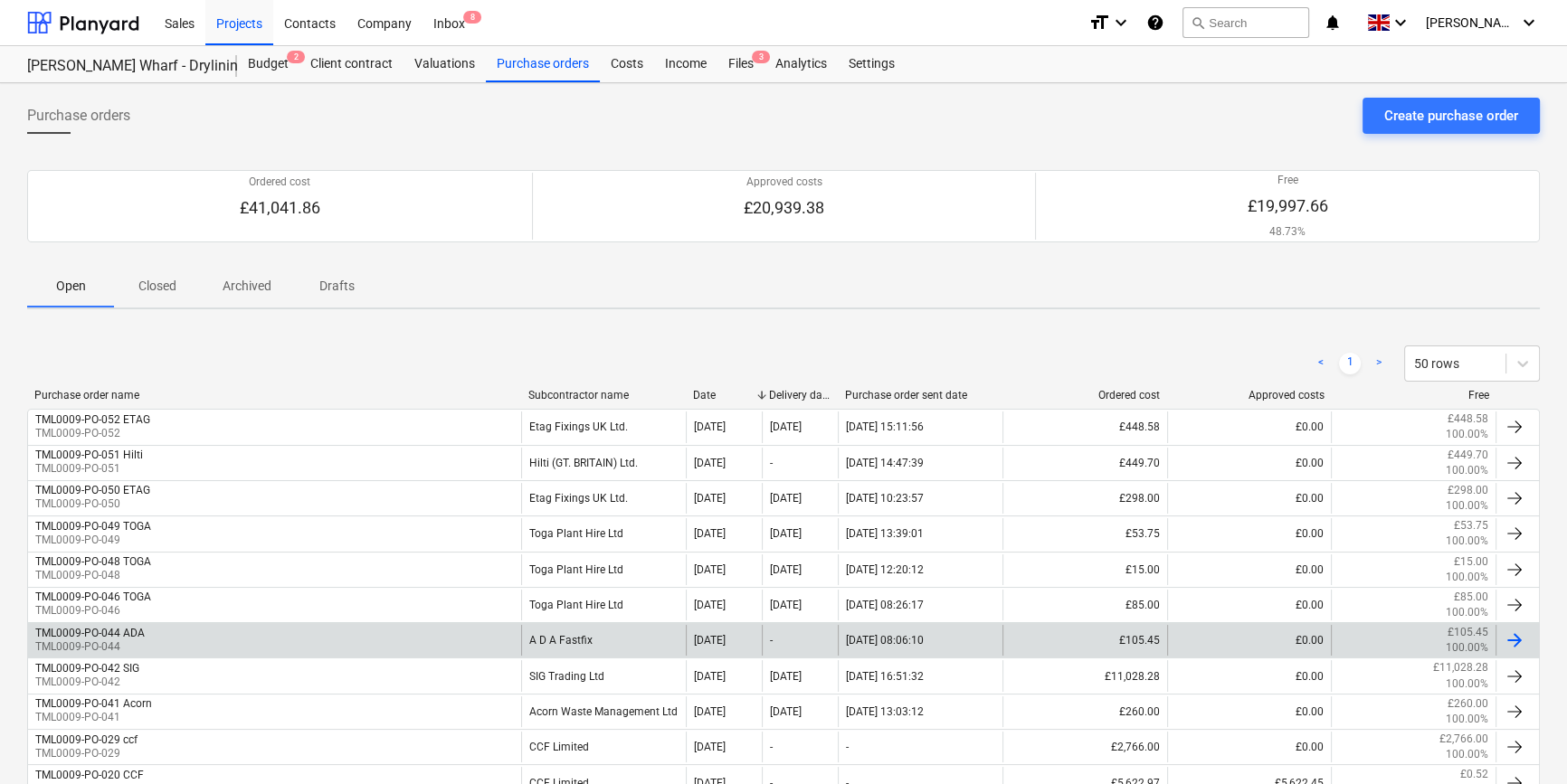 click at bounding box center (1515, 640) 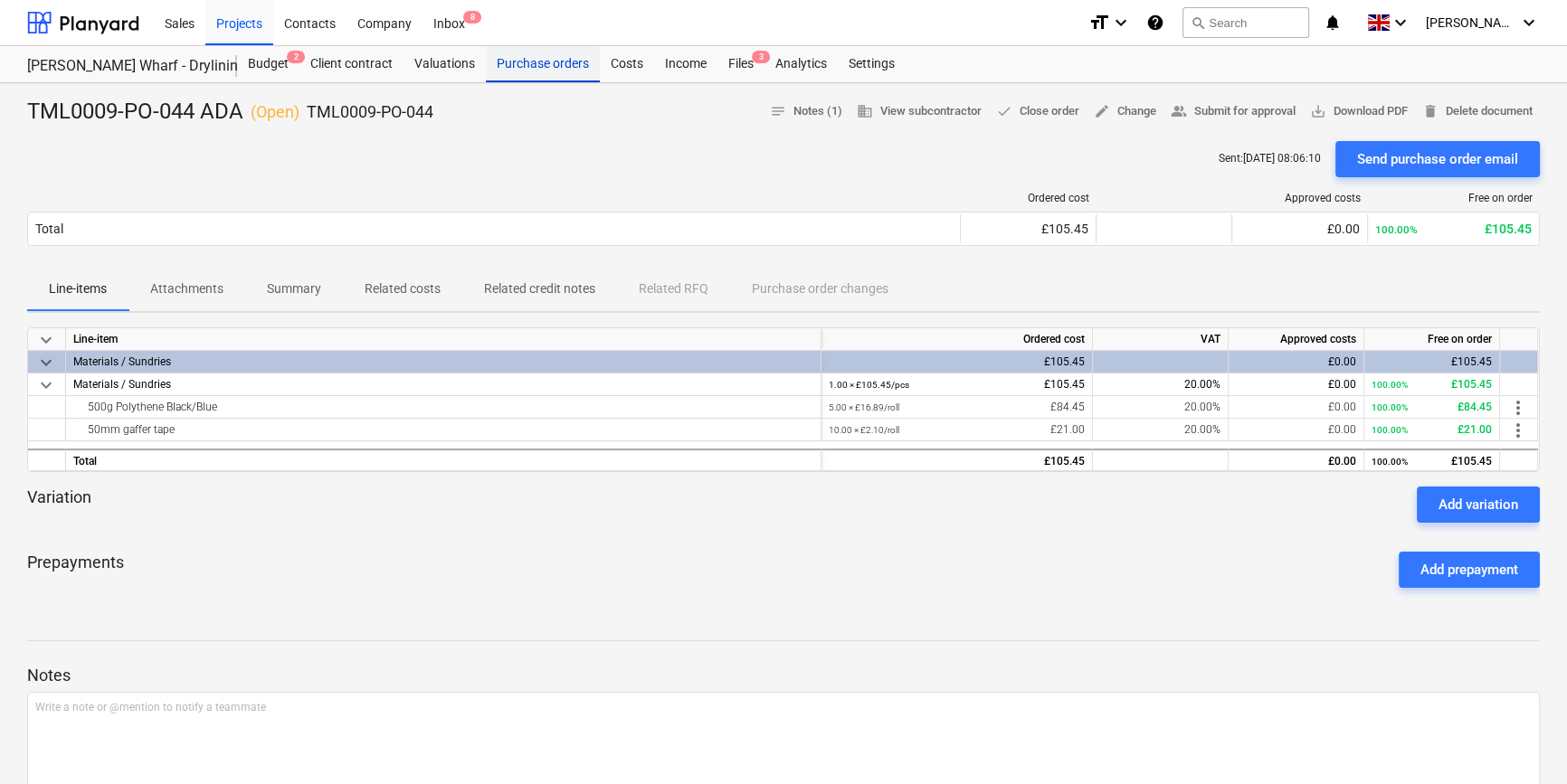 click on "Purchase orders" at bounding box center (543, 64) 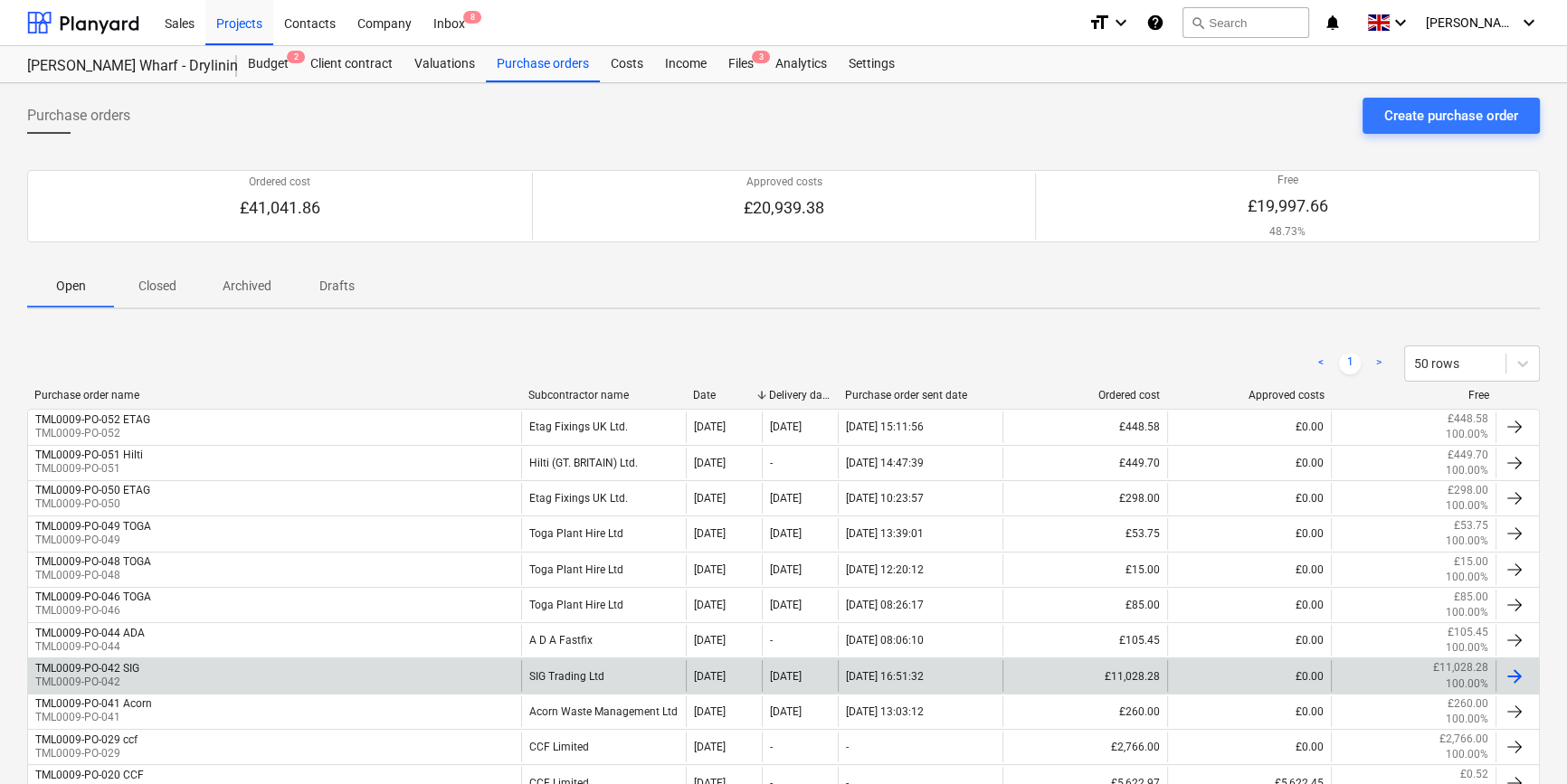 click at bounding box center (1515, 676) 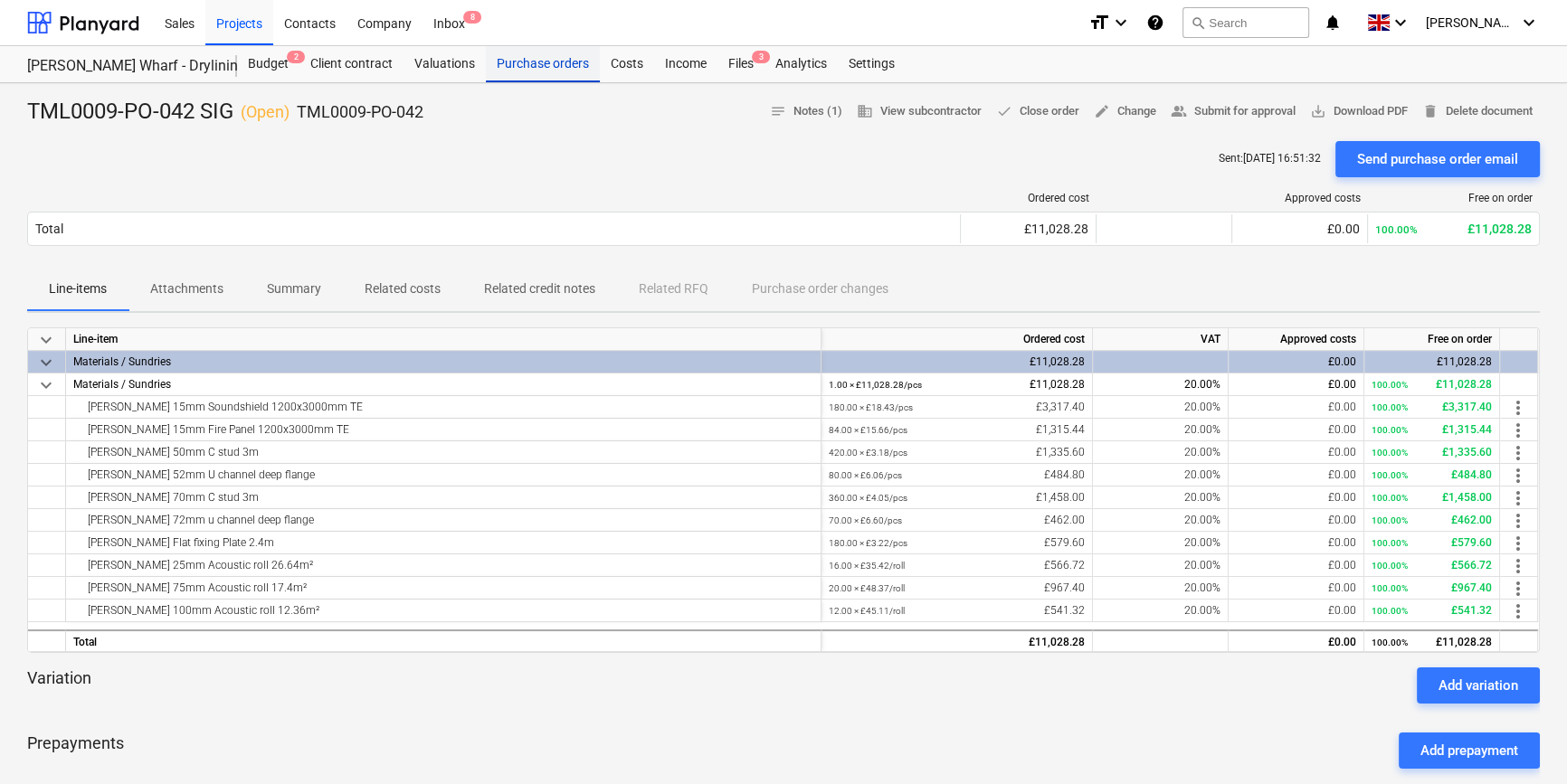 click on "Purchase orders" at bounding box center [543, 64] 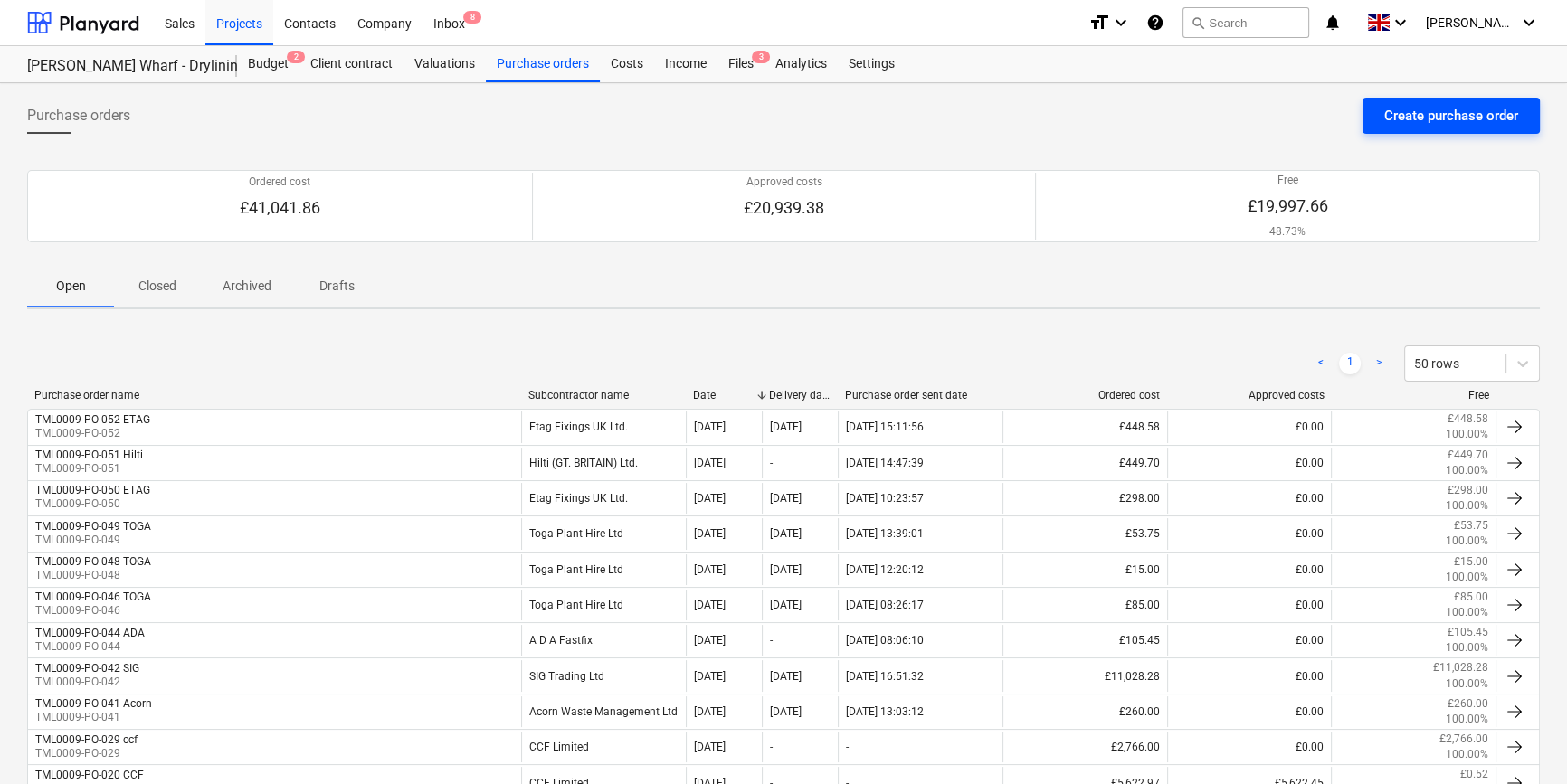 click on "Create purchase order" at bounding box center [1451, 116] 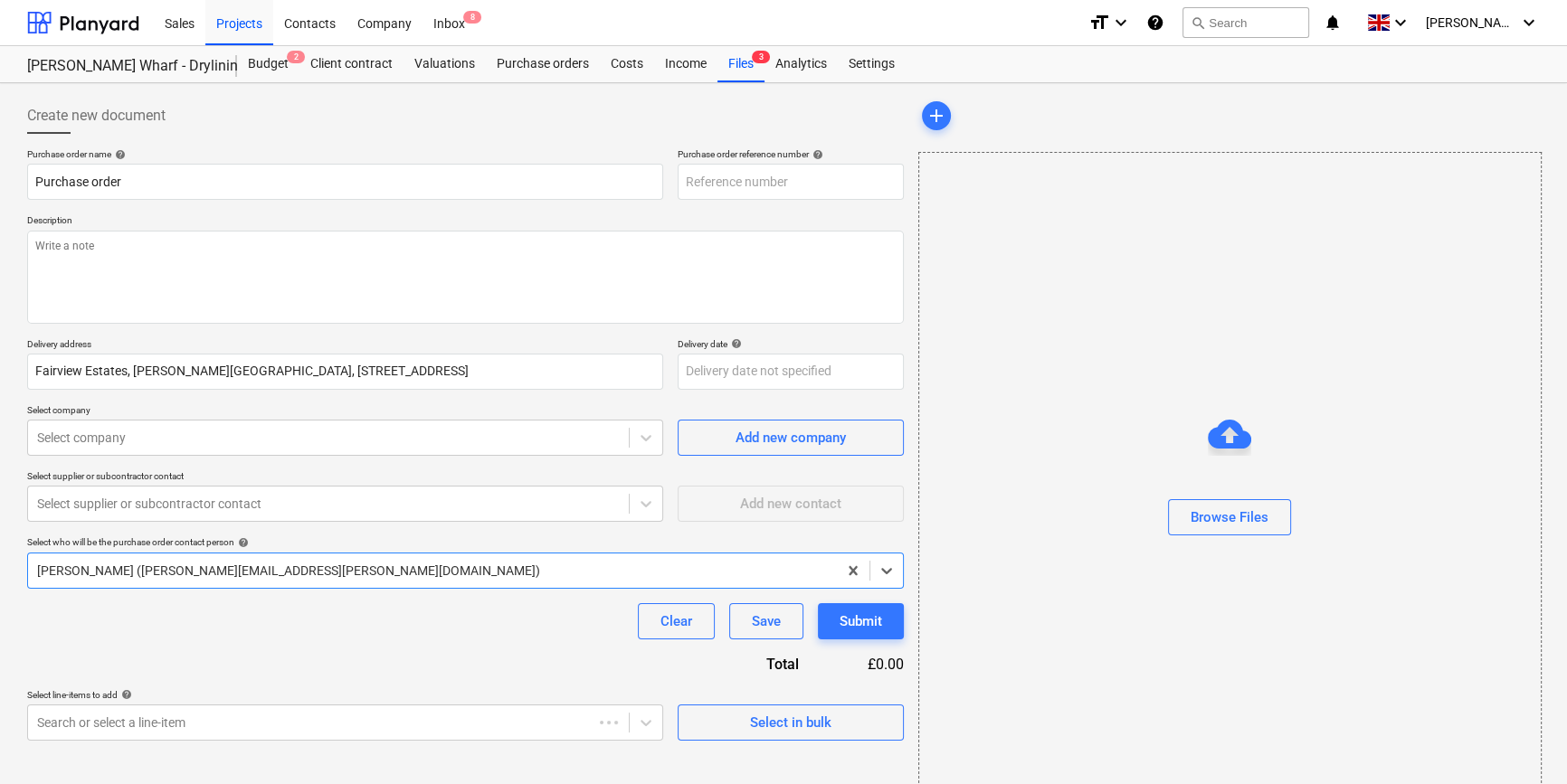 type on "x" 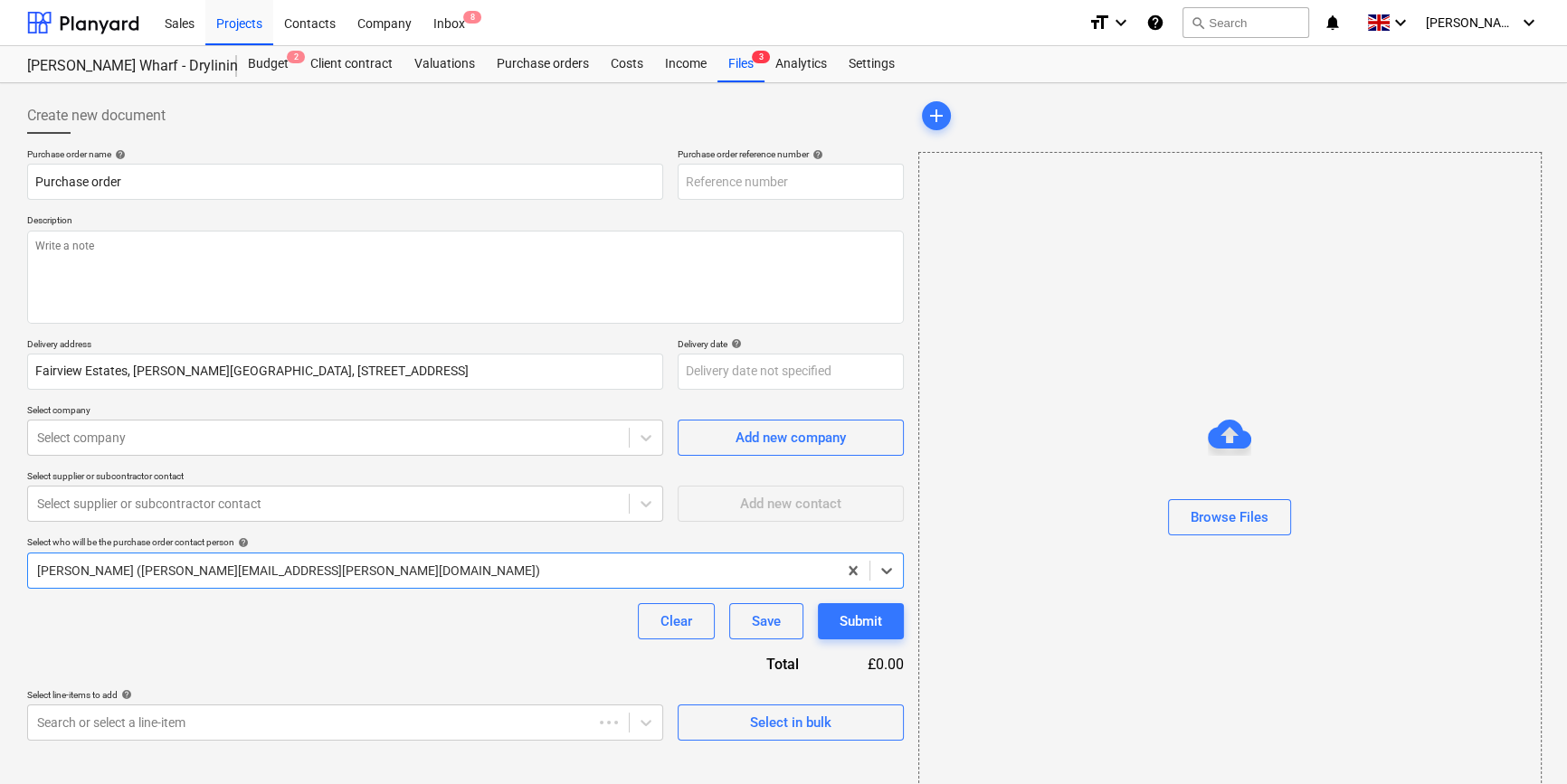 type on "TML0009-PO-053" 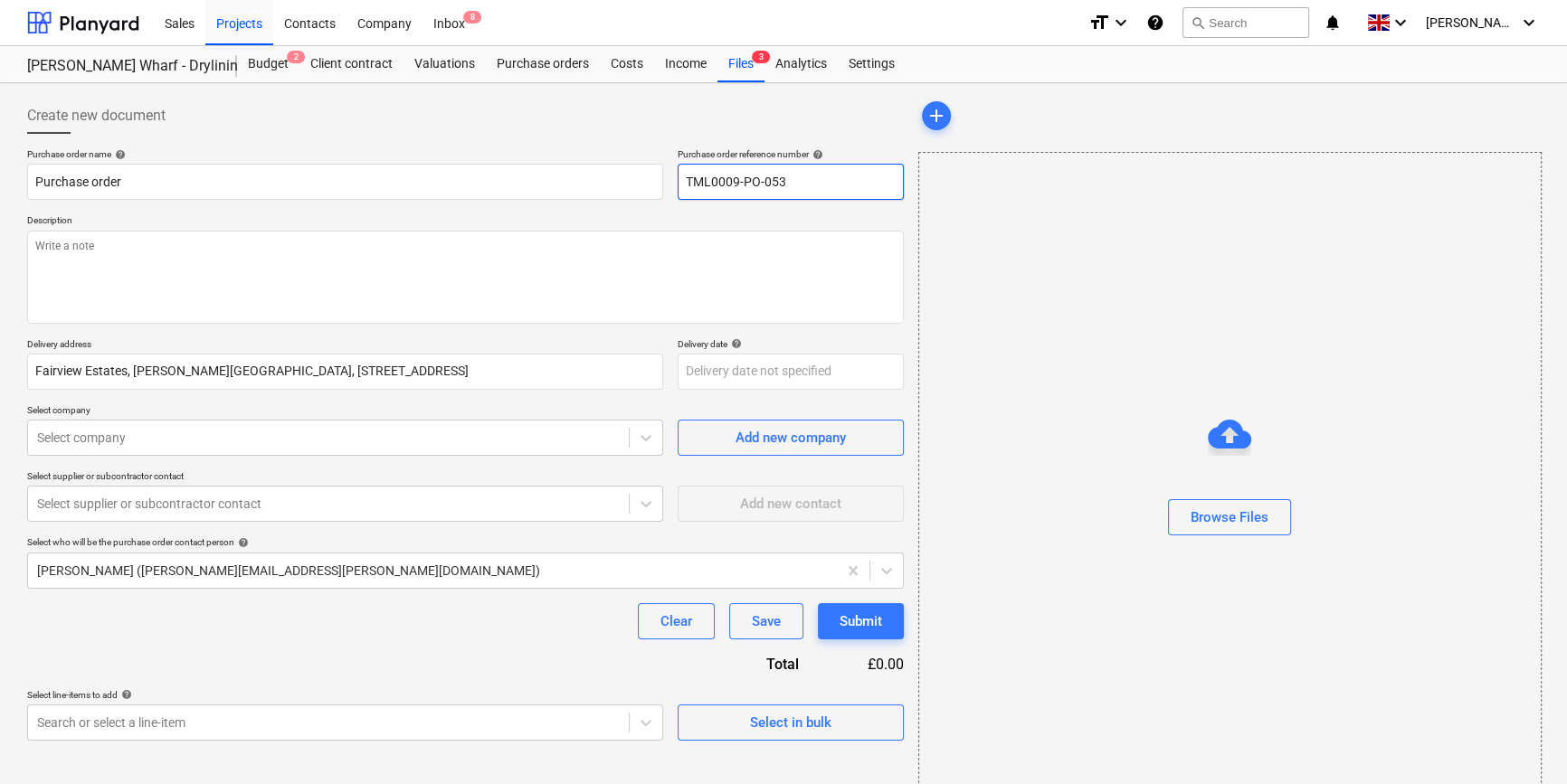 drag, startPoint x: 805, startPoint y: 179, endPoint x: 681, endPoint y: 178, distance: 124.00403 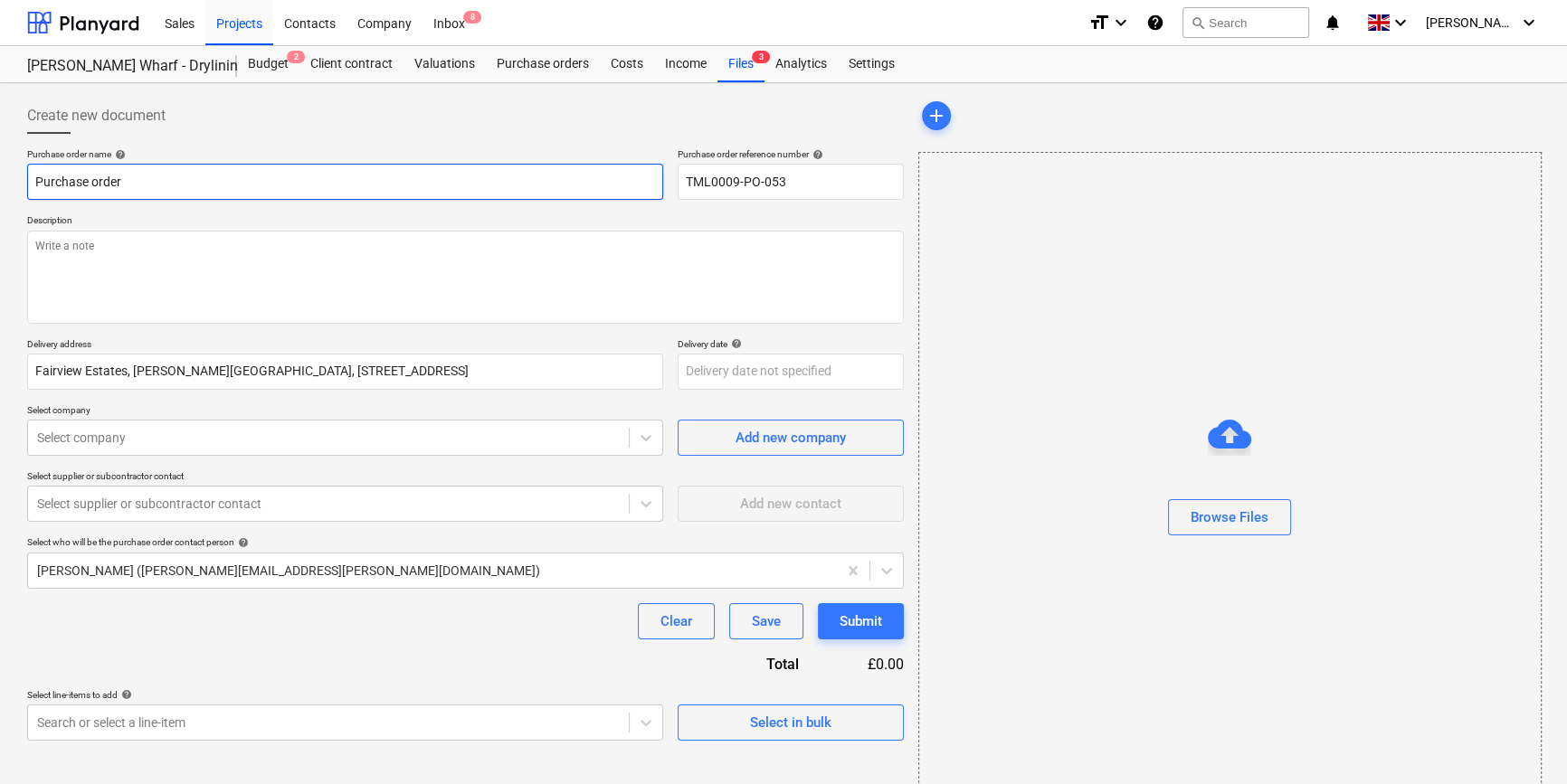 click on "Purchase order" at bounding box center [345, 182] 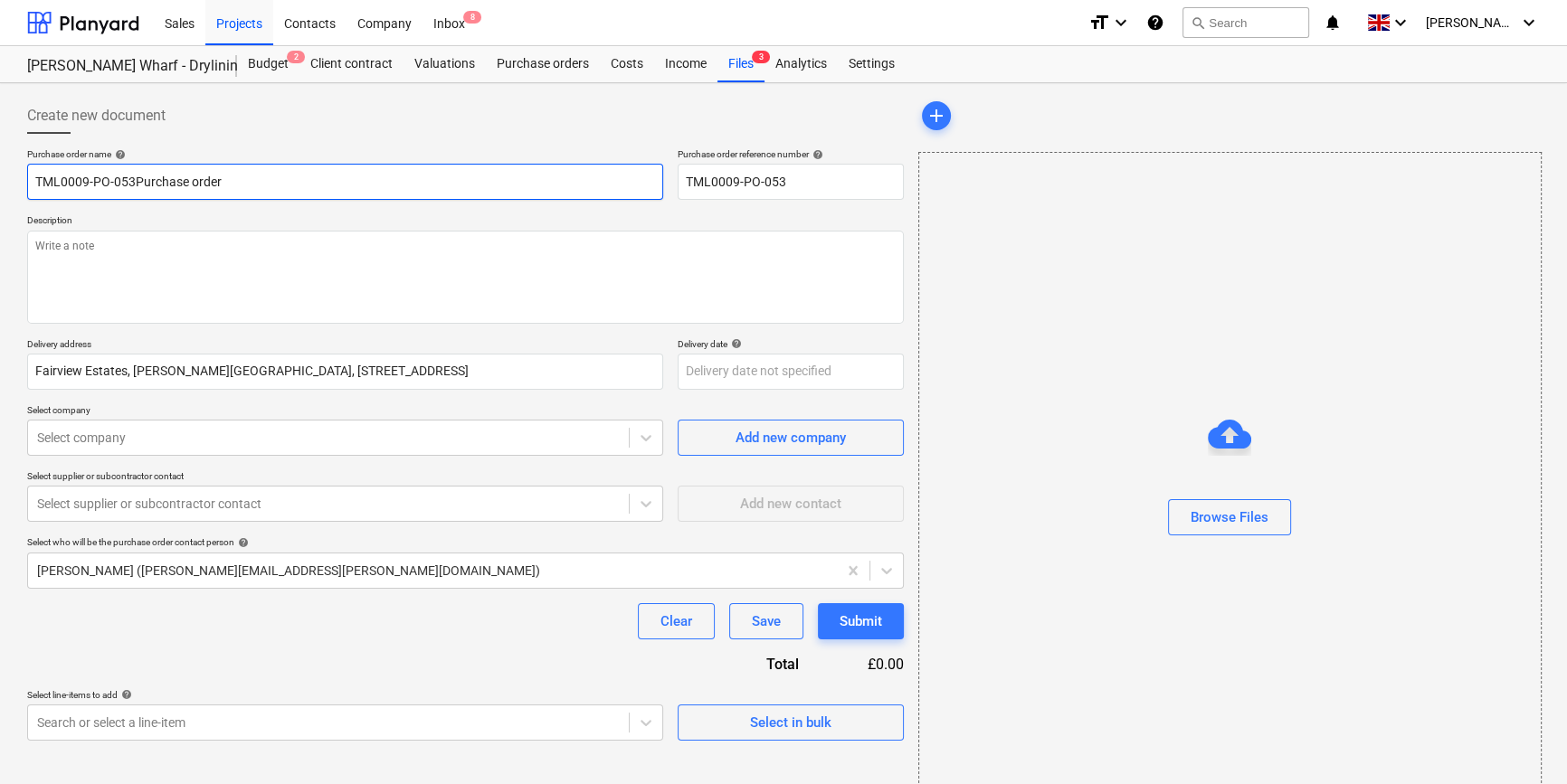 type on "x" 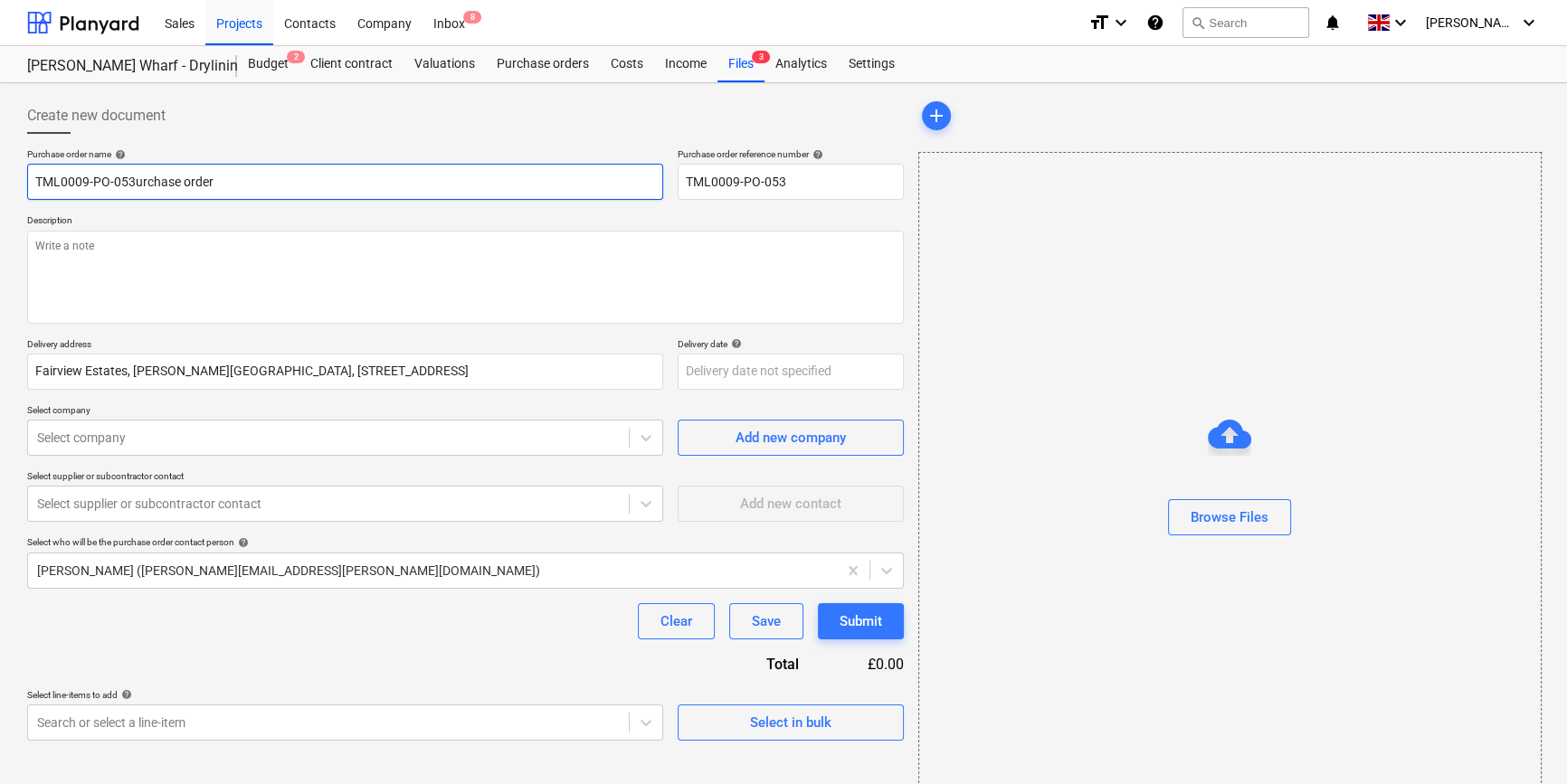 type on "x" 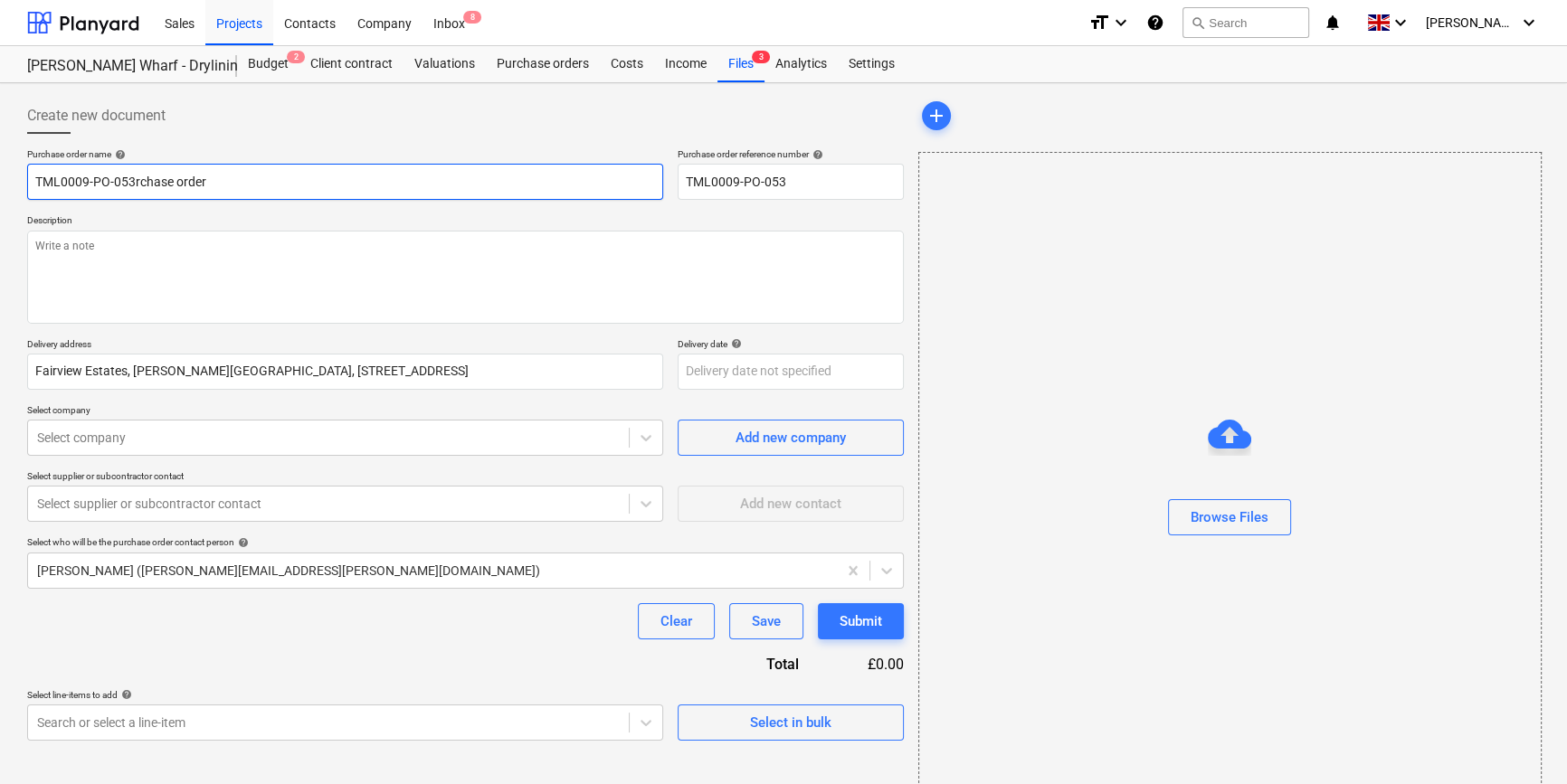 type on "x" 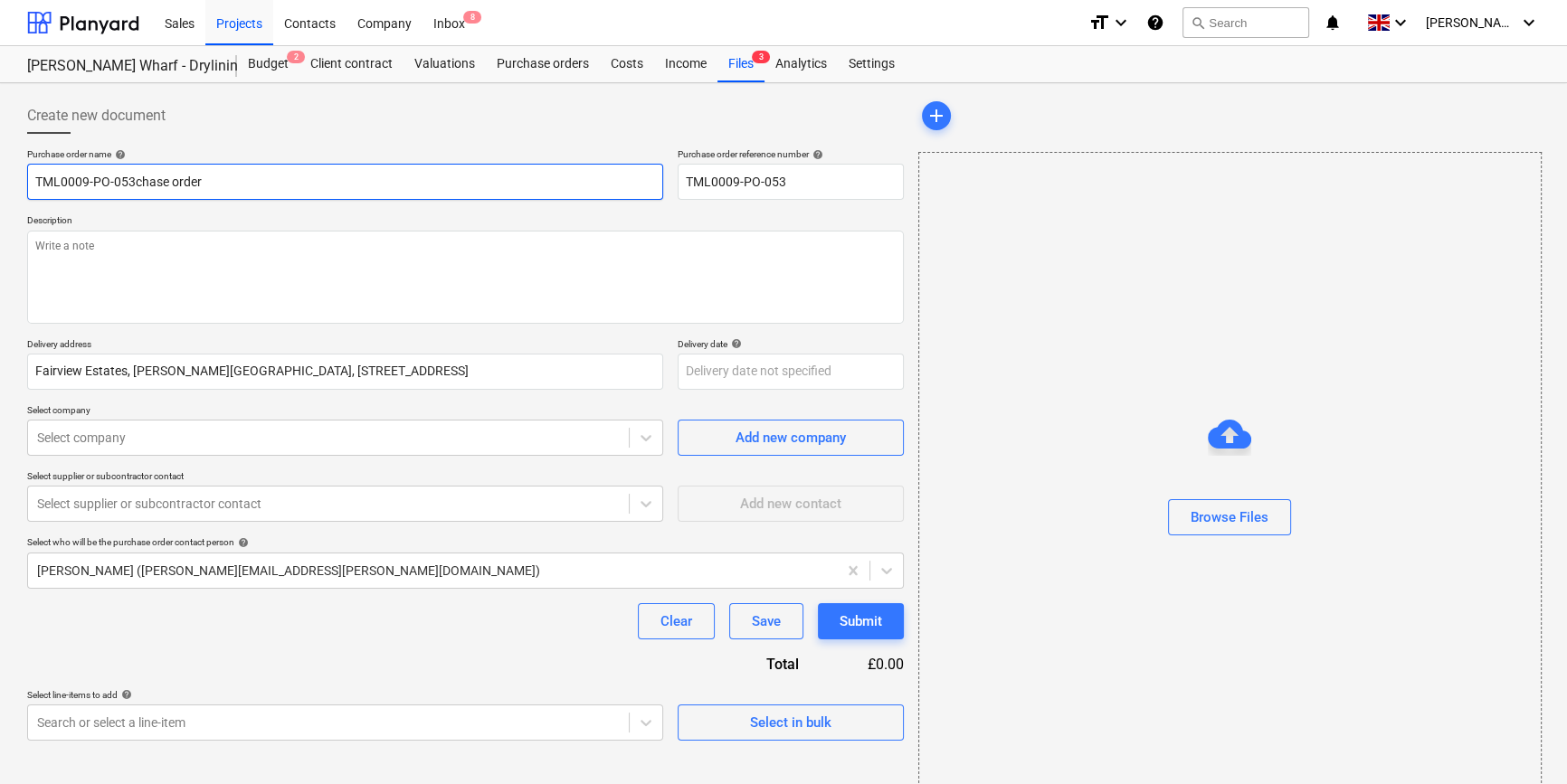 type on "TML0009-PO-053hase order" 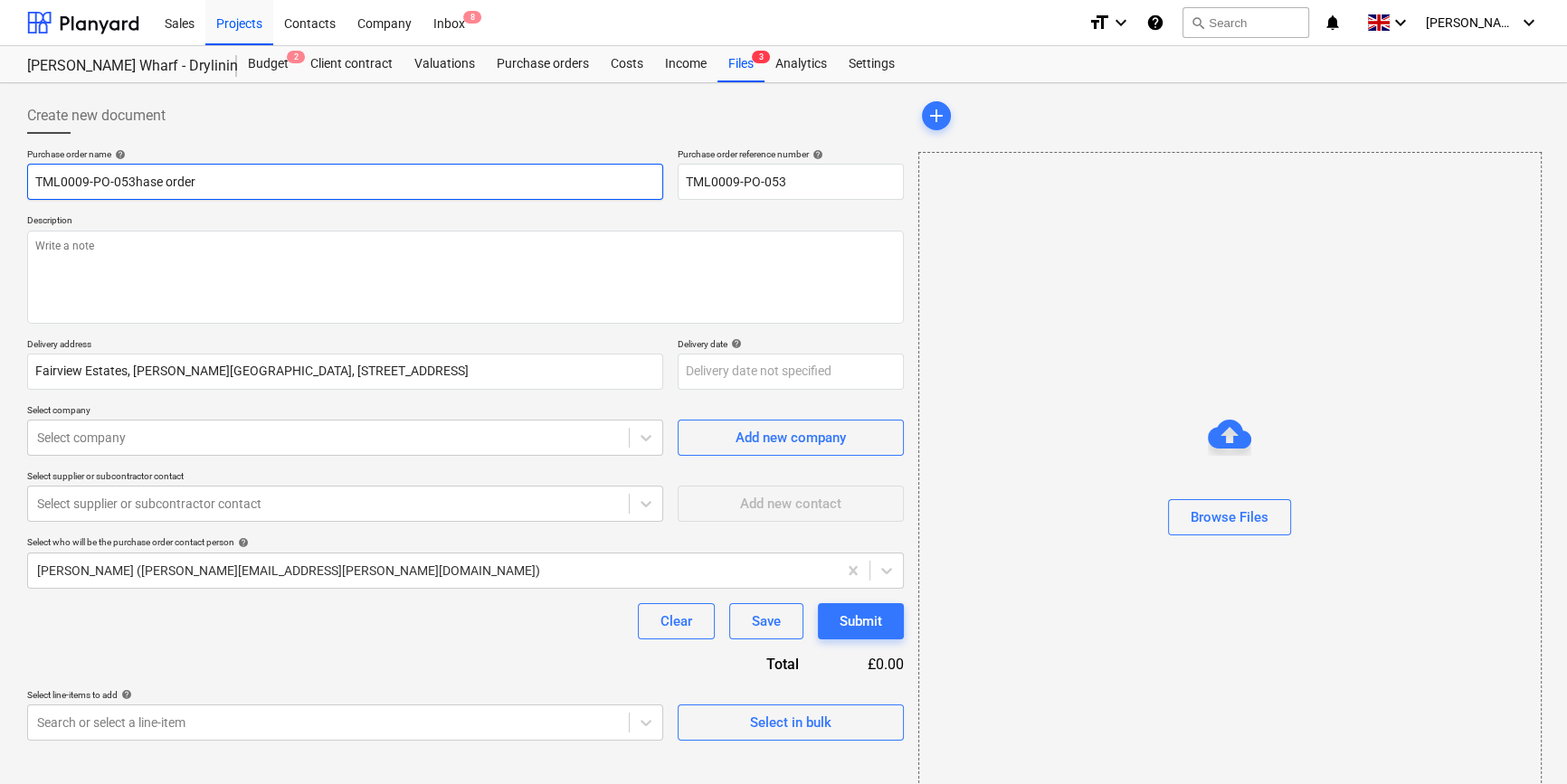 type on "x" 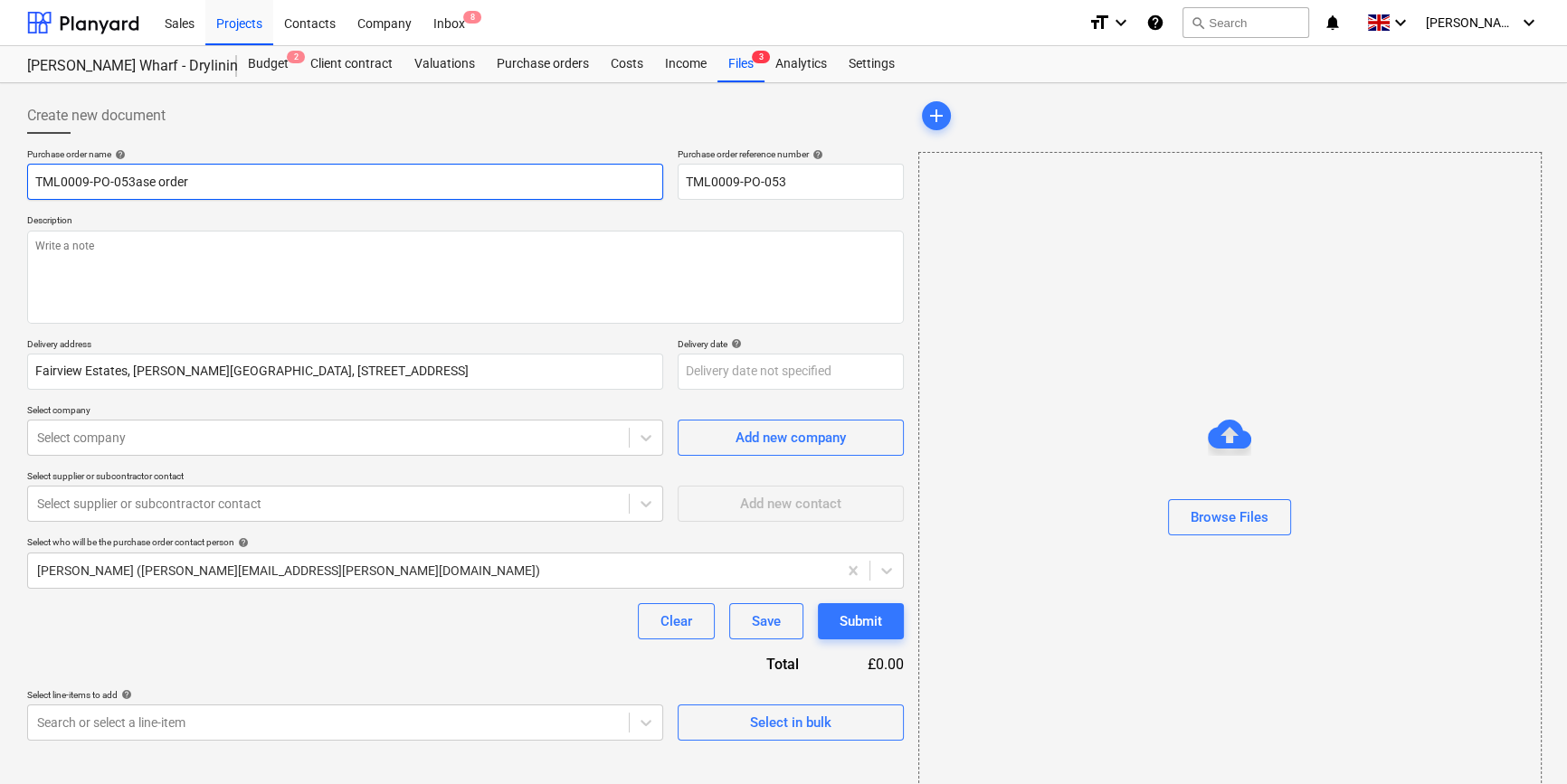 type on "x" 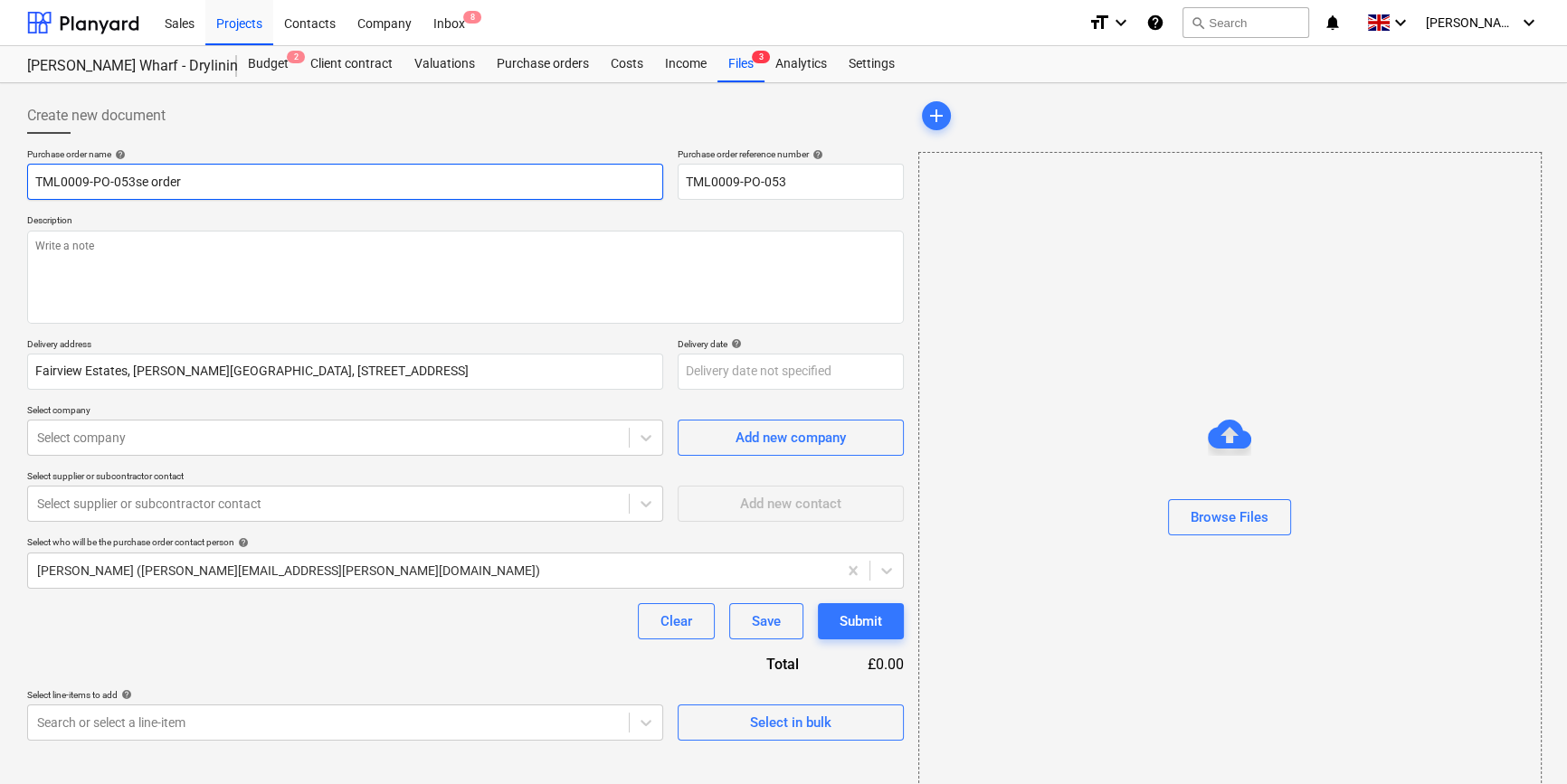 type on "x" 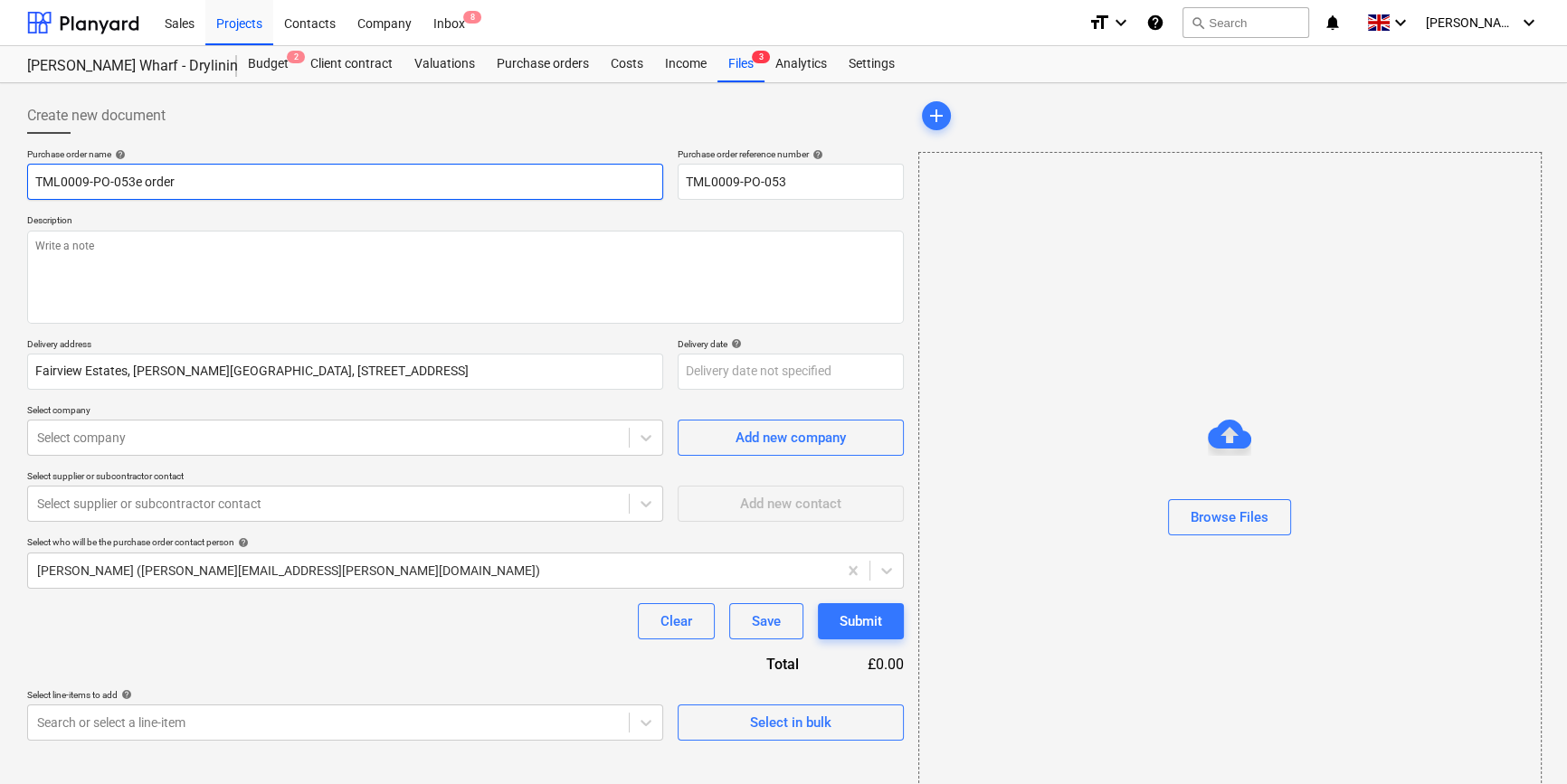 type on "TML0009-PO-053 order" 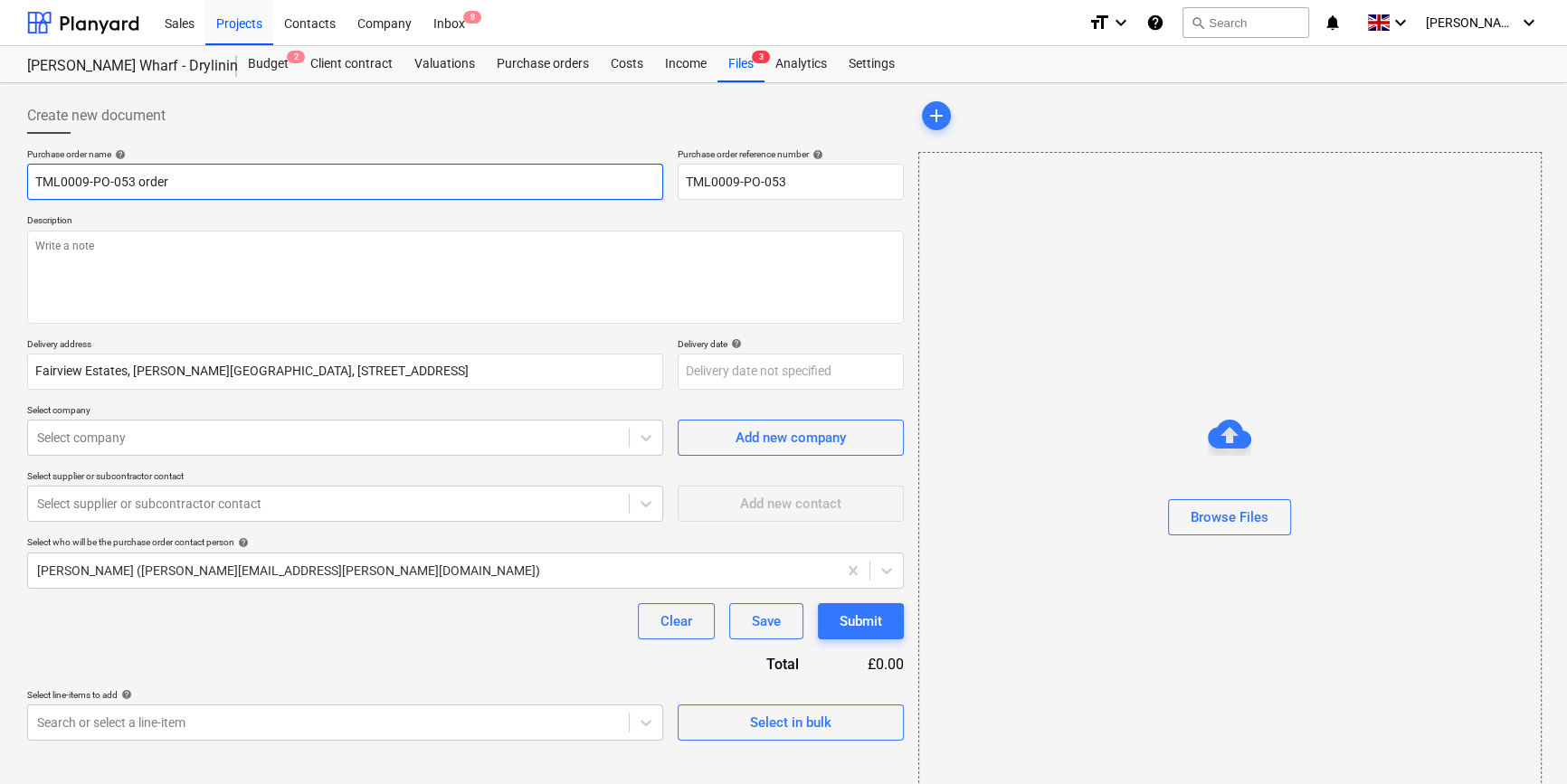 type on "x" 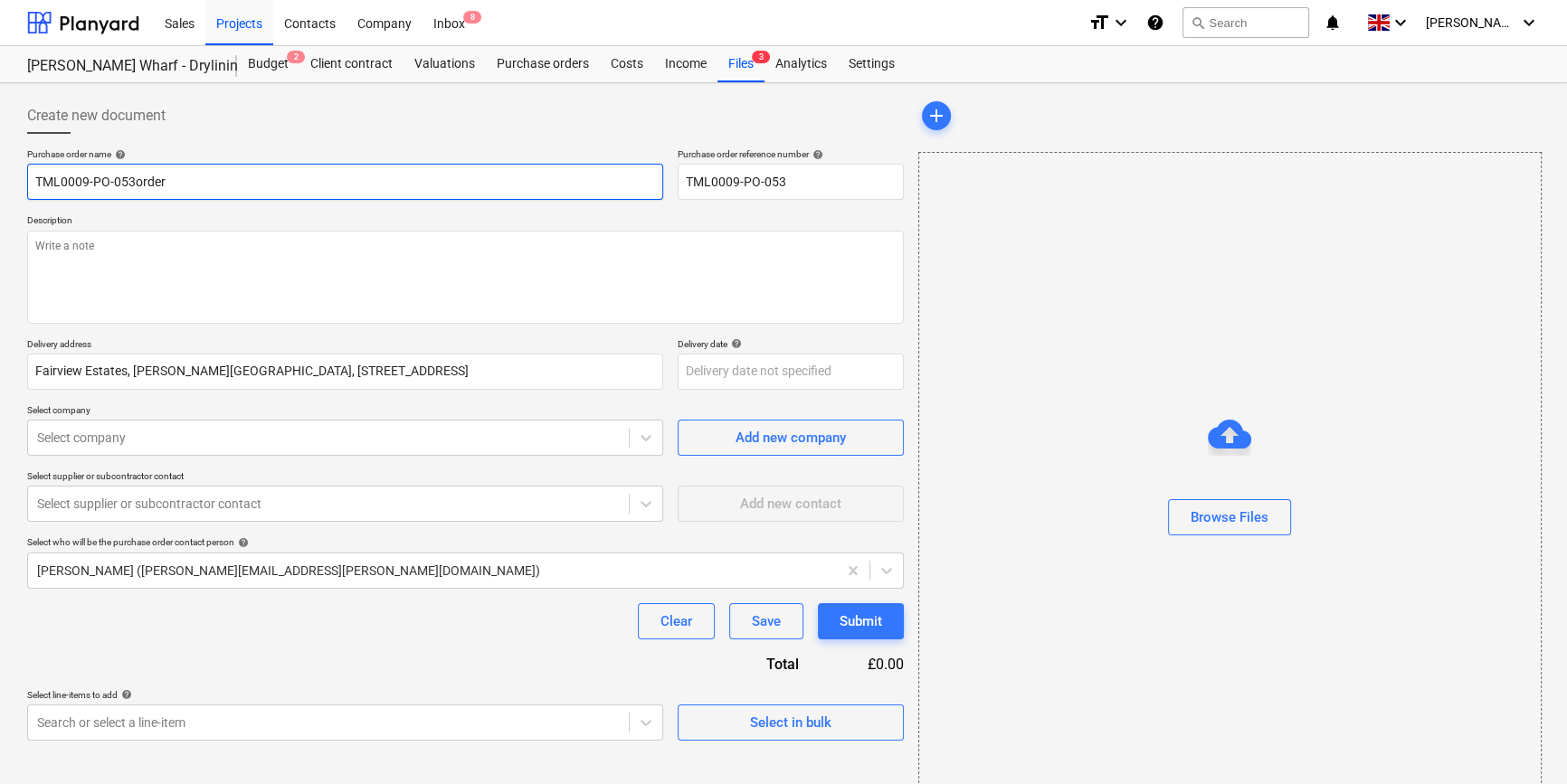 type on "x" 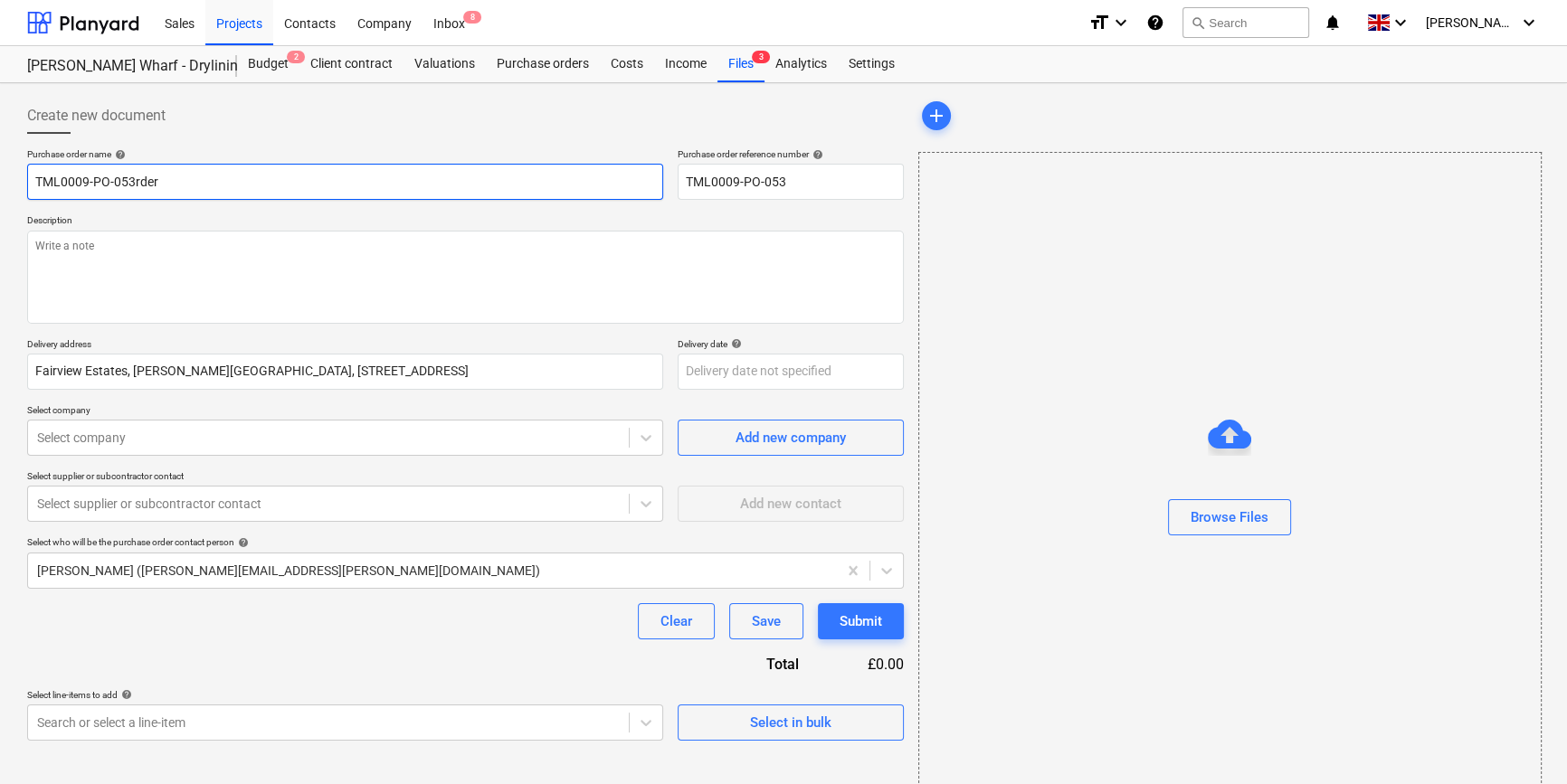 type on "x" 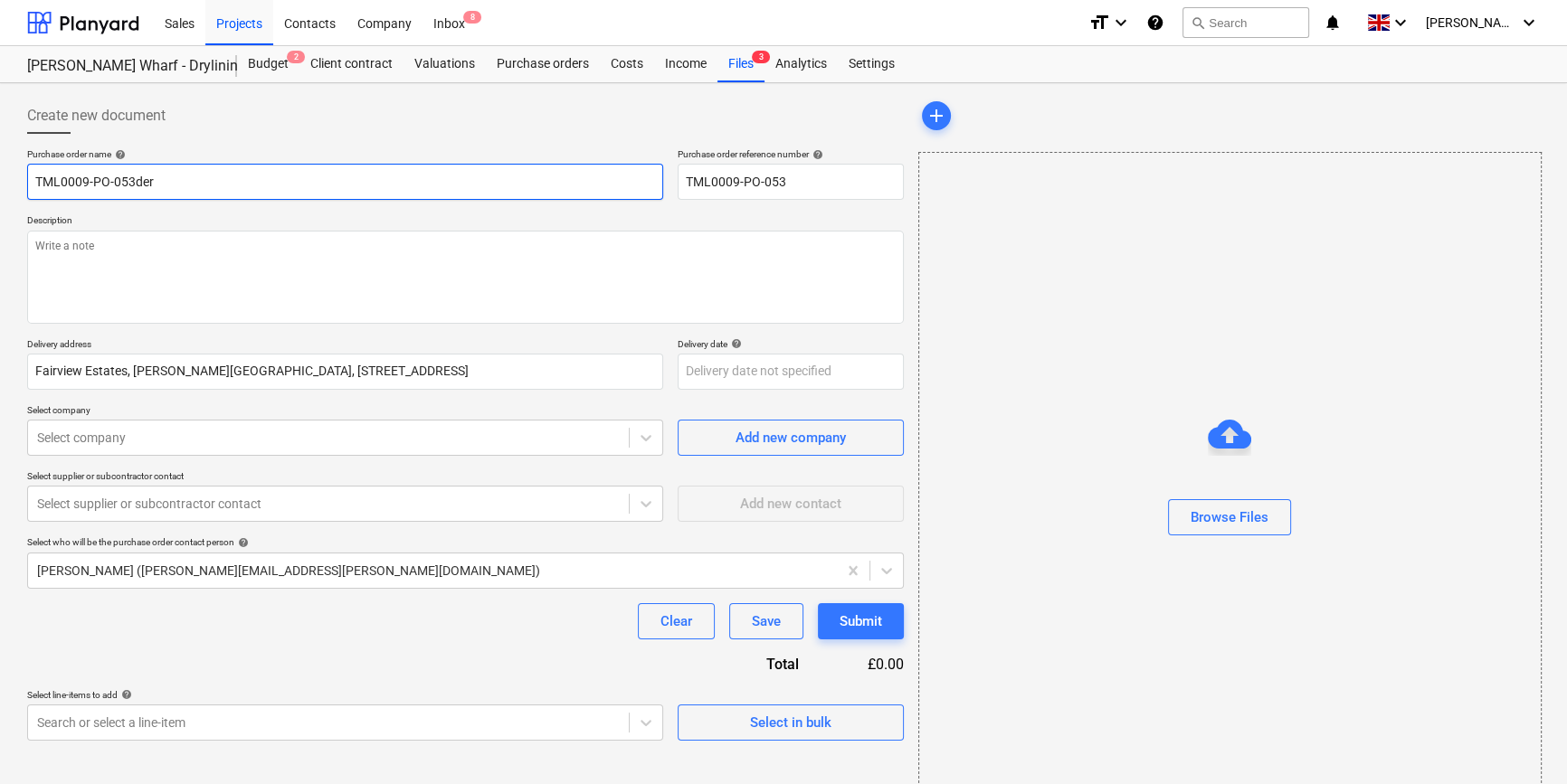 type on "x" 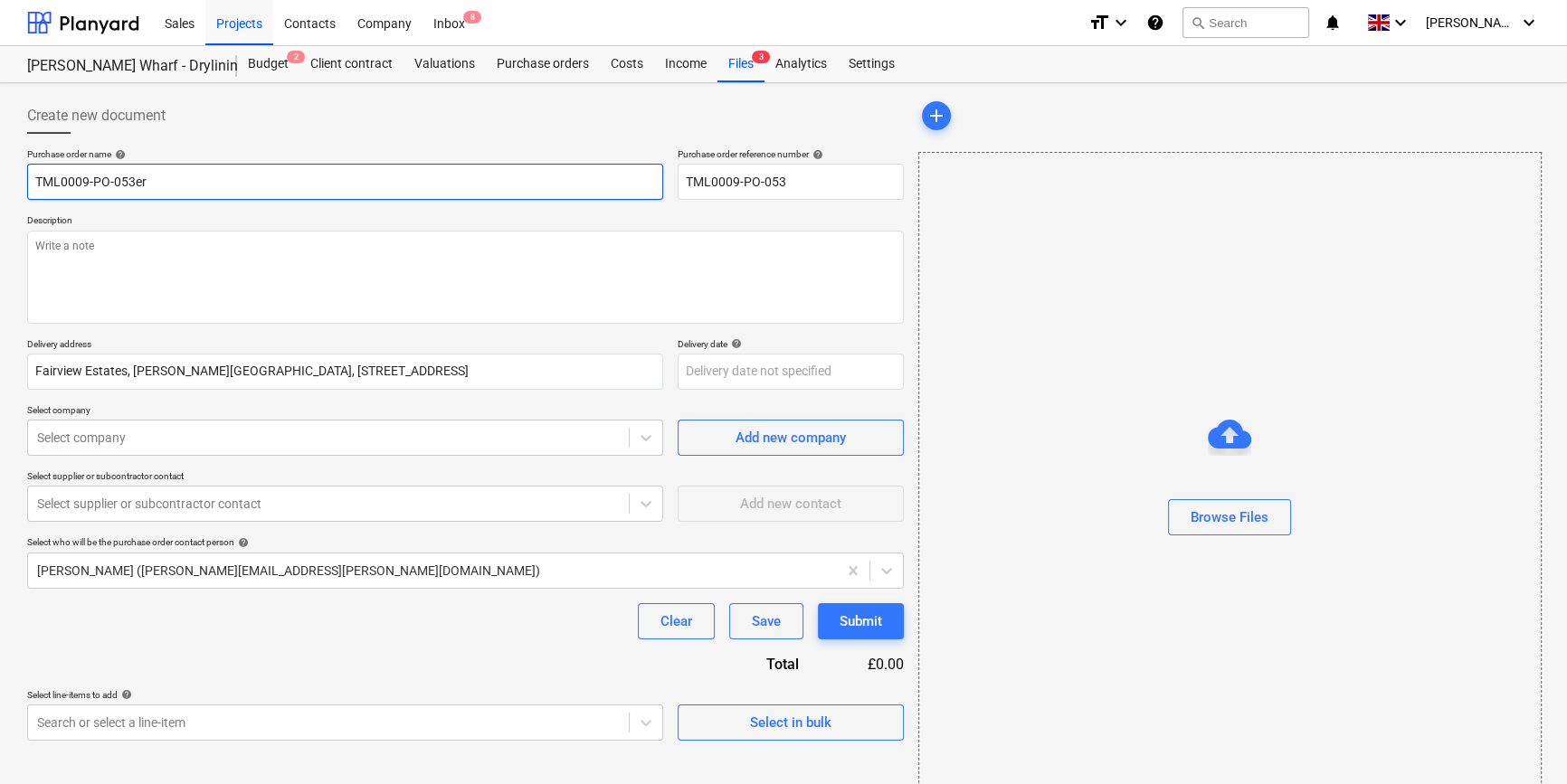 type on "x" 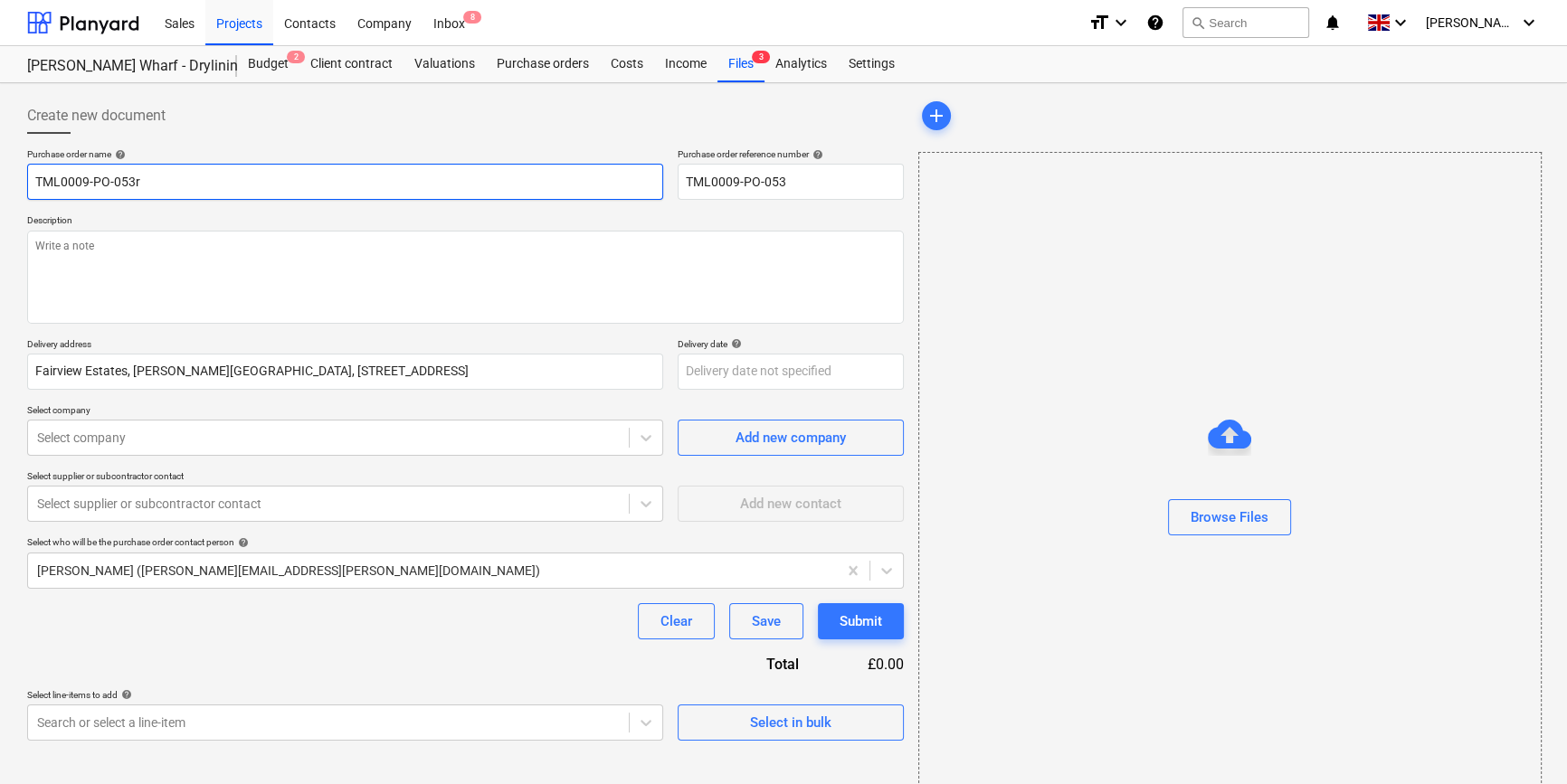 type on "x" 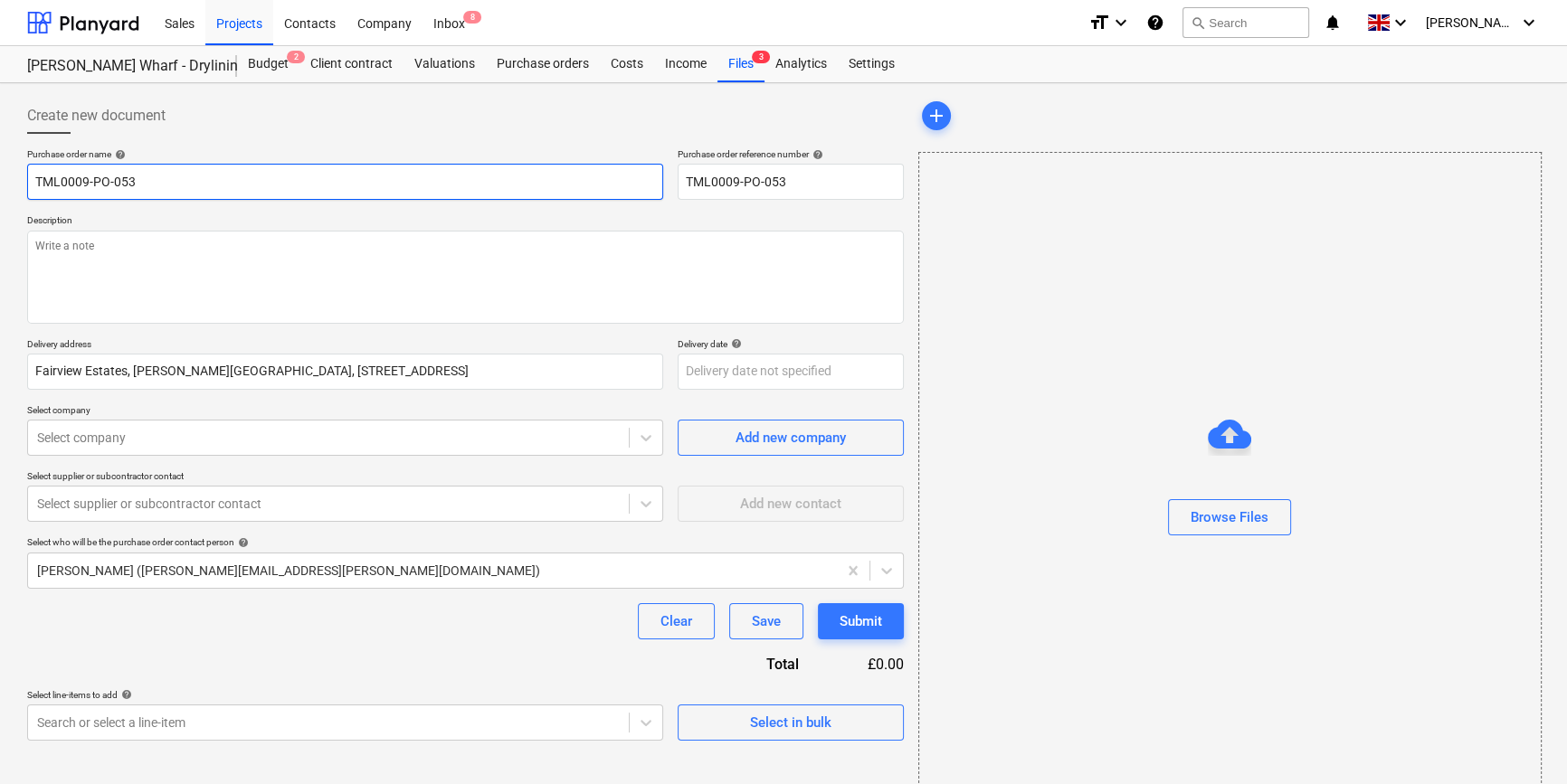 type on "x" 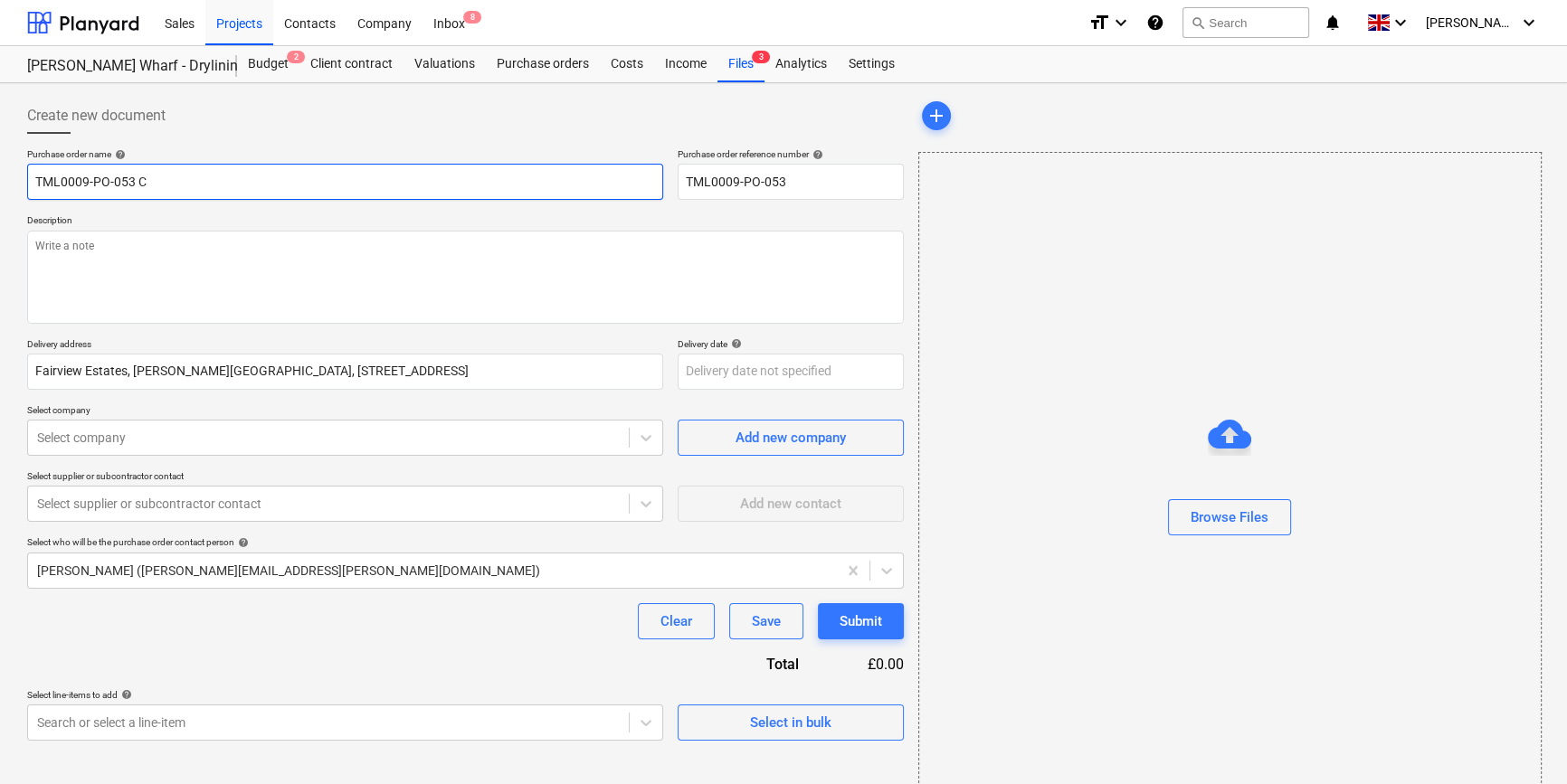 type on "x" 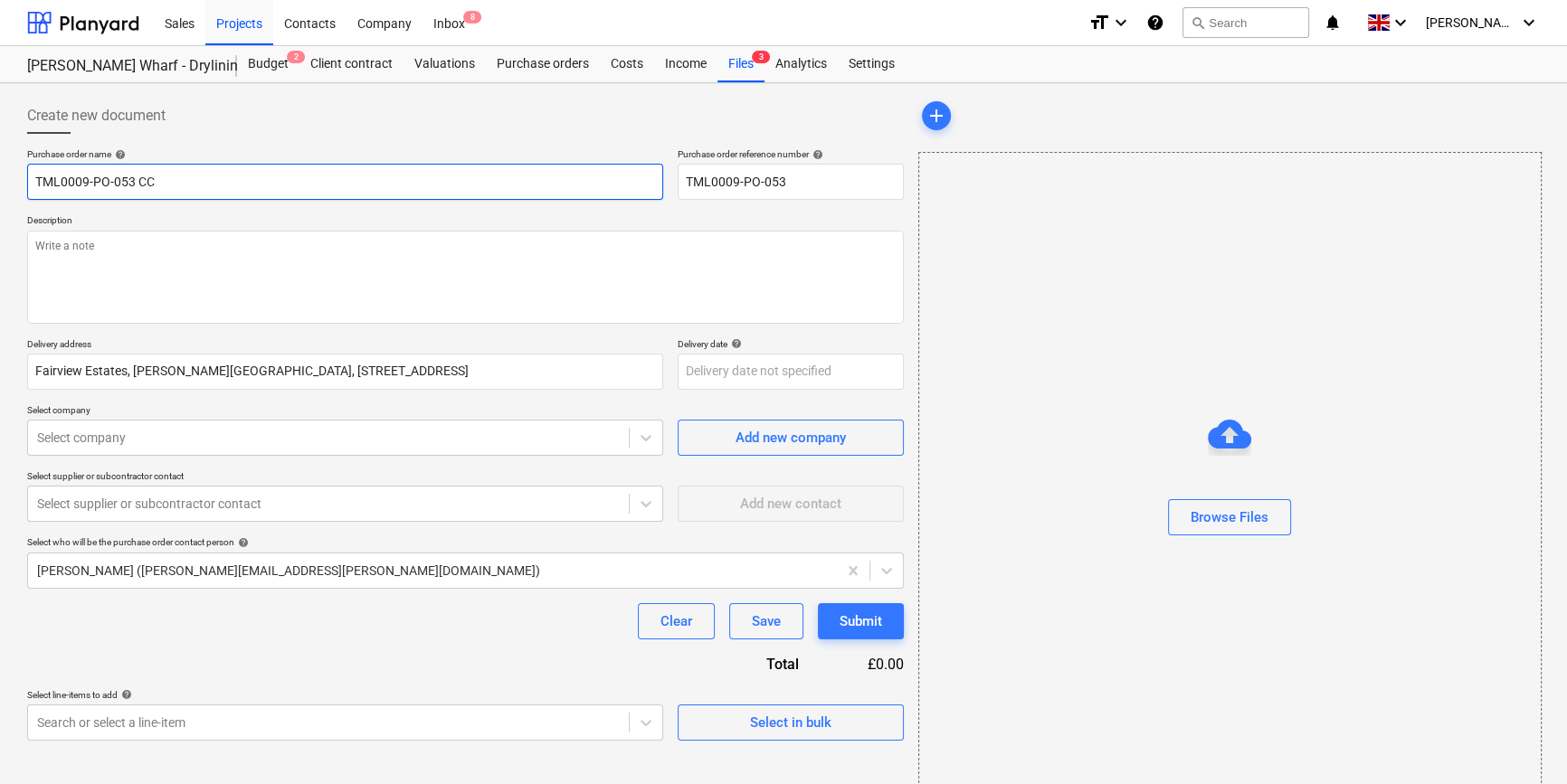 type on "x" 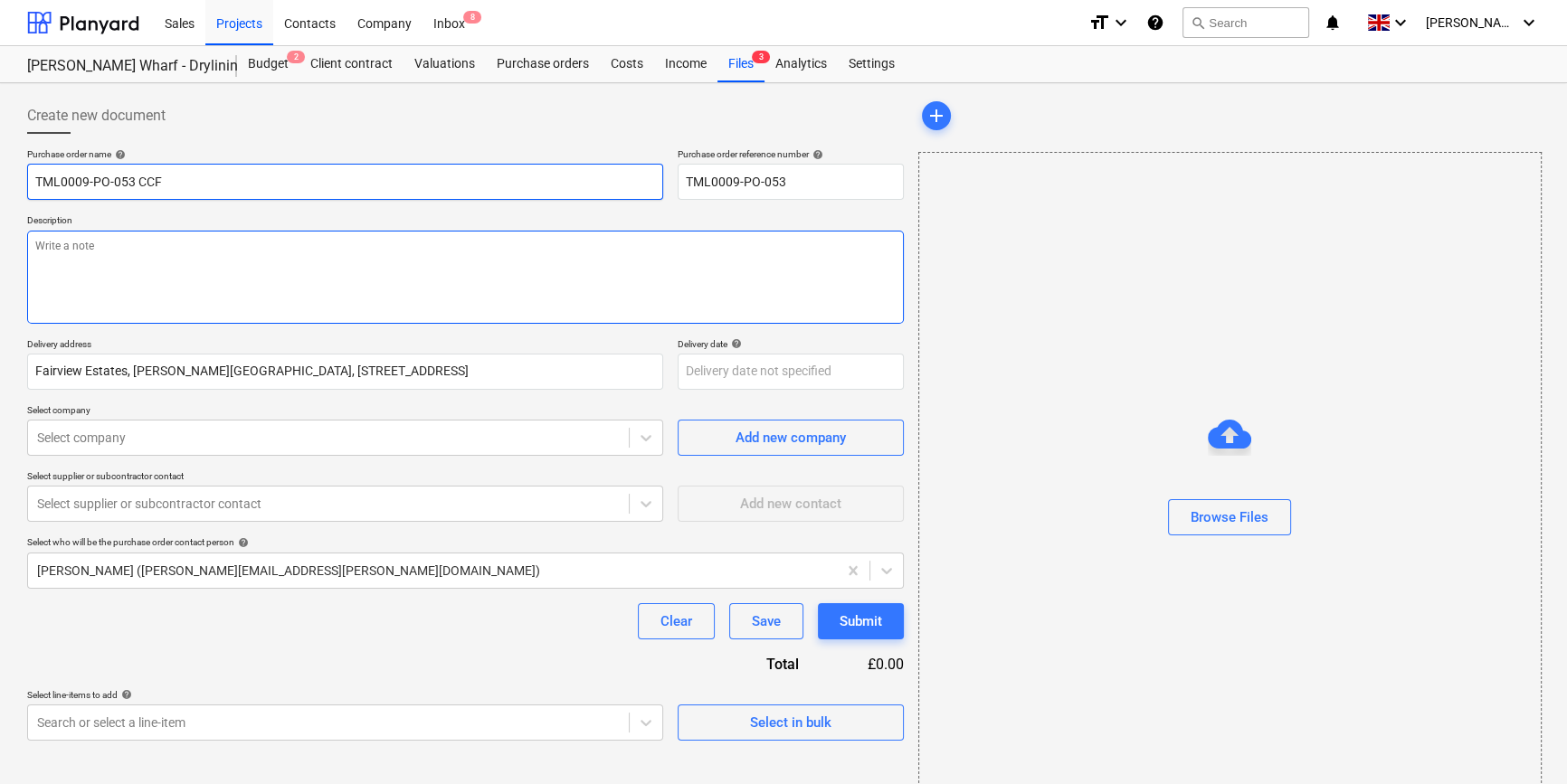 type on "TML0009-PO-053 CCF" 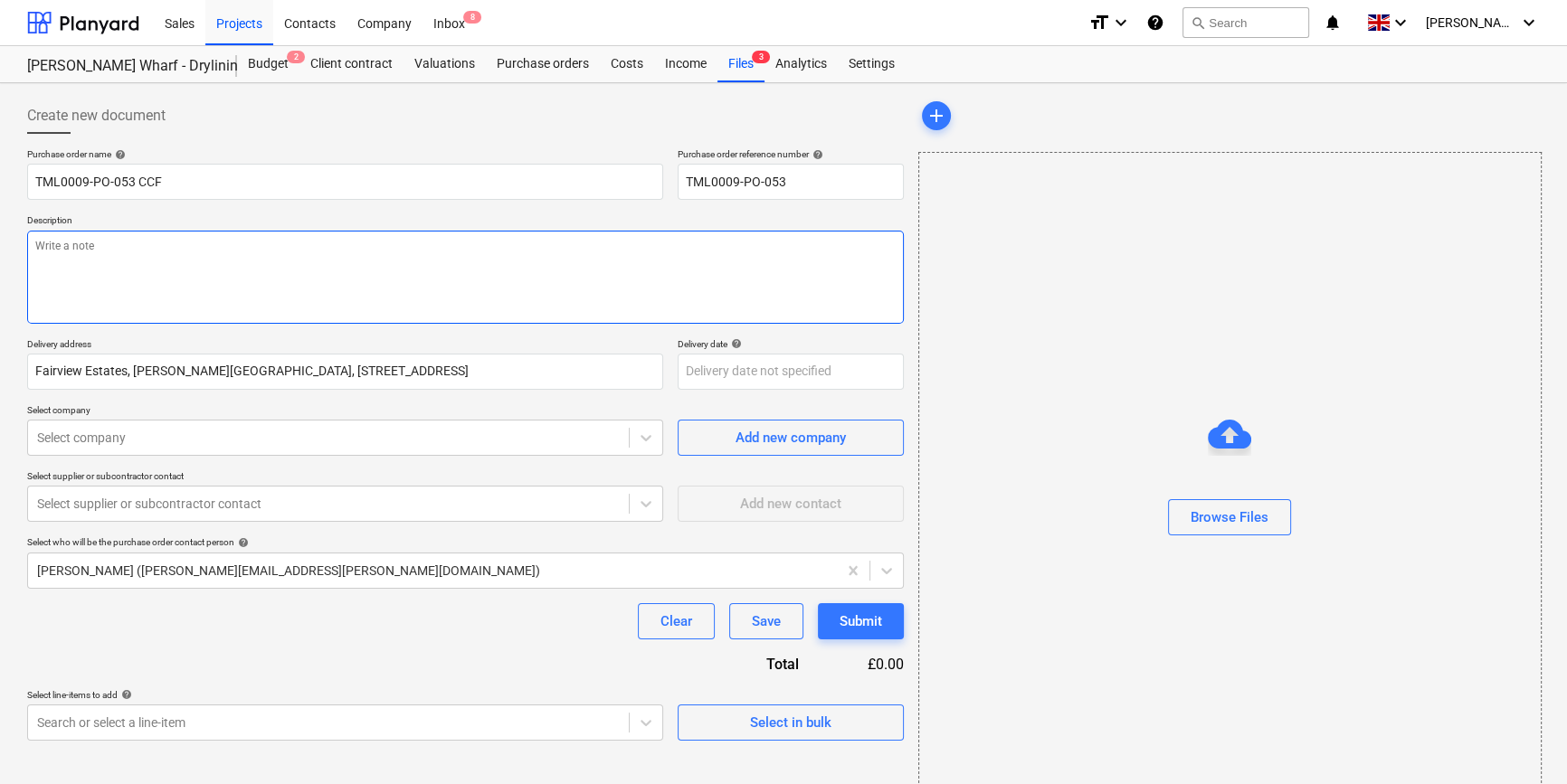 click at bounding box center [465, 277] 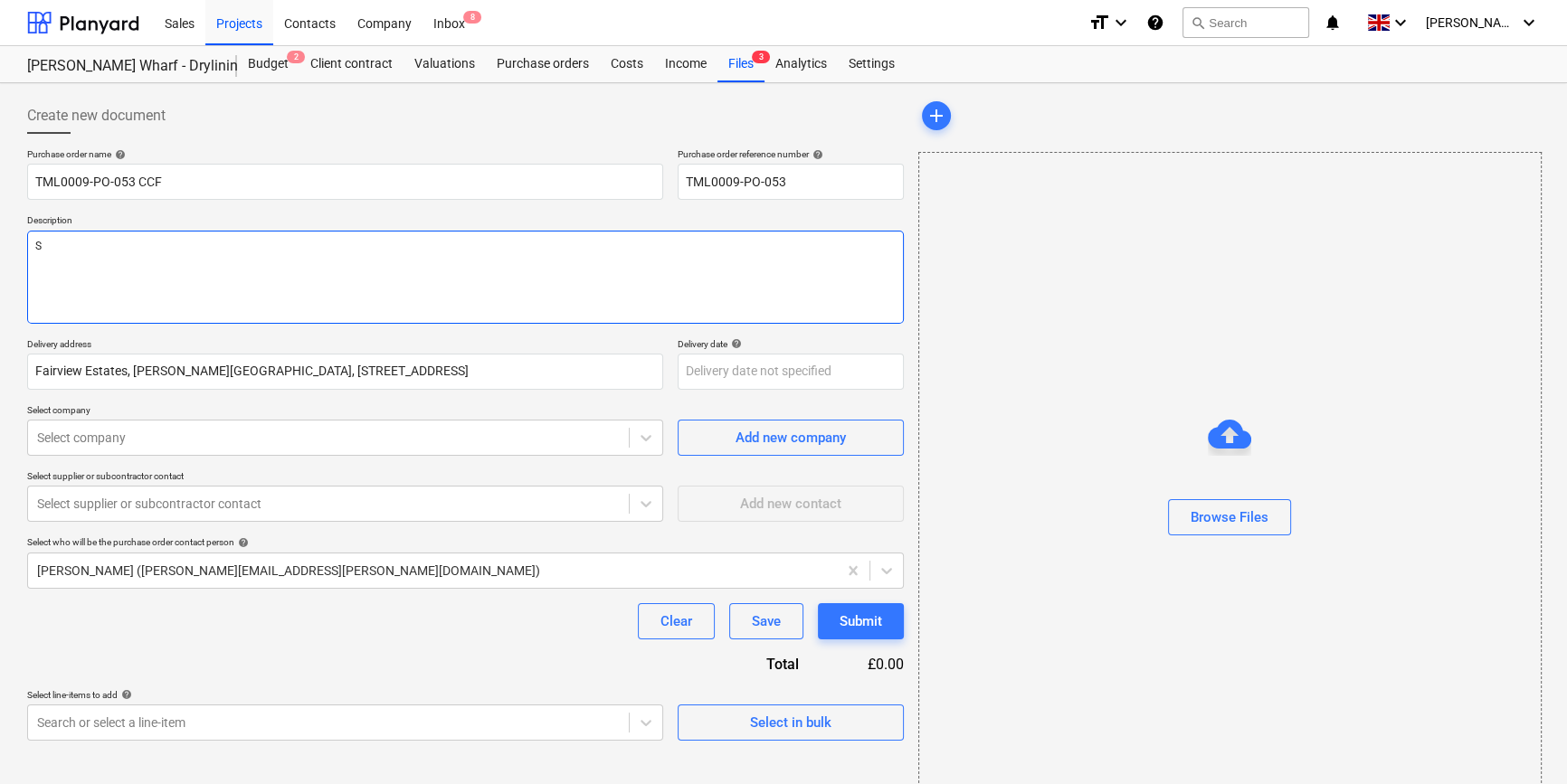 type on "x" 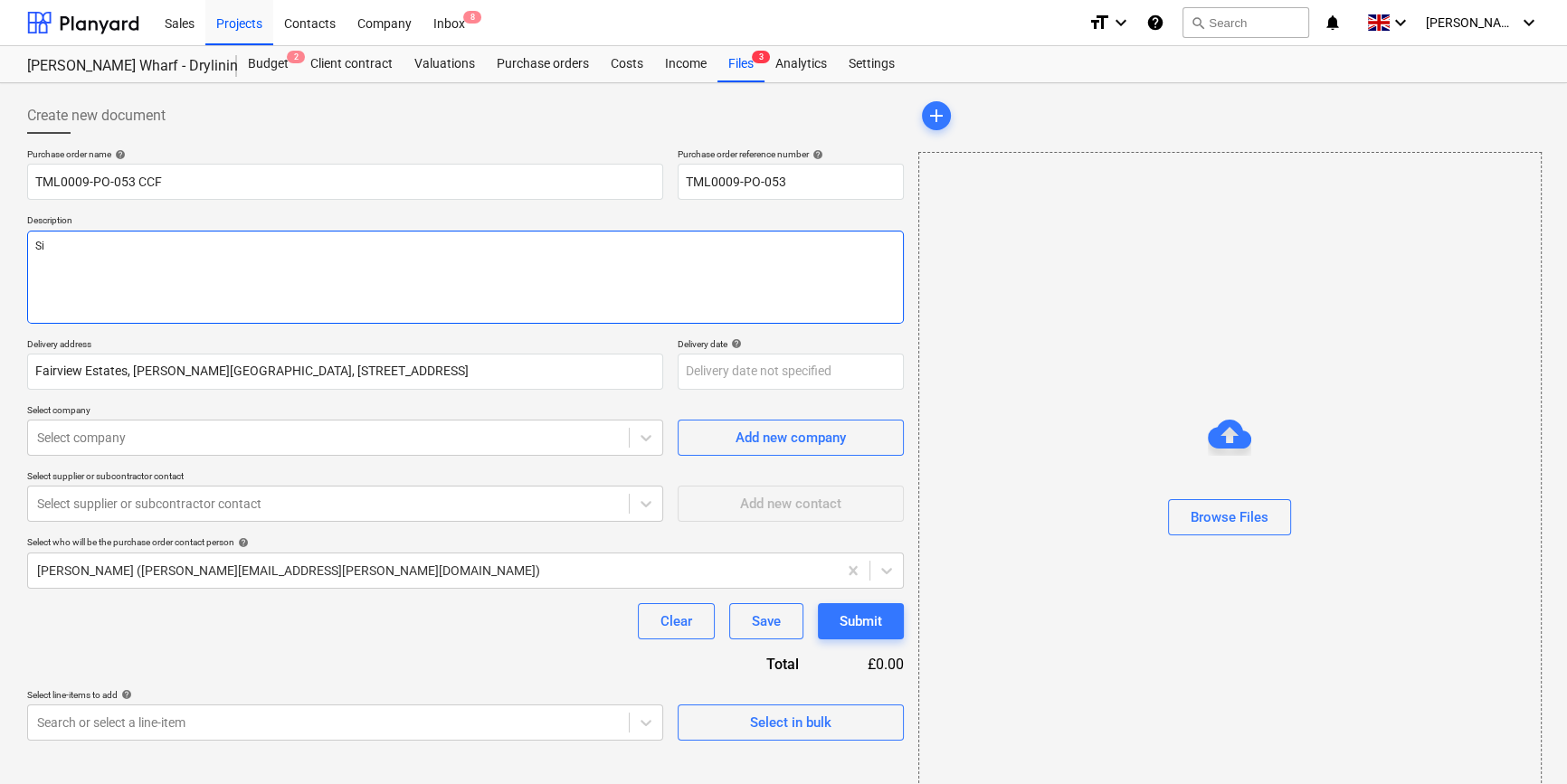 type on "x" 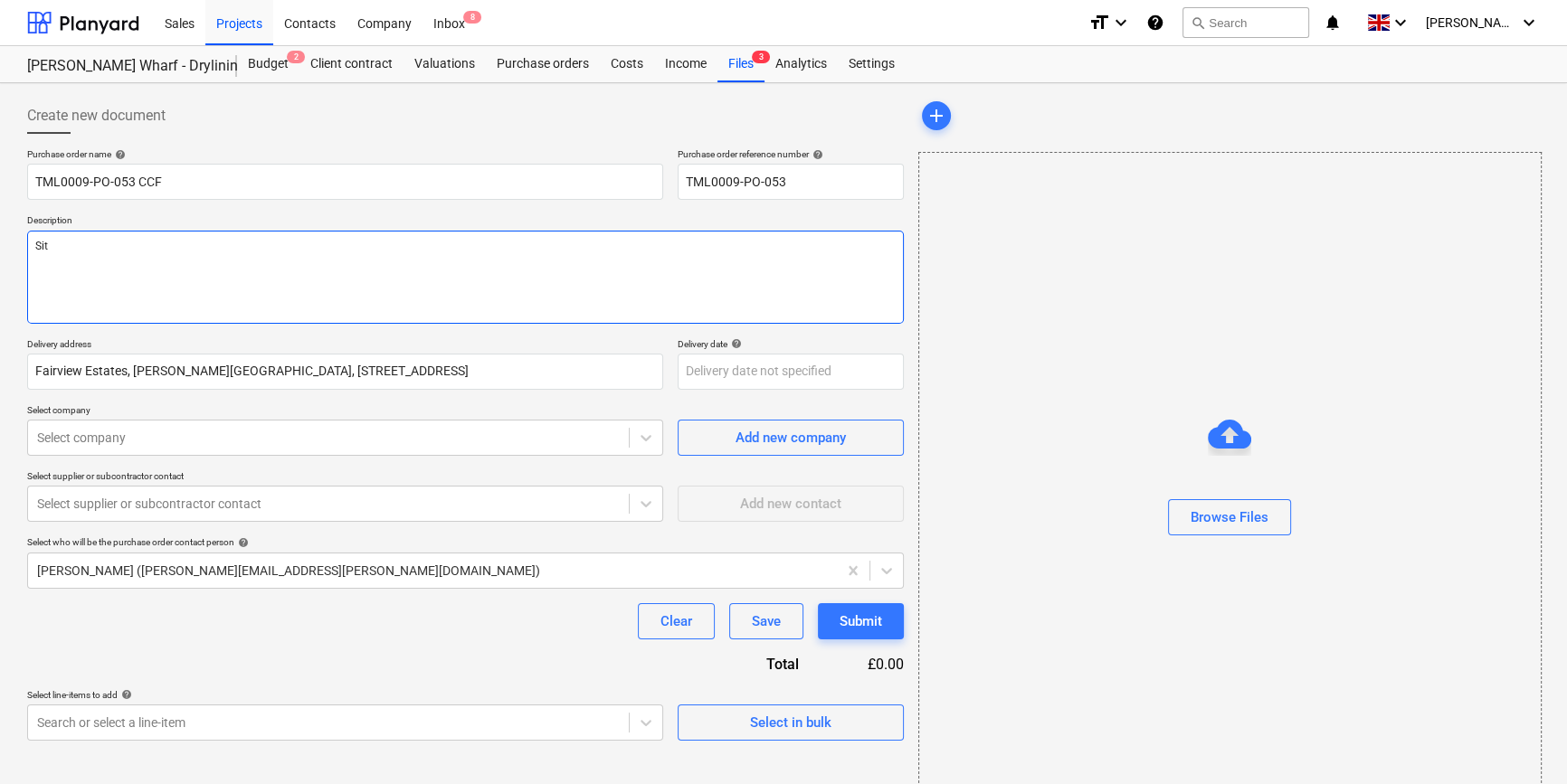 type on "x" 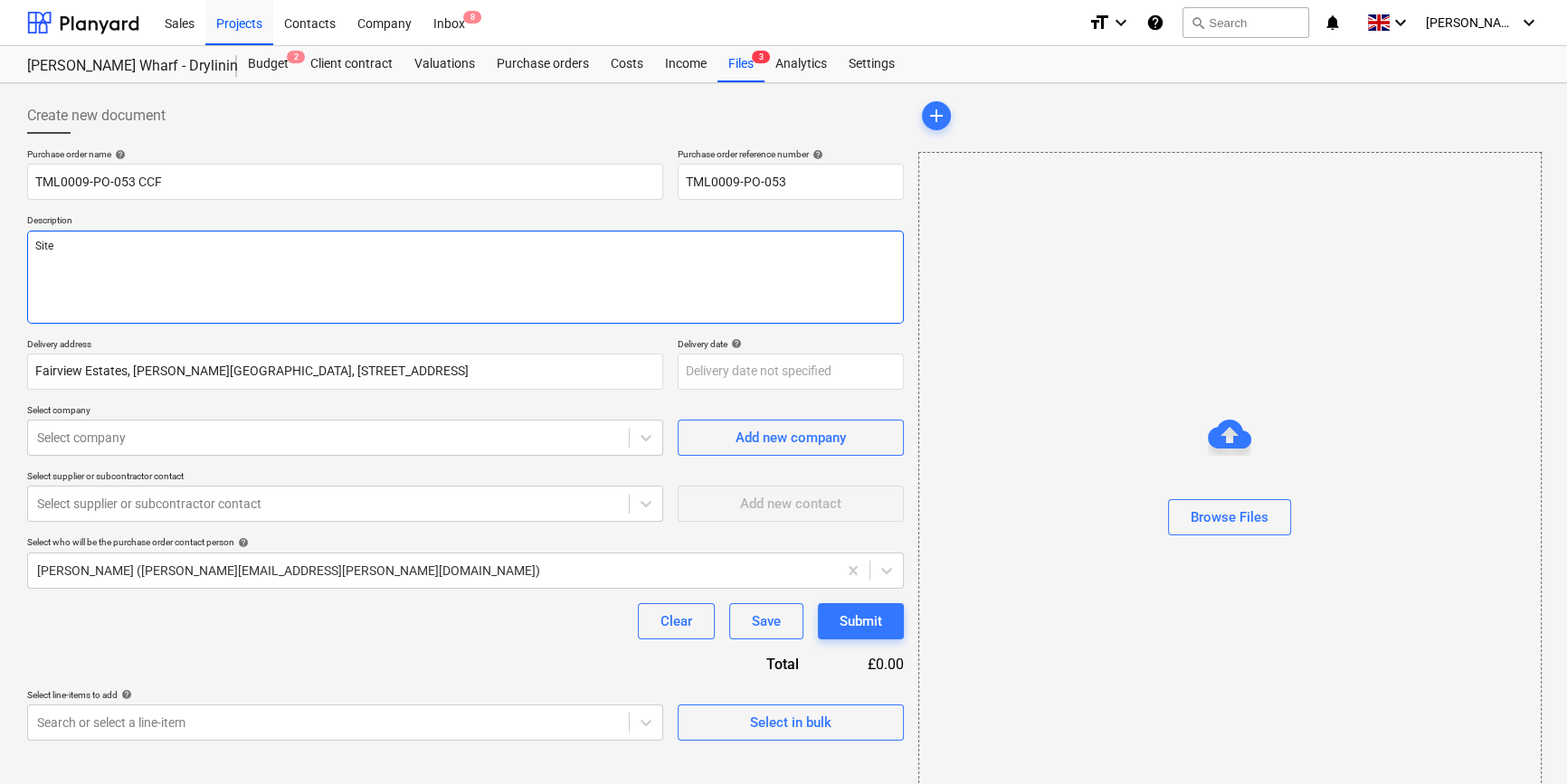 type on "x" 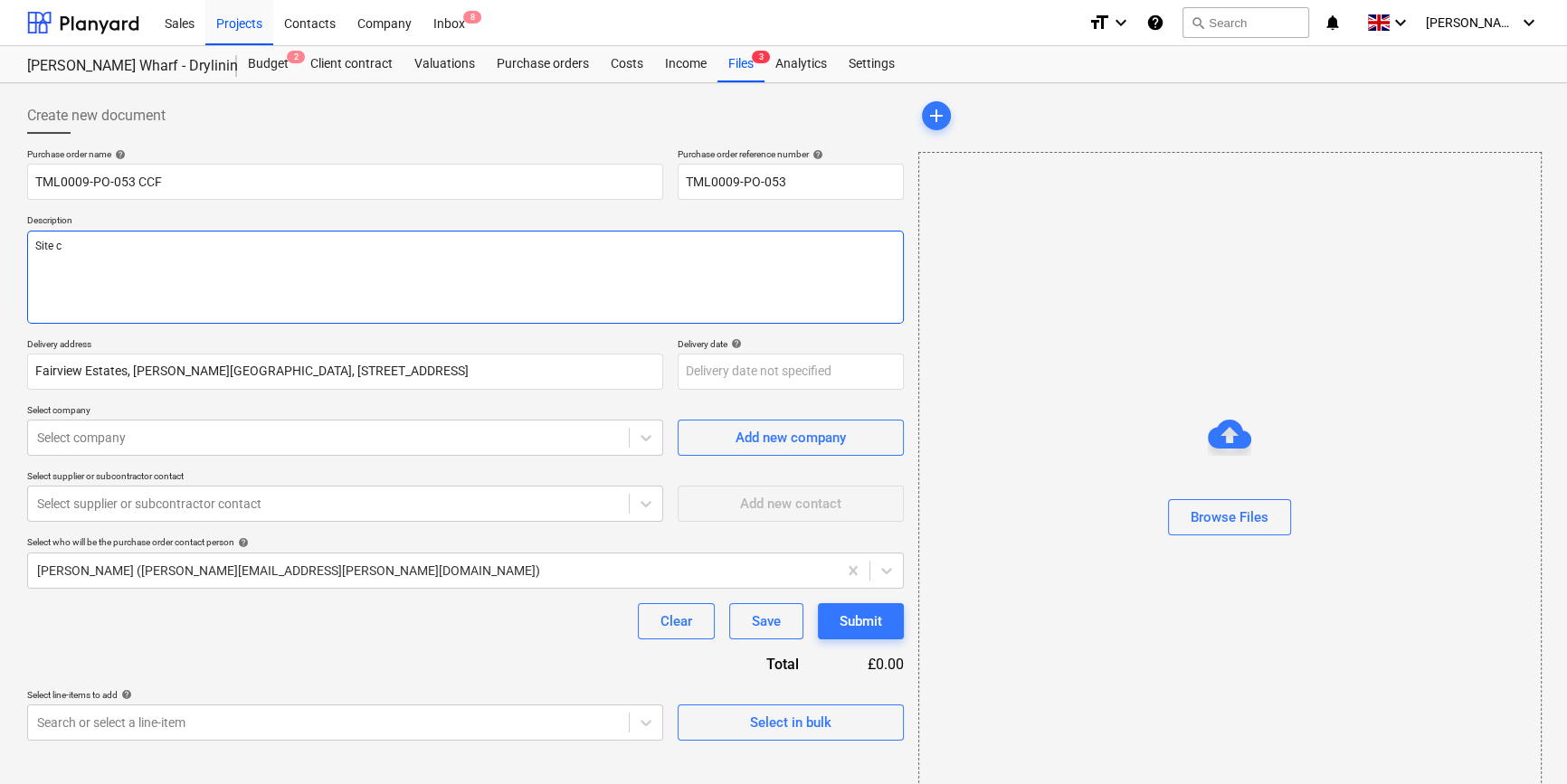 type on "x" 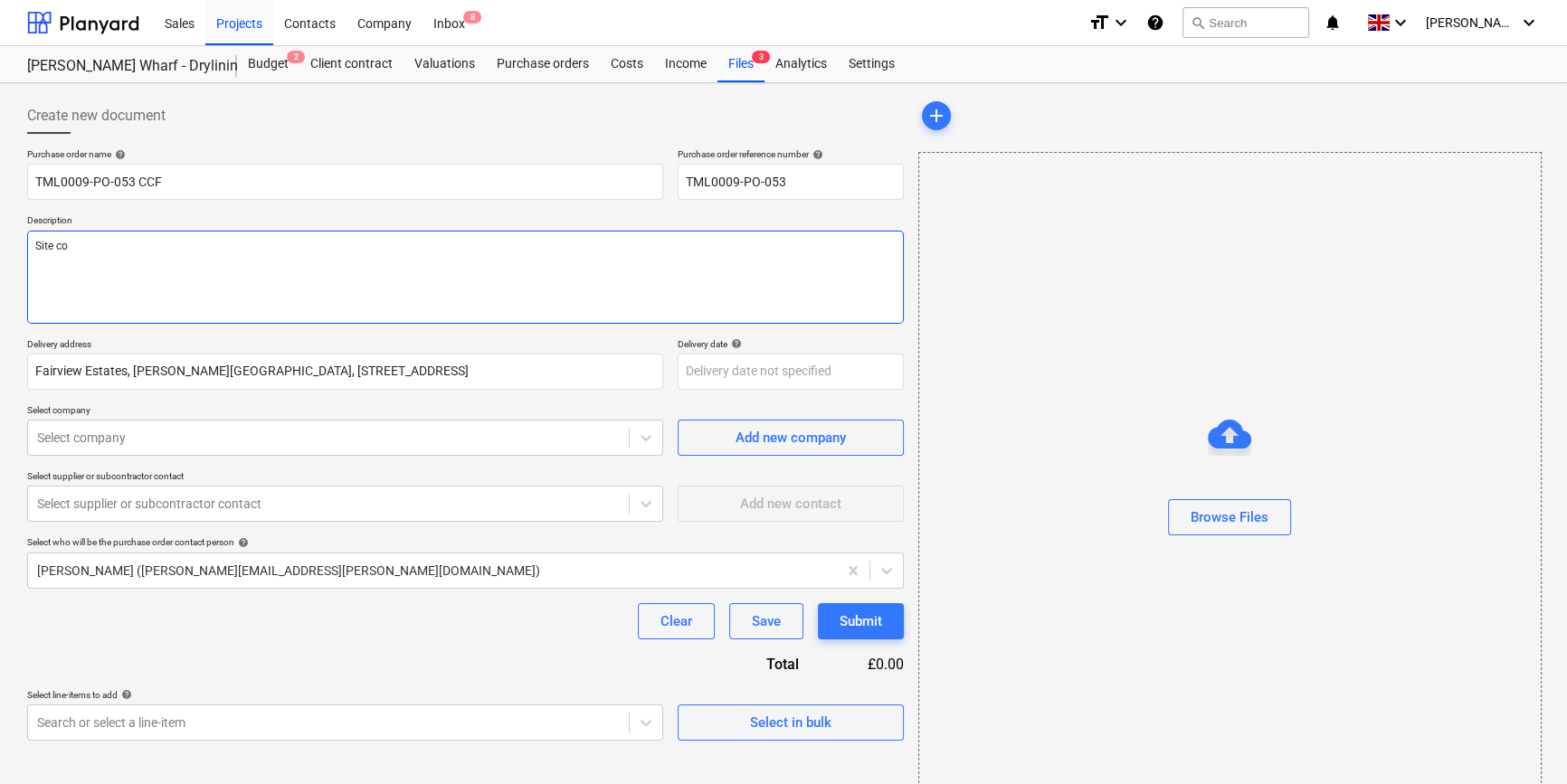 type on "x" 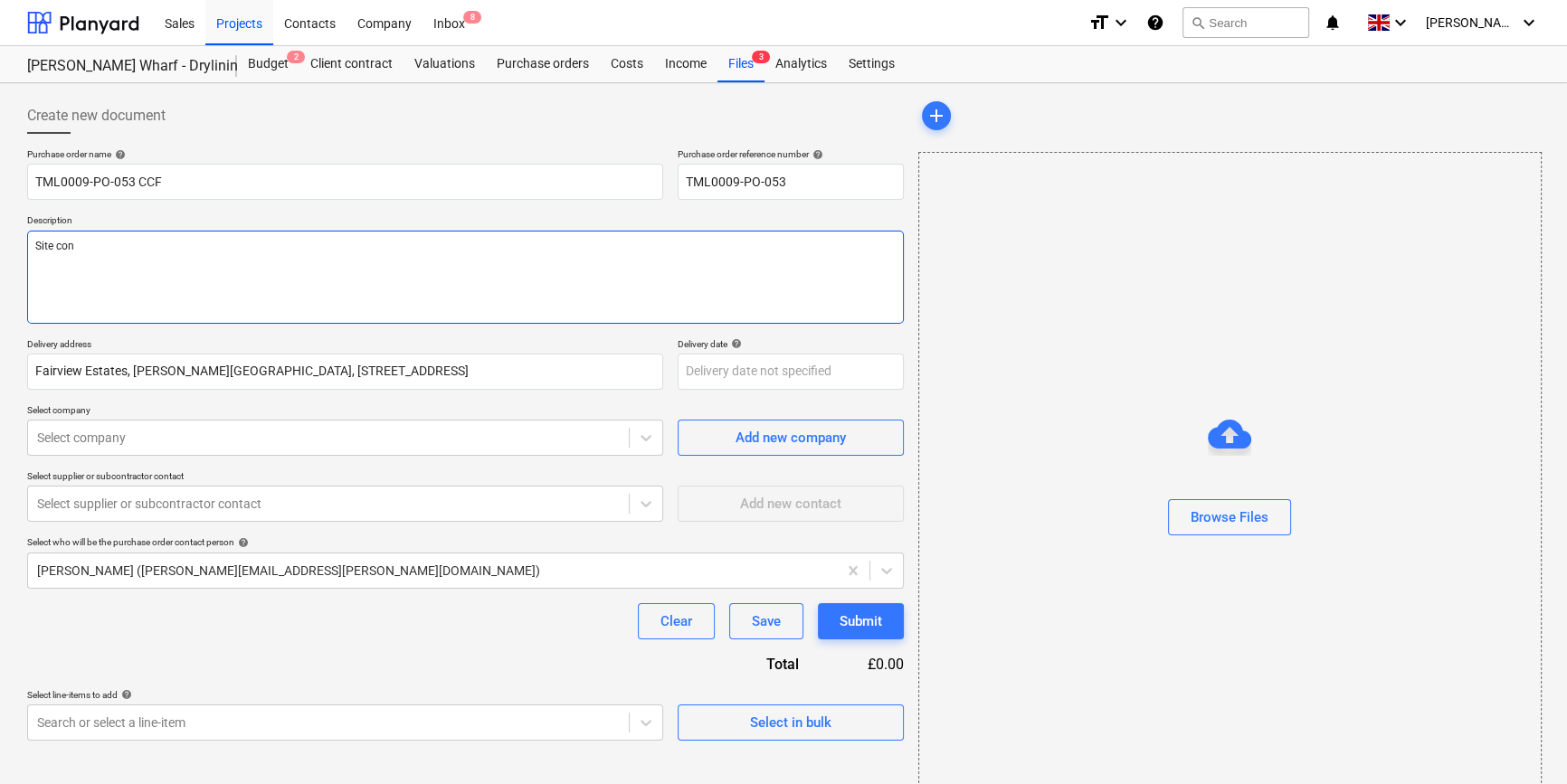 type on "x" 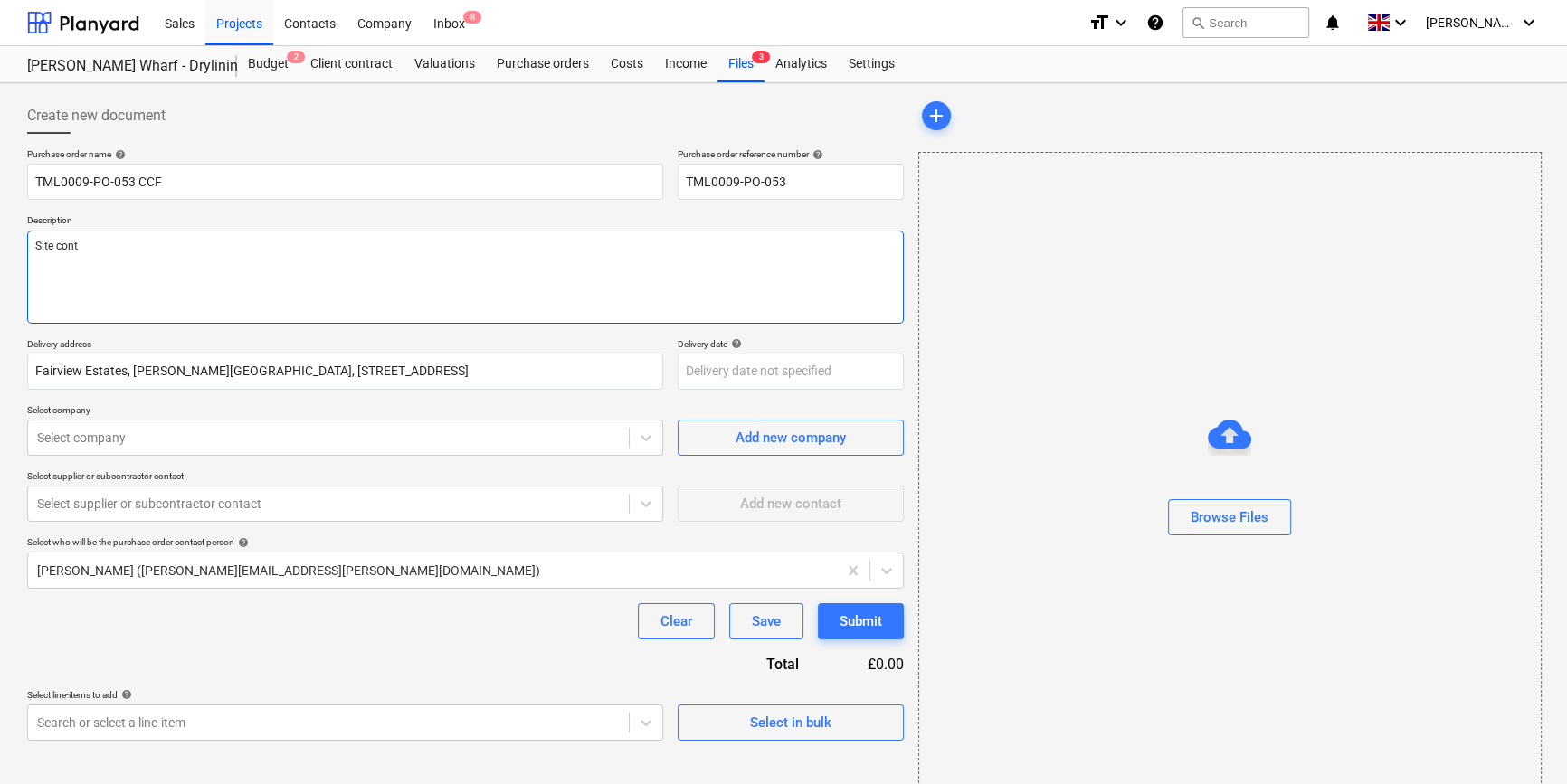 type on "x" 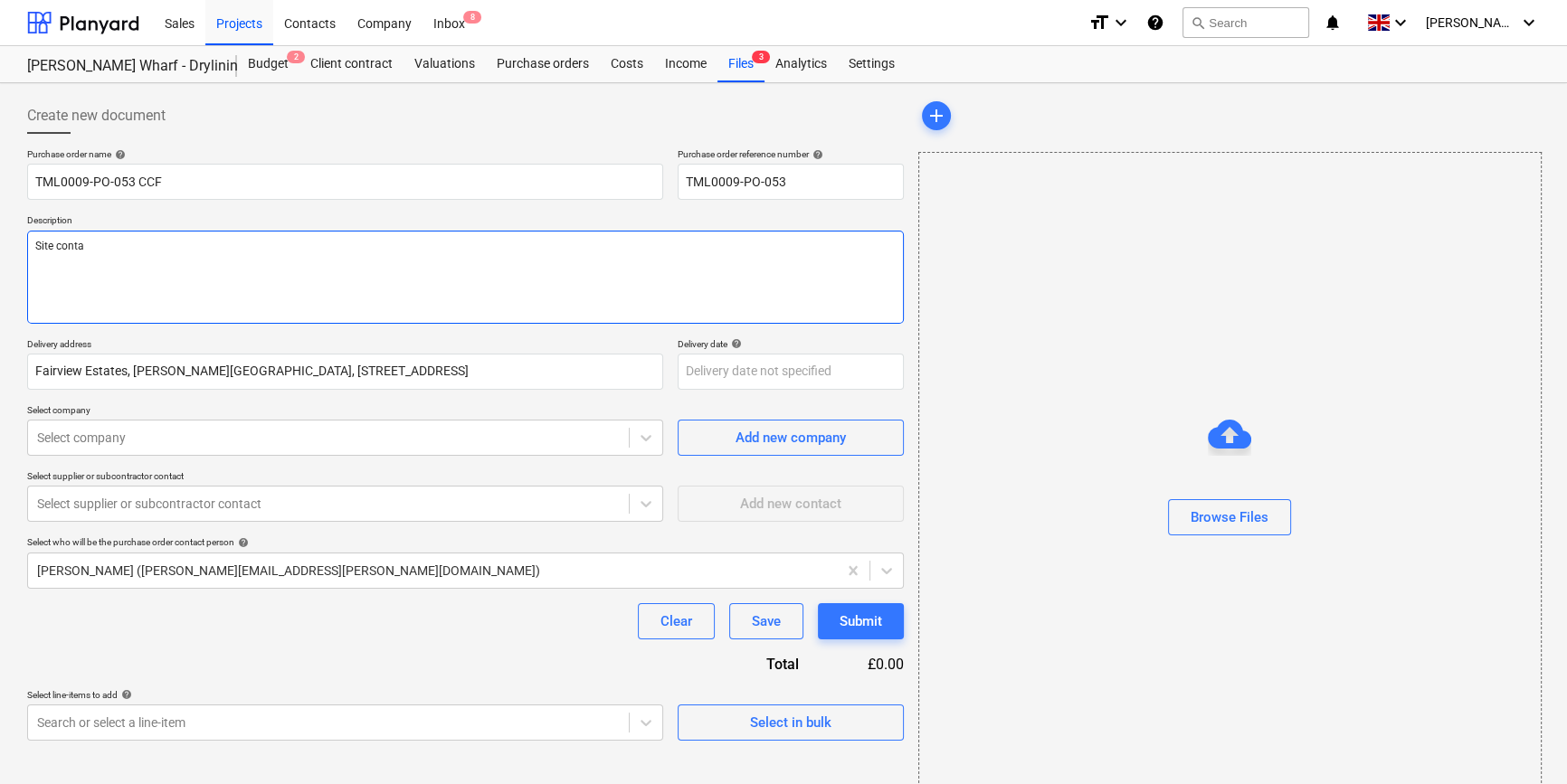 type on "x" 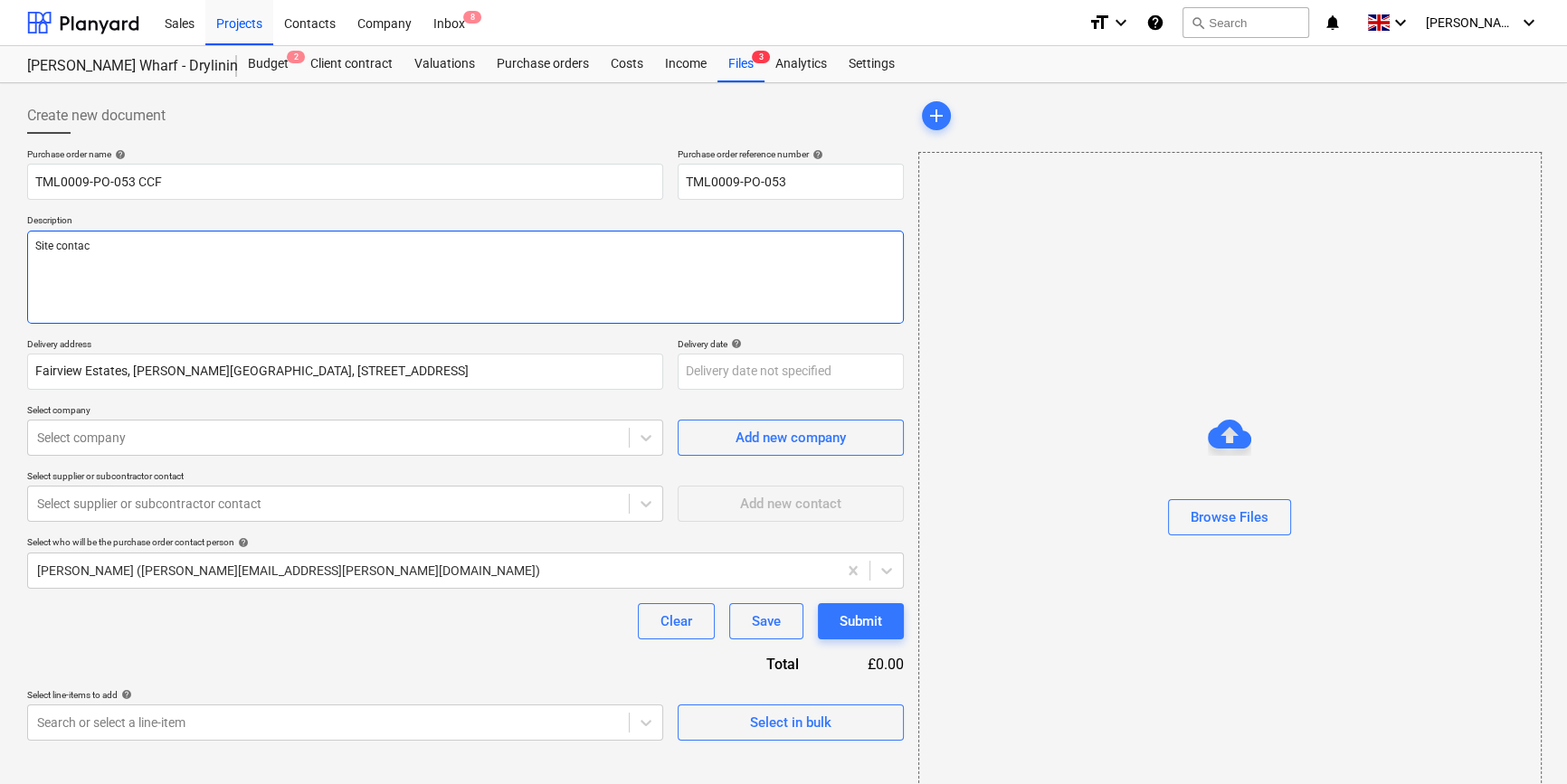 type on "x" 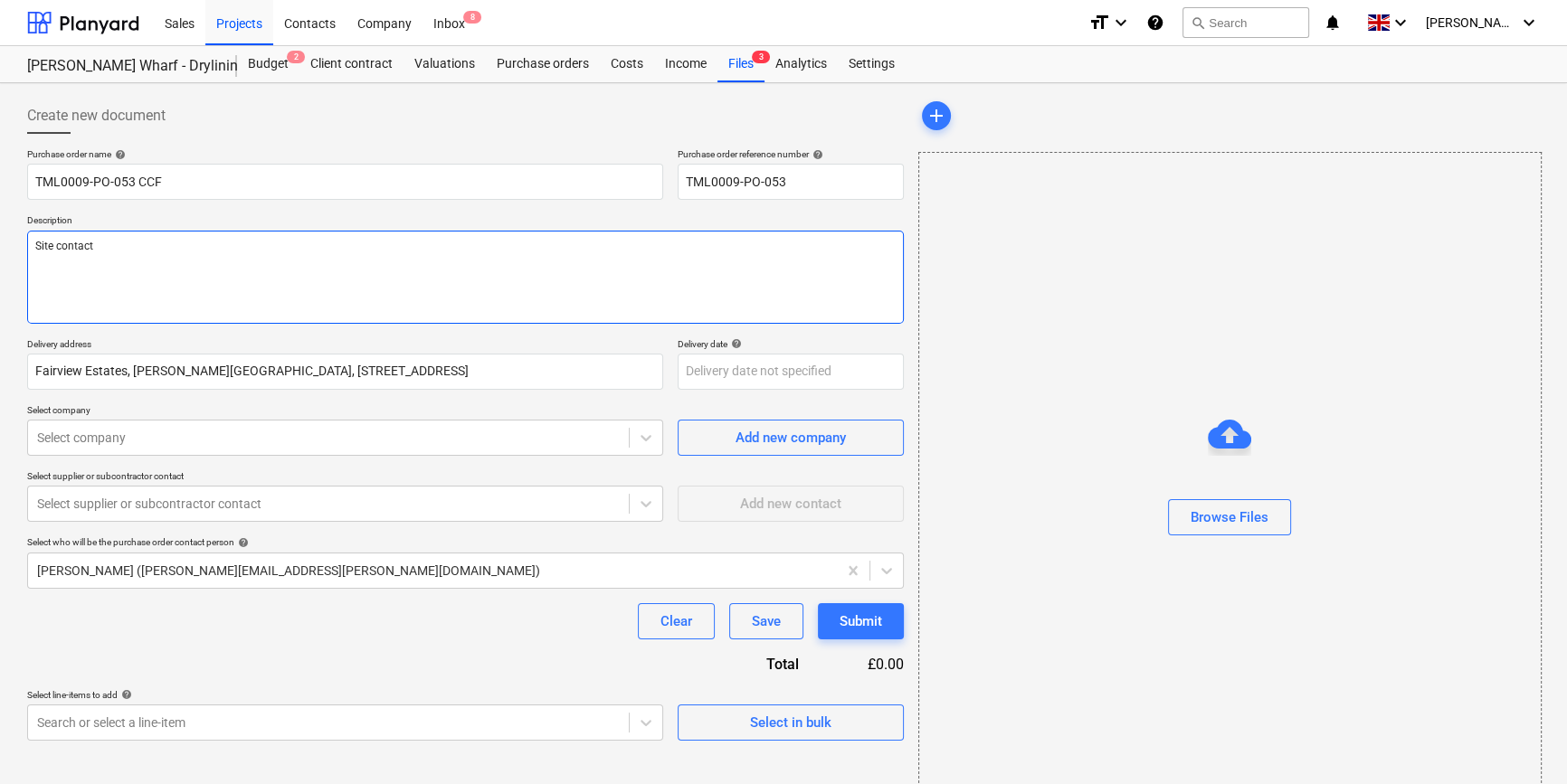 type on "x" 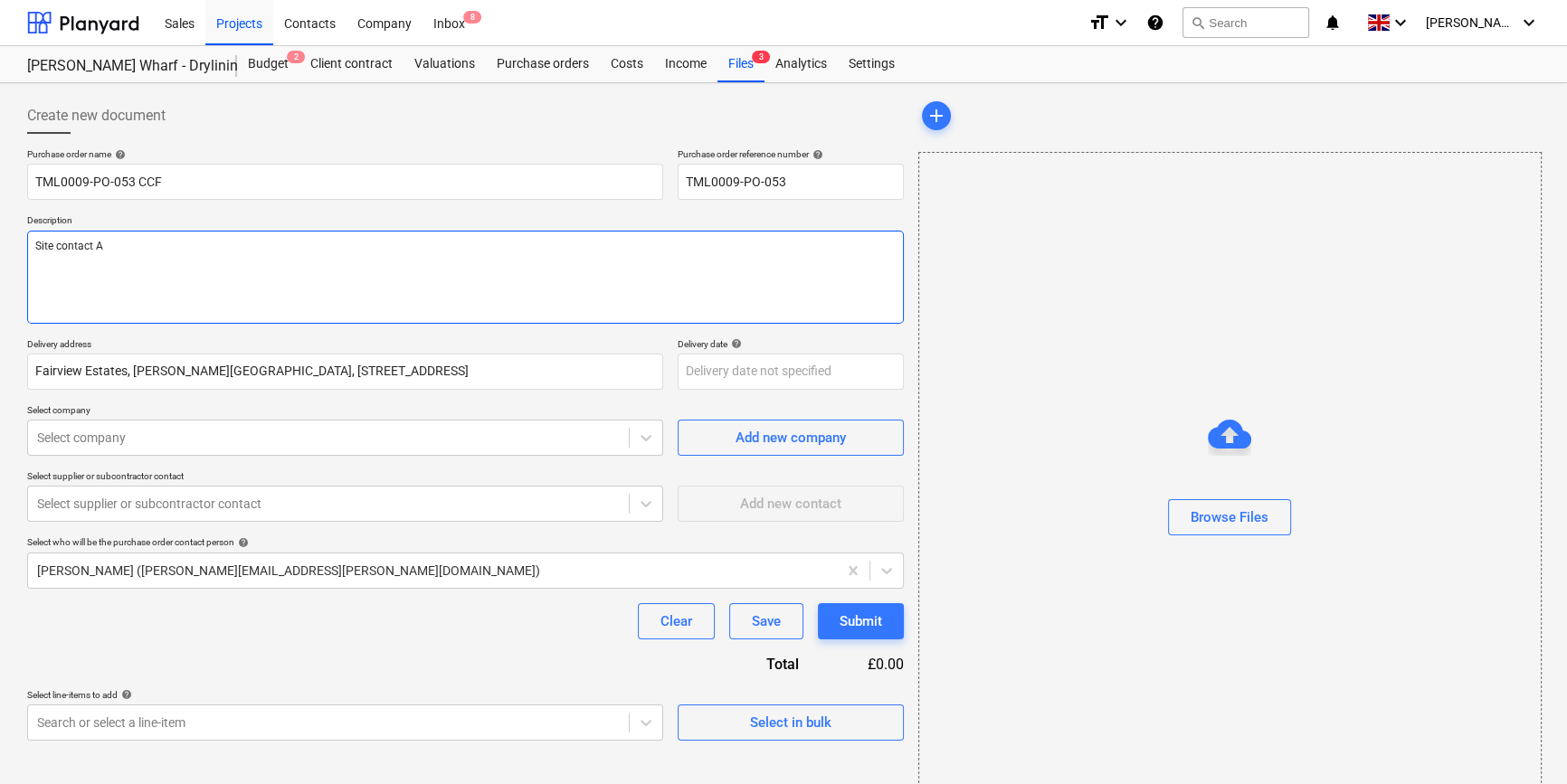 type on "x" 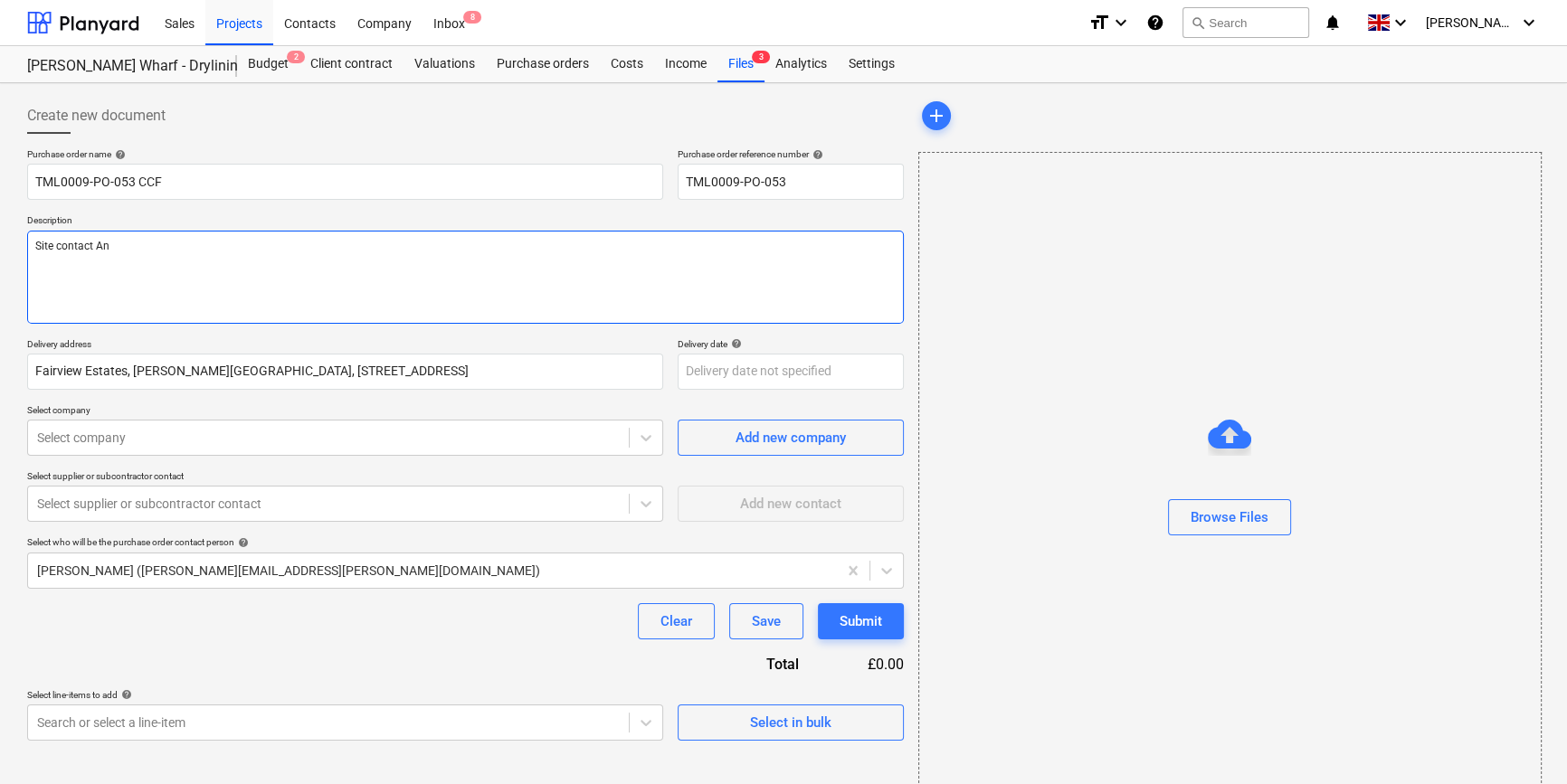 type on "x" 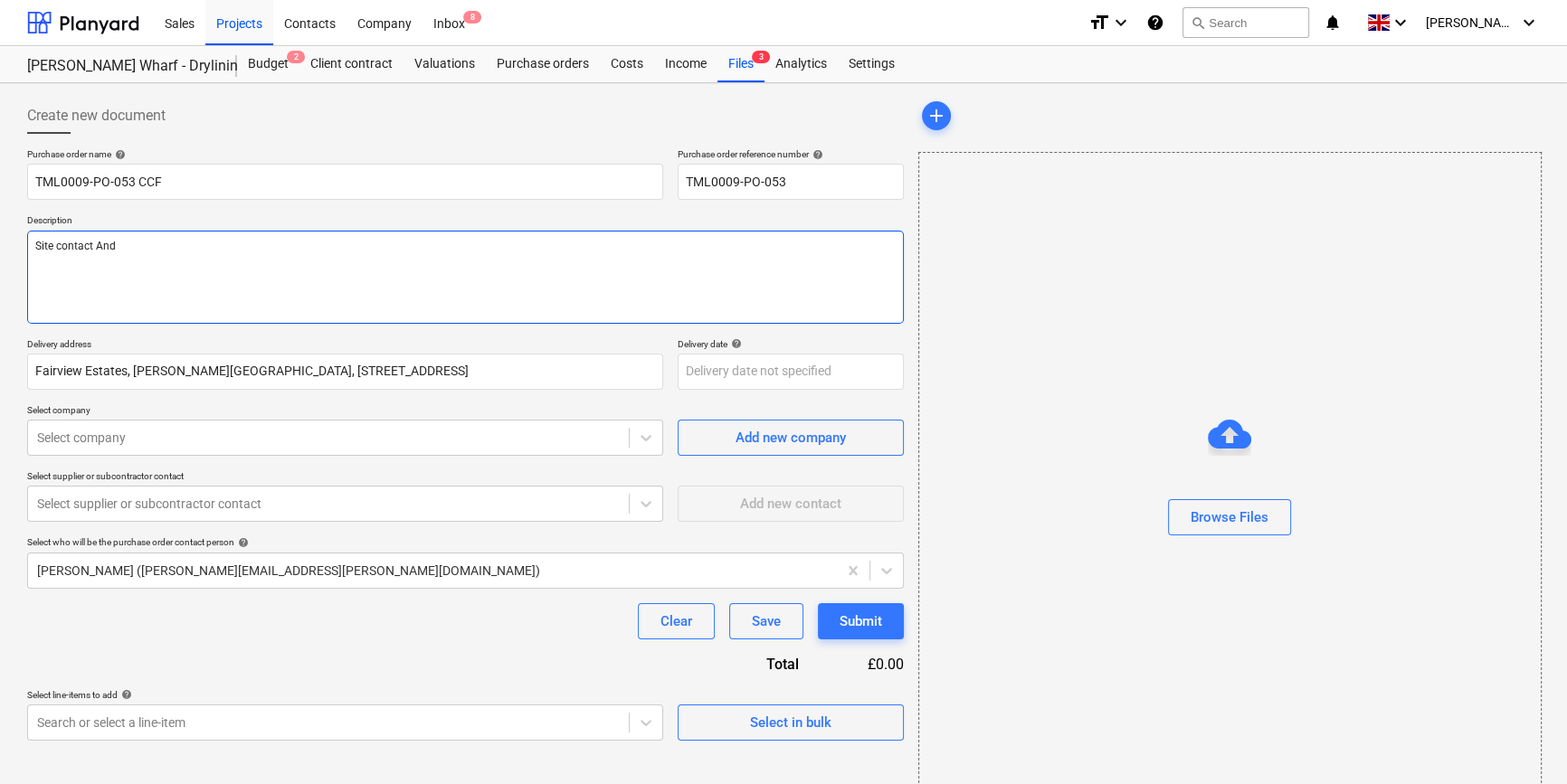 type on "x" 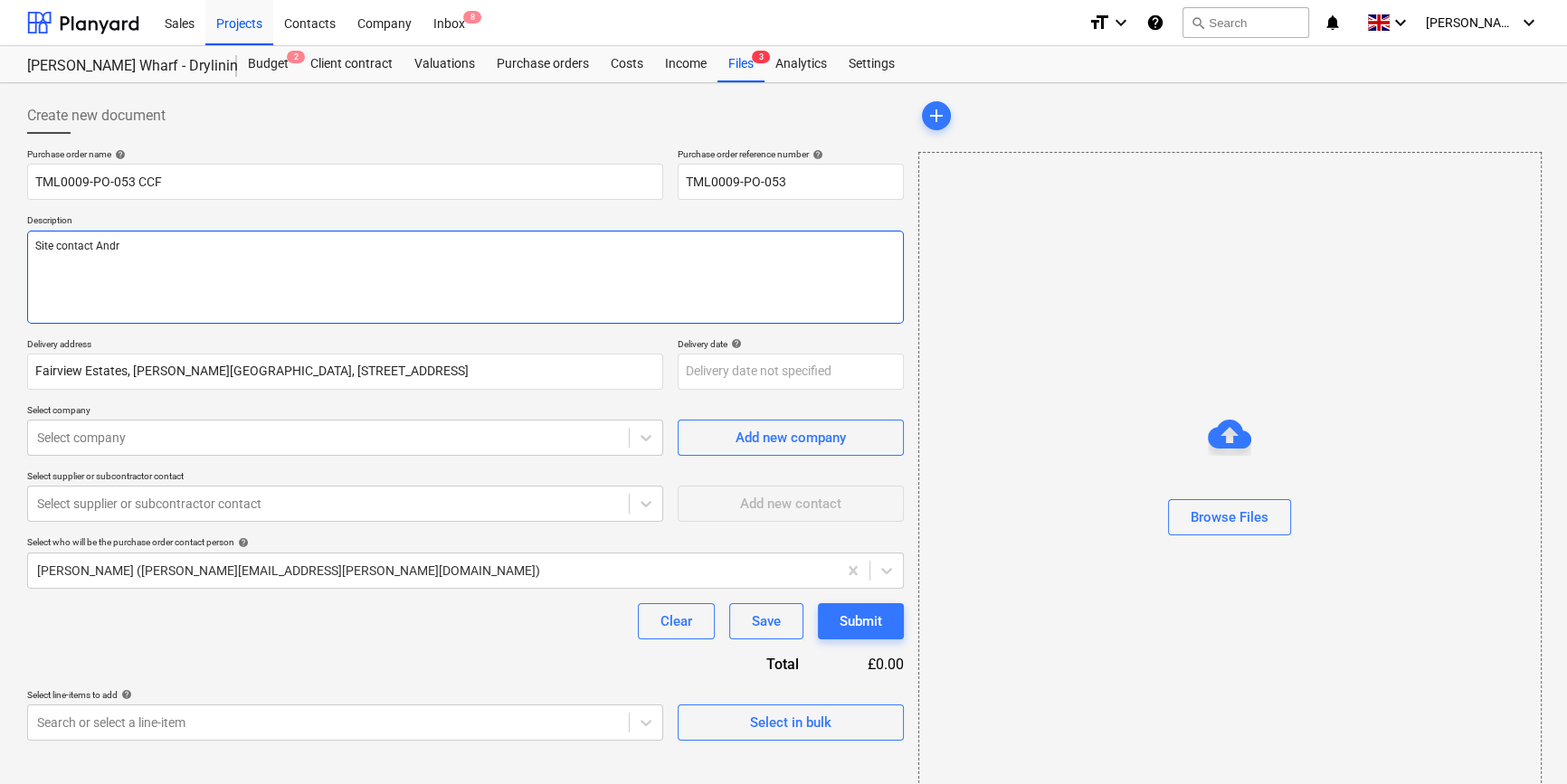type on "x" 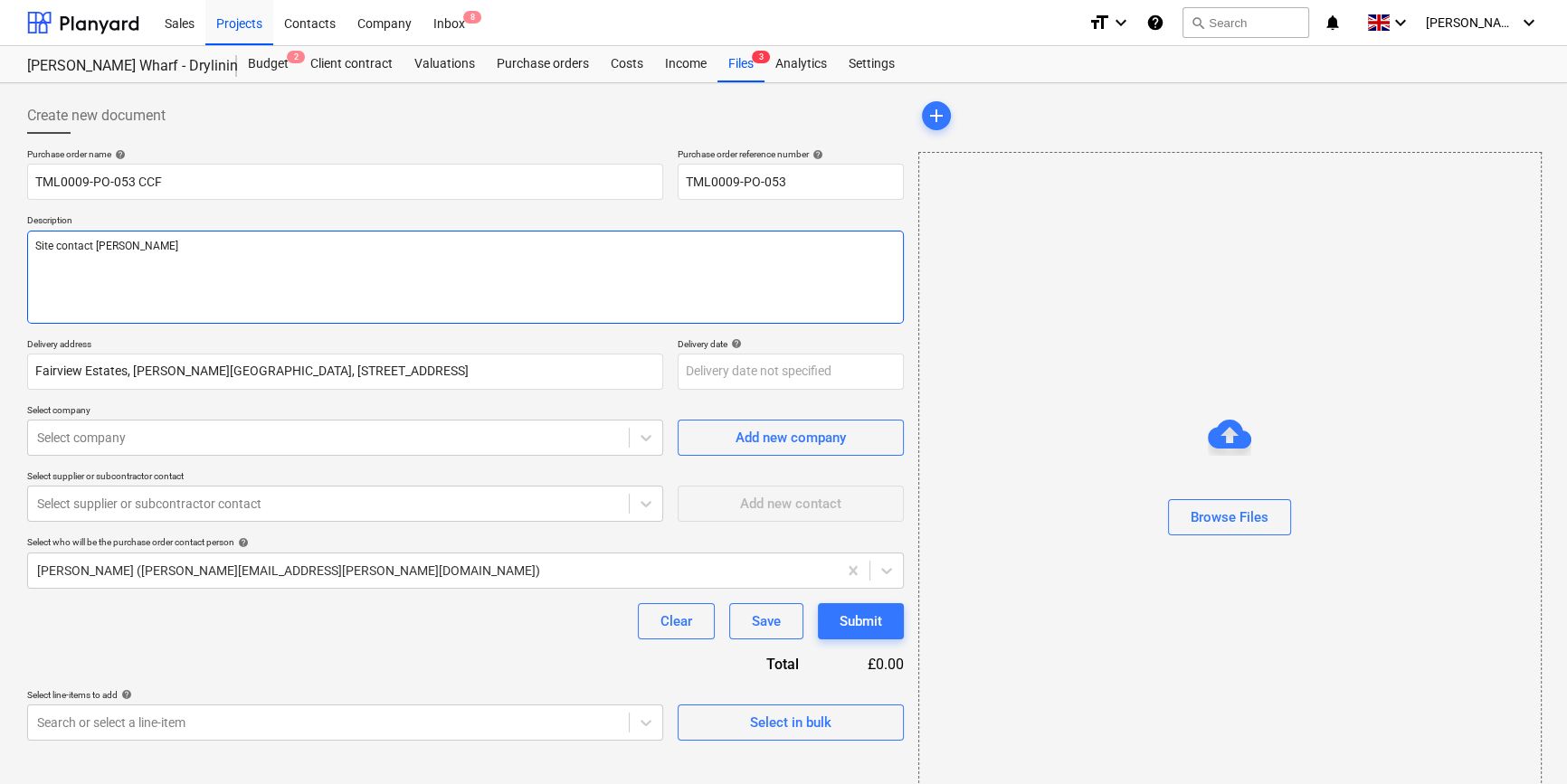 type on "x" 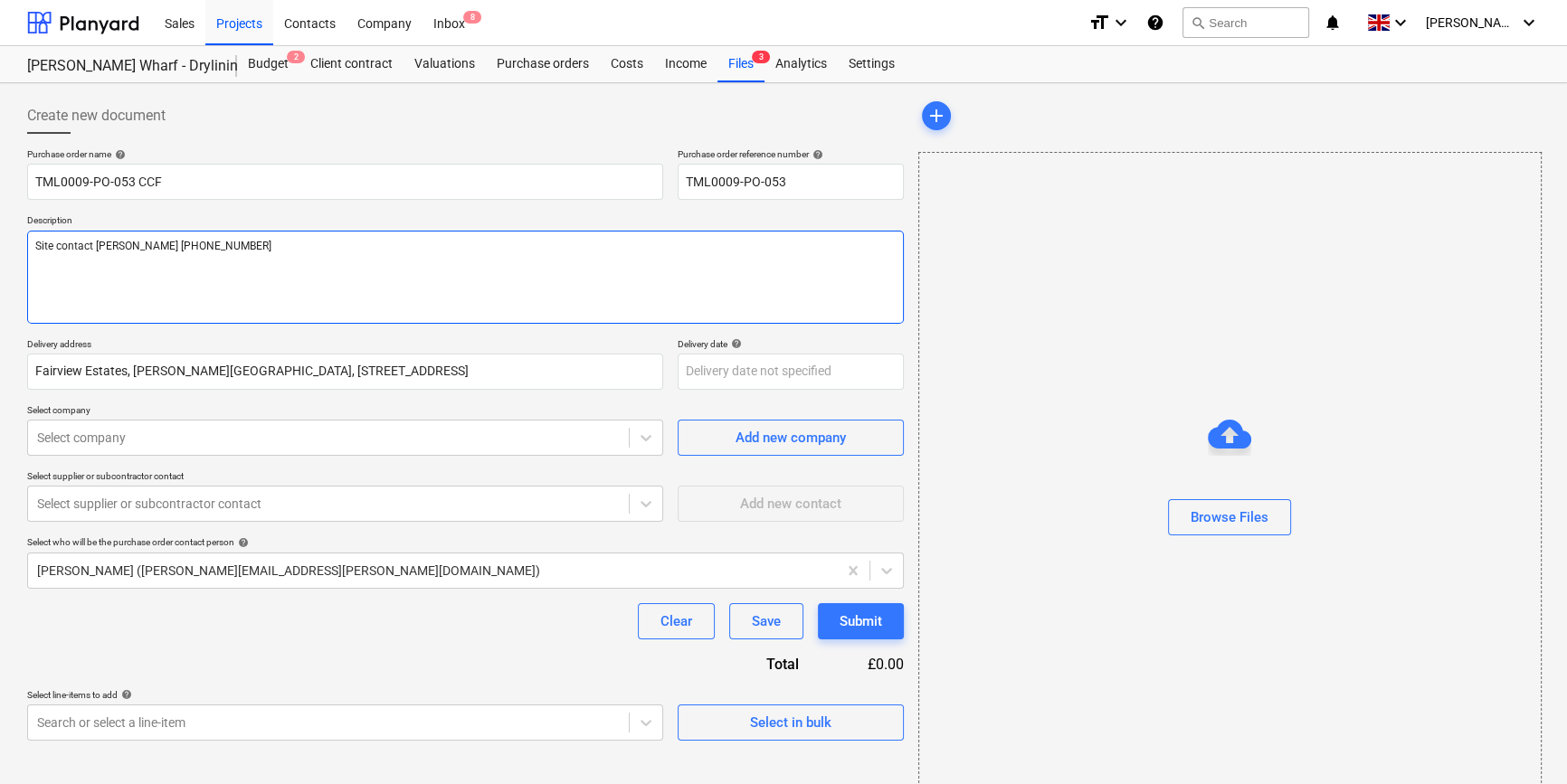 click on "Site contact [PERSON_NAME] [PHONE_NUMBER]" at bounding box center (465, 277) 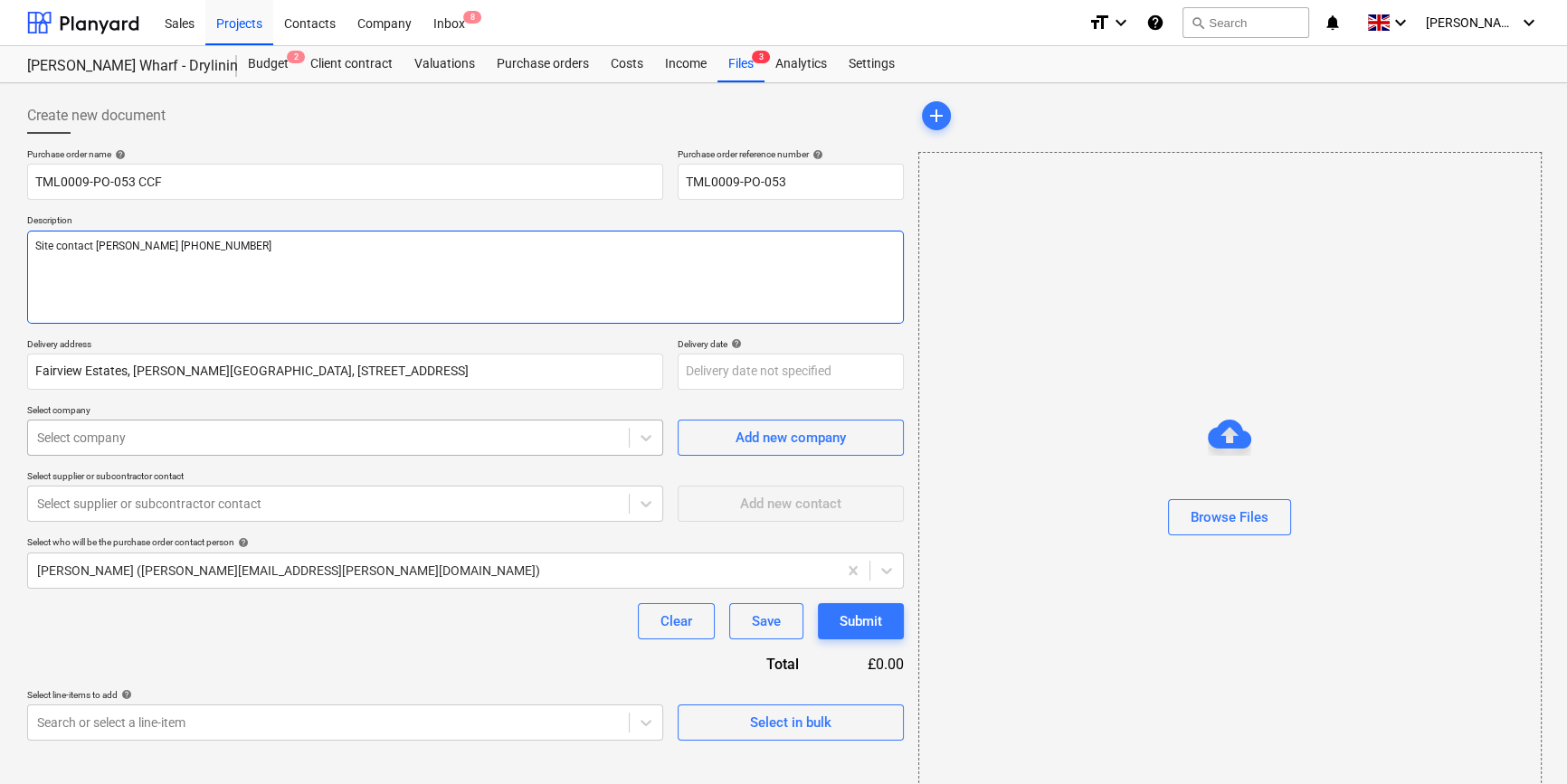 type on "Site contact [PERSON_NAME] [PHONE_NUMBER]" 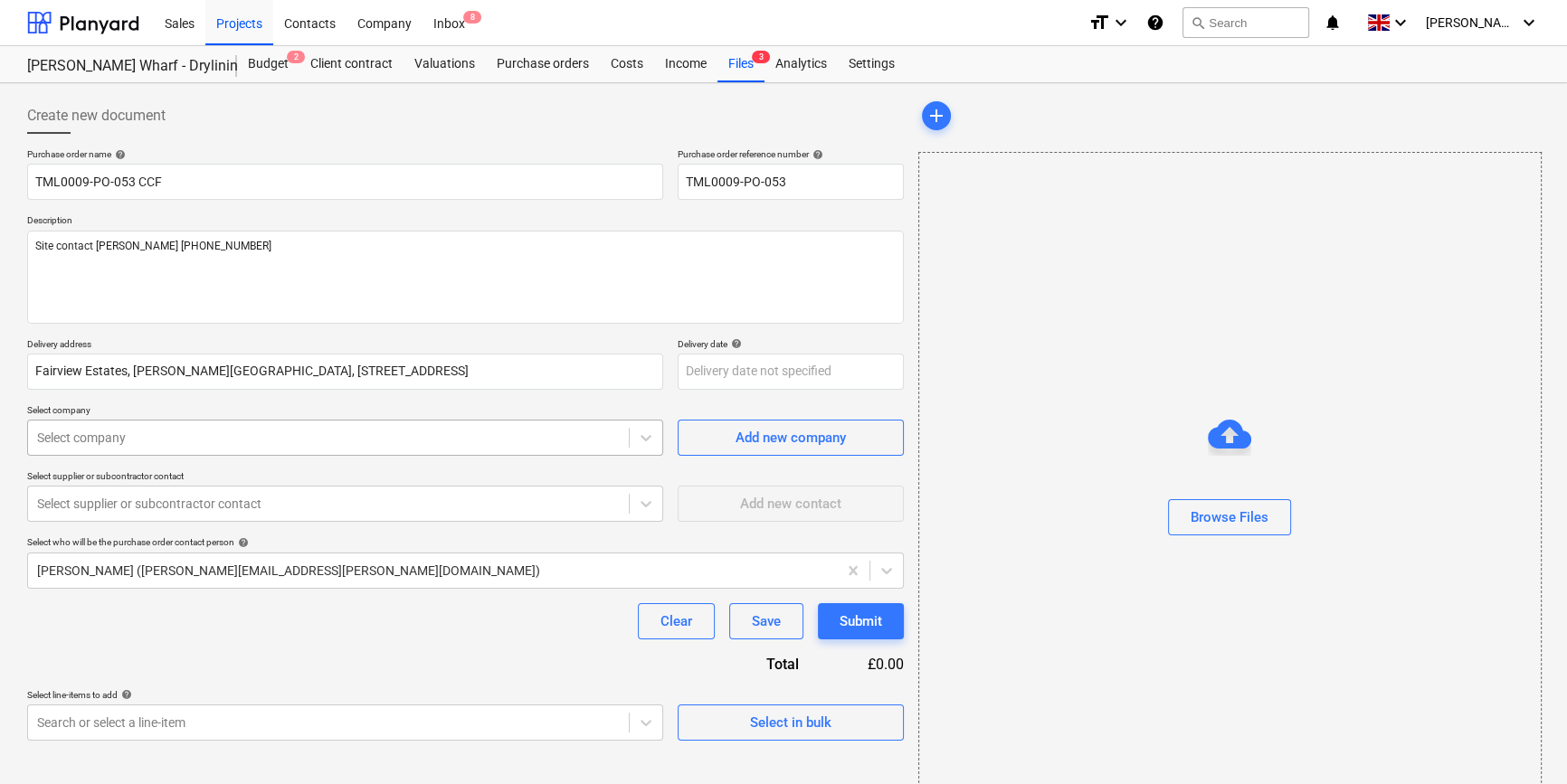 type on "x" 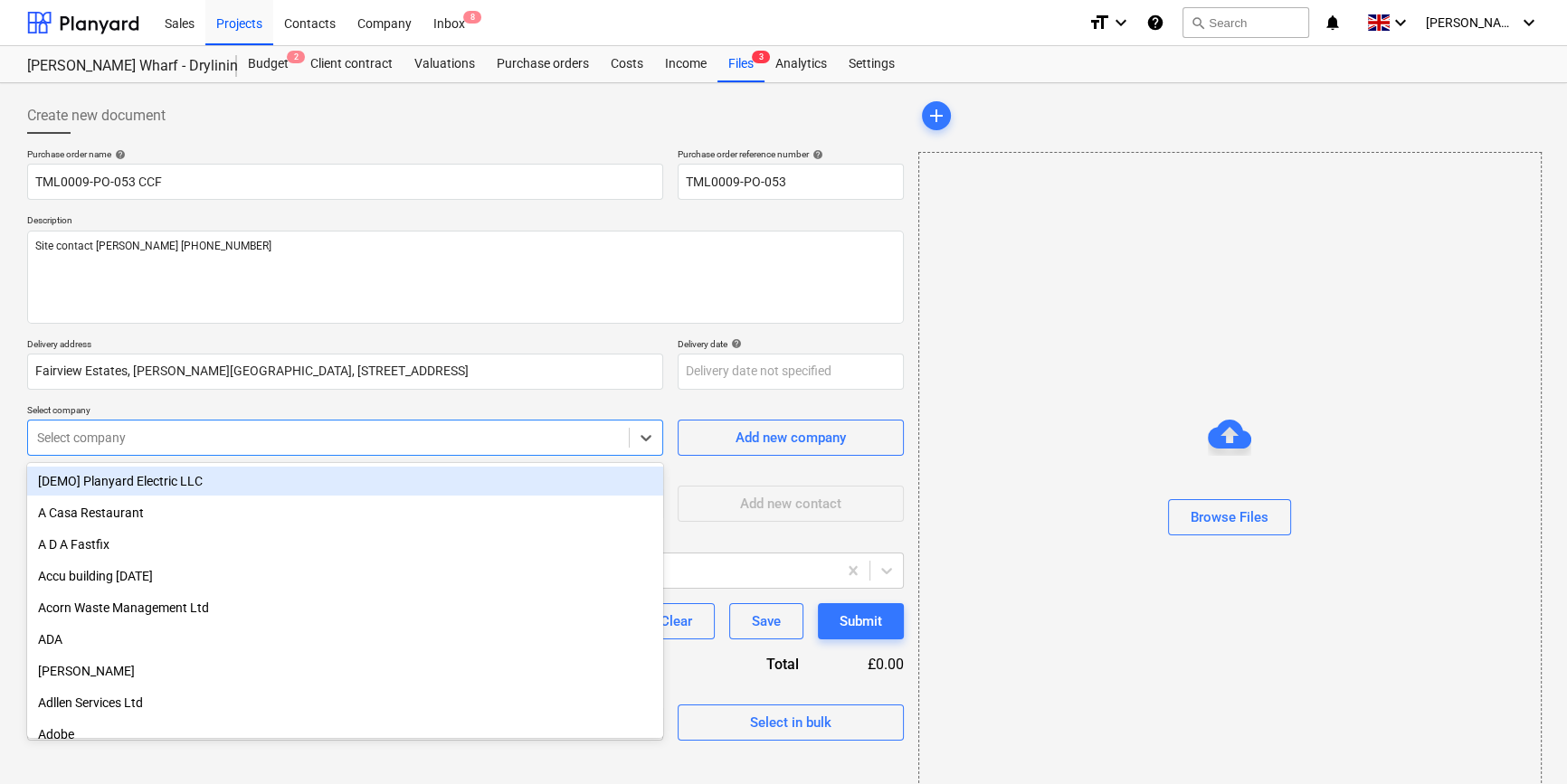 click on "Select company" at bounding box center [328, 438] 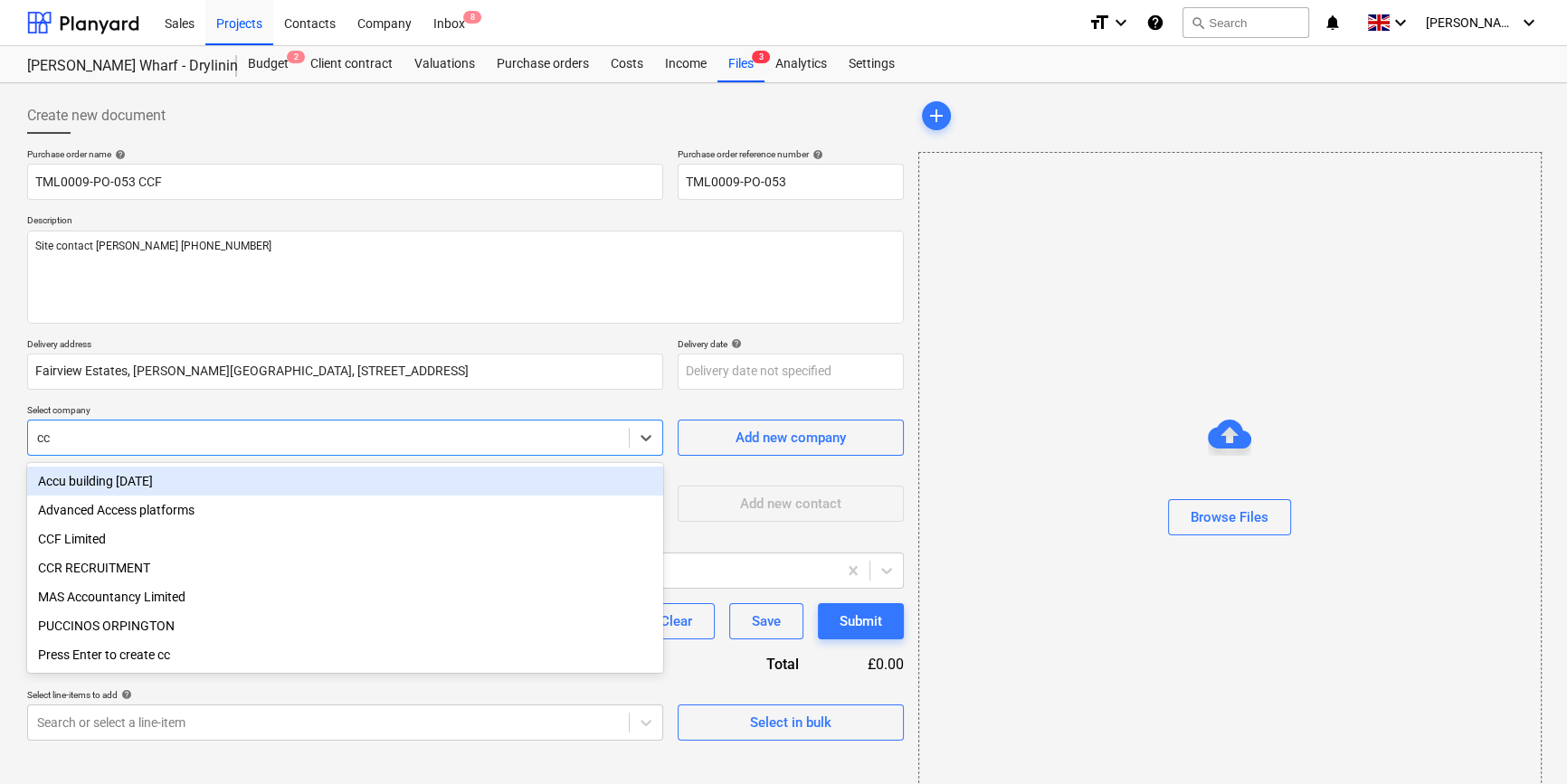 type on "ccf" 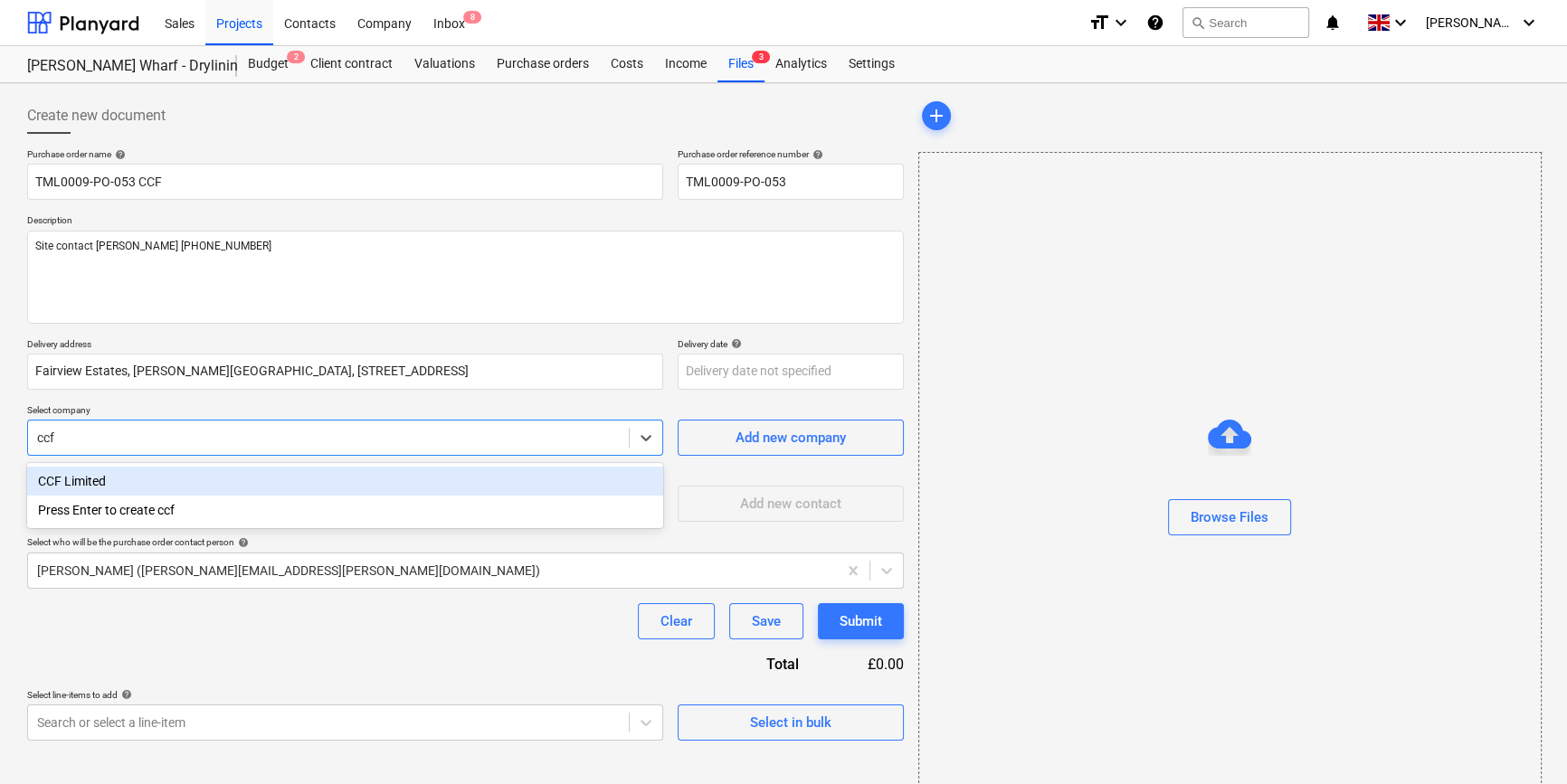 click on "CCF Limited" at bounding box center [345, 481] 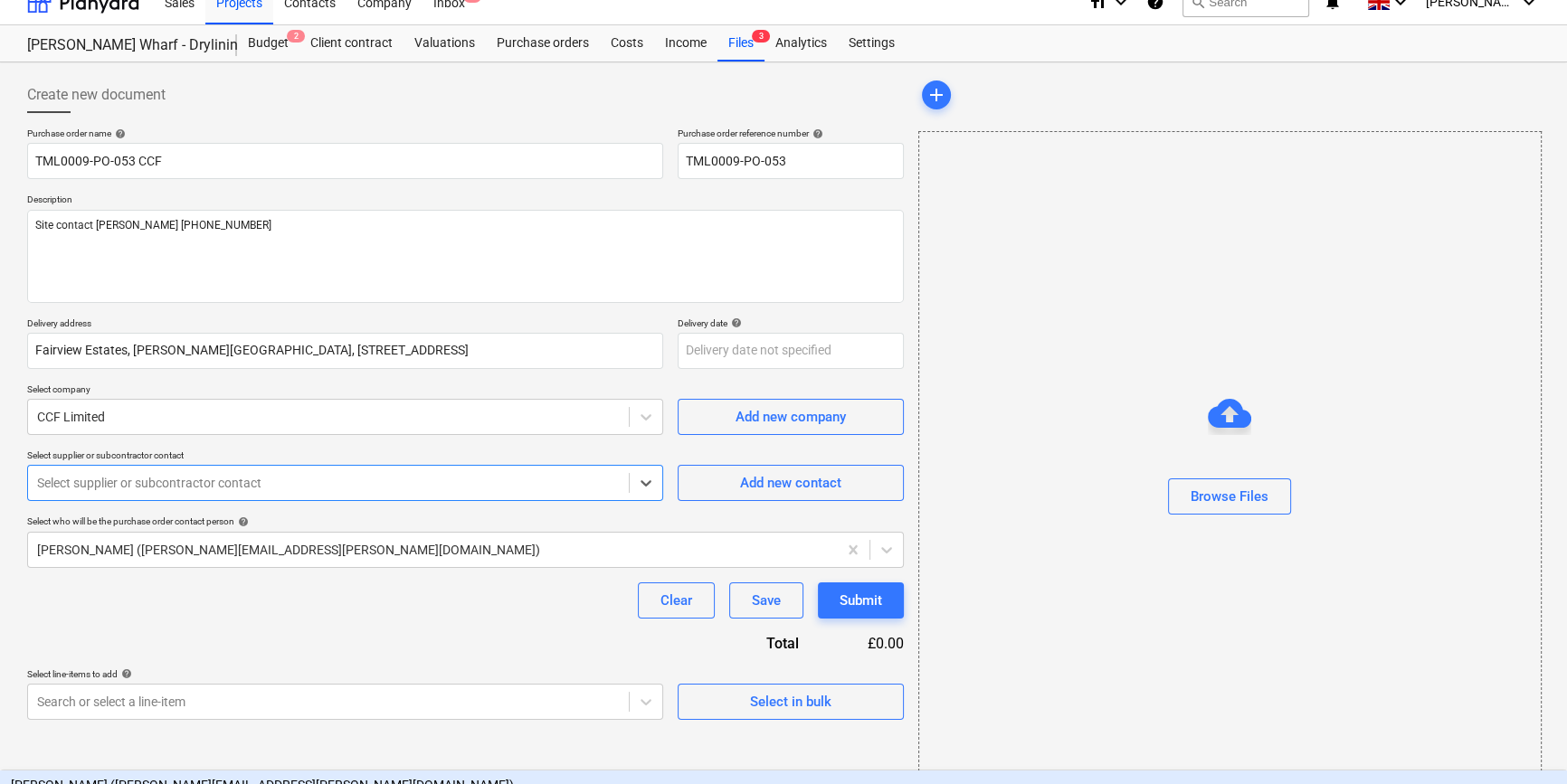 click on "Purchase order name help TML0009-PO-053 CCF Purchase order reference number help TML0009-PO-053 Description Site contact [PERSON_NAME] [PHONE_NUMBER] Delivery address [GEOGRAPHIC_DATA][PERSON_NAME], [STREET_ADDRESS] Delivery date help Press the down arrow key to interact with the calendar and
select a date. Press the question mark key to get the keyboard shortcuts for changing dates. Select company CCF Limited   Add new company Select supplier or subcontractor contact option [PERSON_NAME] ([PERSON_NAME][EMAIL_ADDRESS][PERSON_NAME][DOMAIN_NAME]) focused, 1 of 10. 10 results available. Use Up and Down to choose options, press Enter to select the currently focused option, press Escape to exit the menu, press Tab to select the option and exit the menu. Select supplier or subcontractor contact Add new contact Select who will be the purchase order contact person help [PERSON_NAME] ([PERSON_NAME][EMAIL_ADDRESS][PERSON_NAME][DOMAIN_NAME]) Clear Save Submit Total £0.00 Select line-items to add help Search or select a line-item Select in bulk" at bounding box center [465, 423] 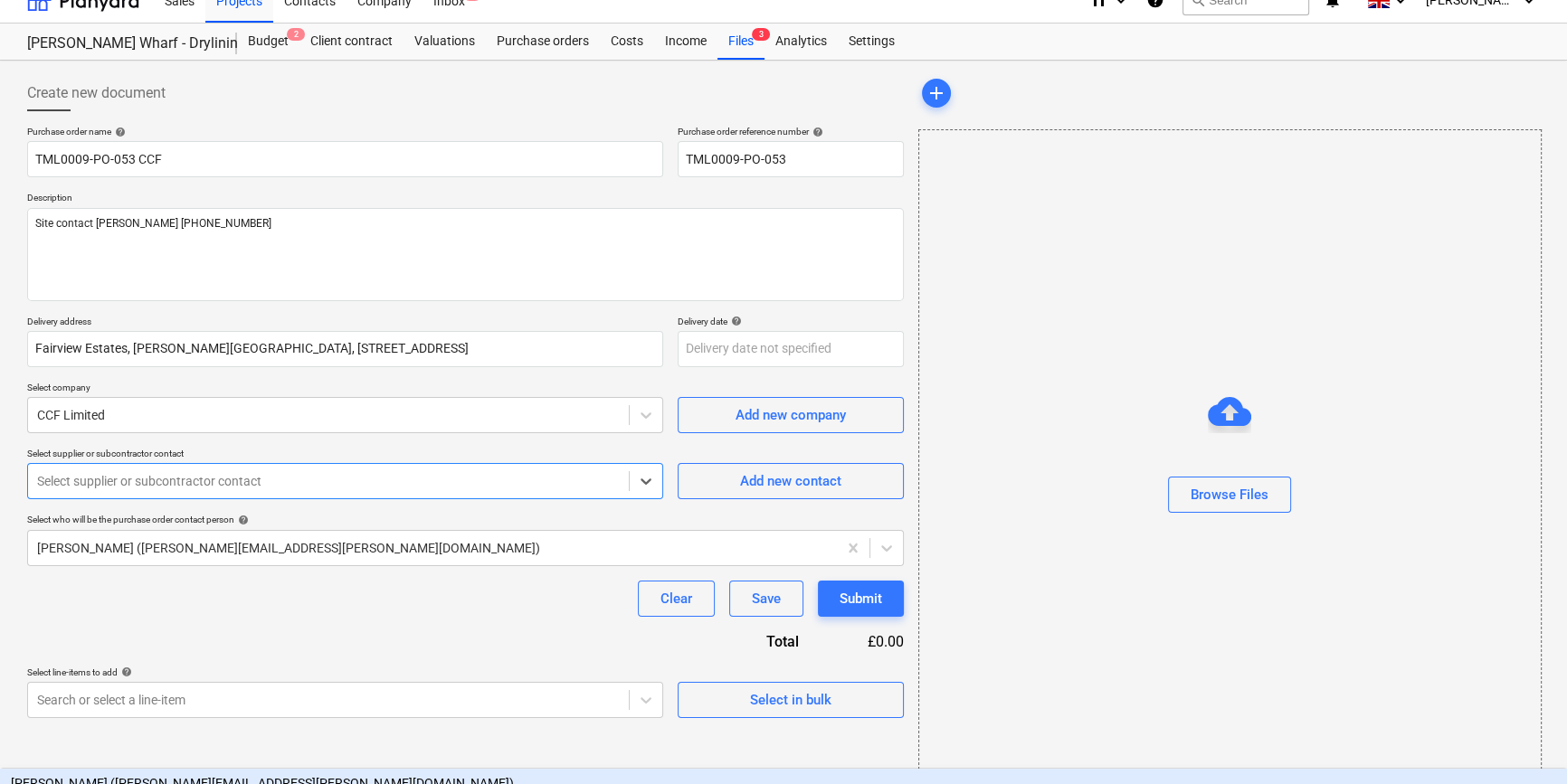 scroll, scrollTop: 24, scrollLeft: 0, axis: vertical 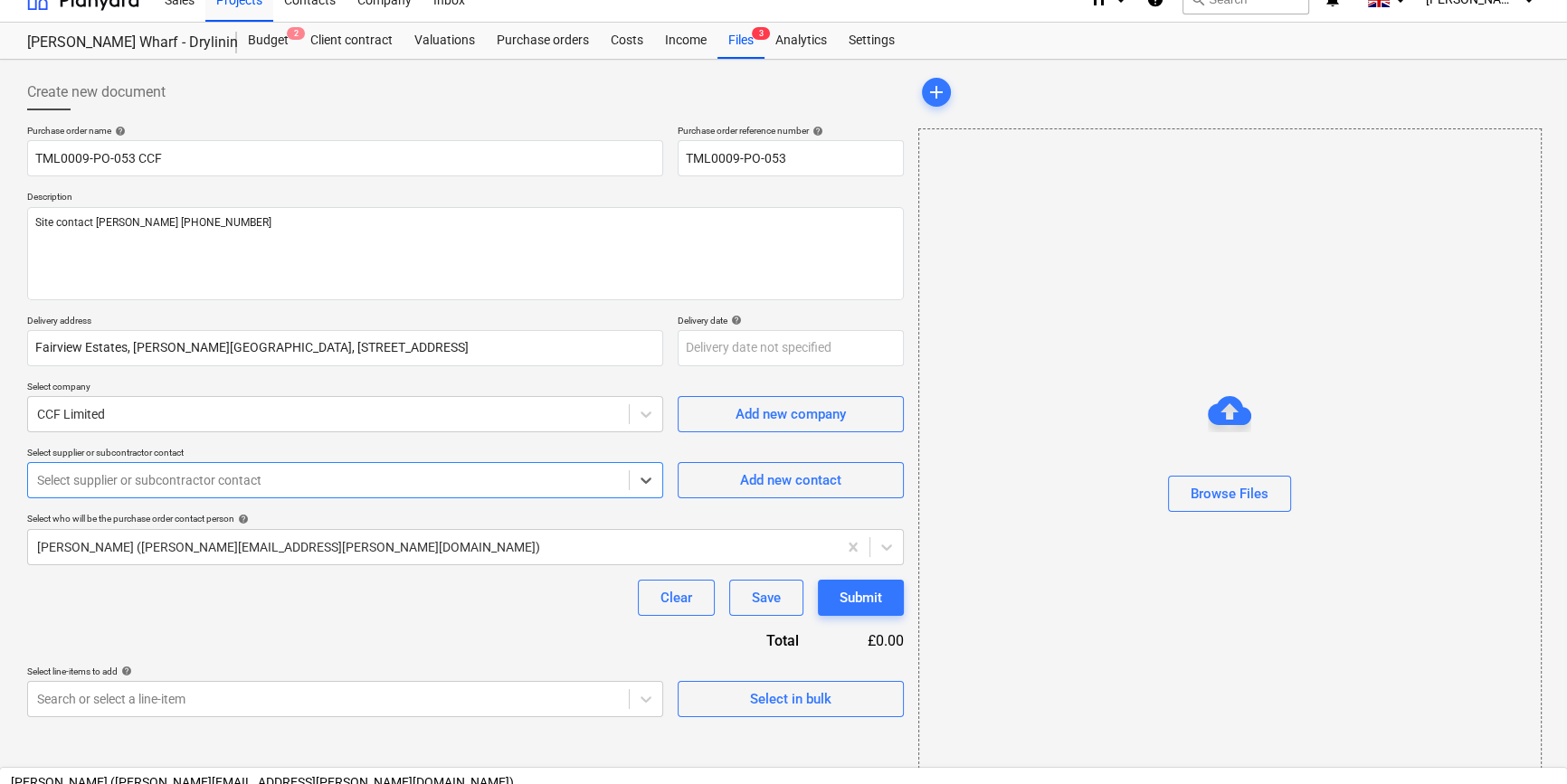 click on "[PERSON_NAME] ([PERSON_NAME][EMAIL_ADDRESS][DOMAIN_NAME])" at bounding box center (784, 811) 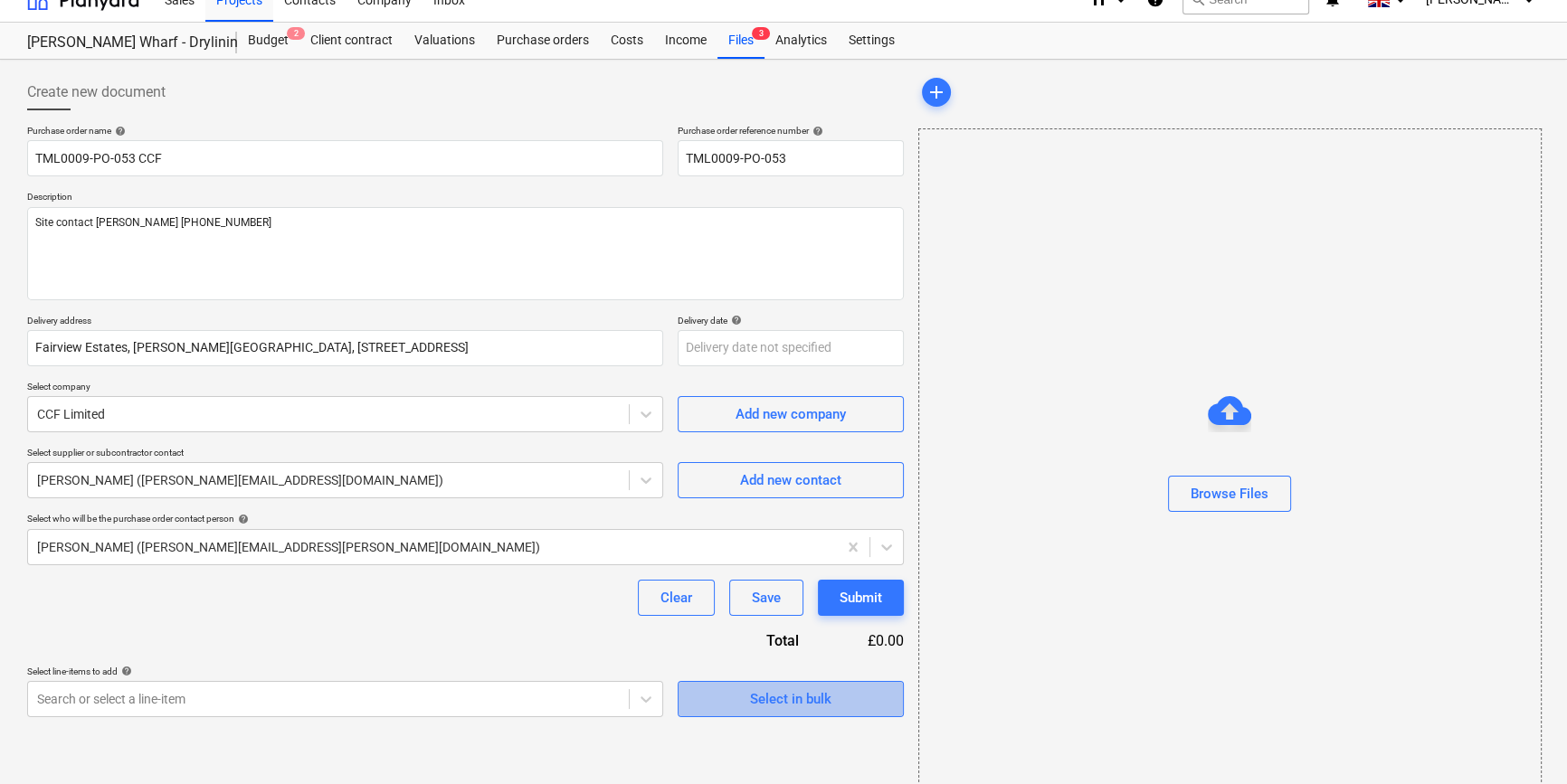 click on "Select in bulk" at bounding box center [791, 699] 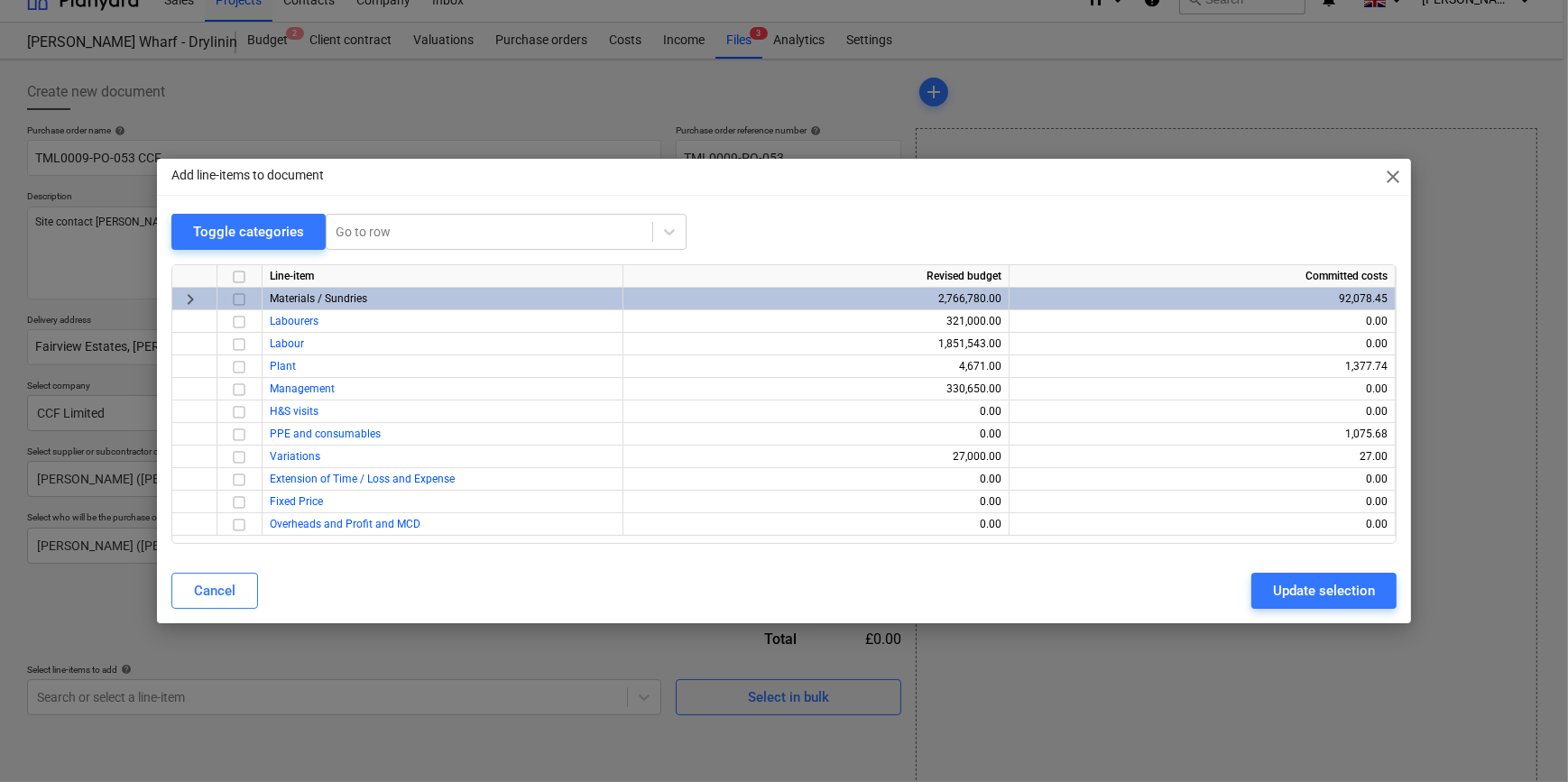 click at bounding box center [239, 299] 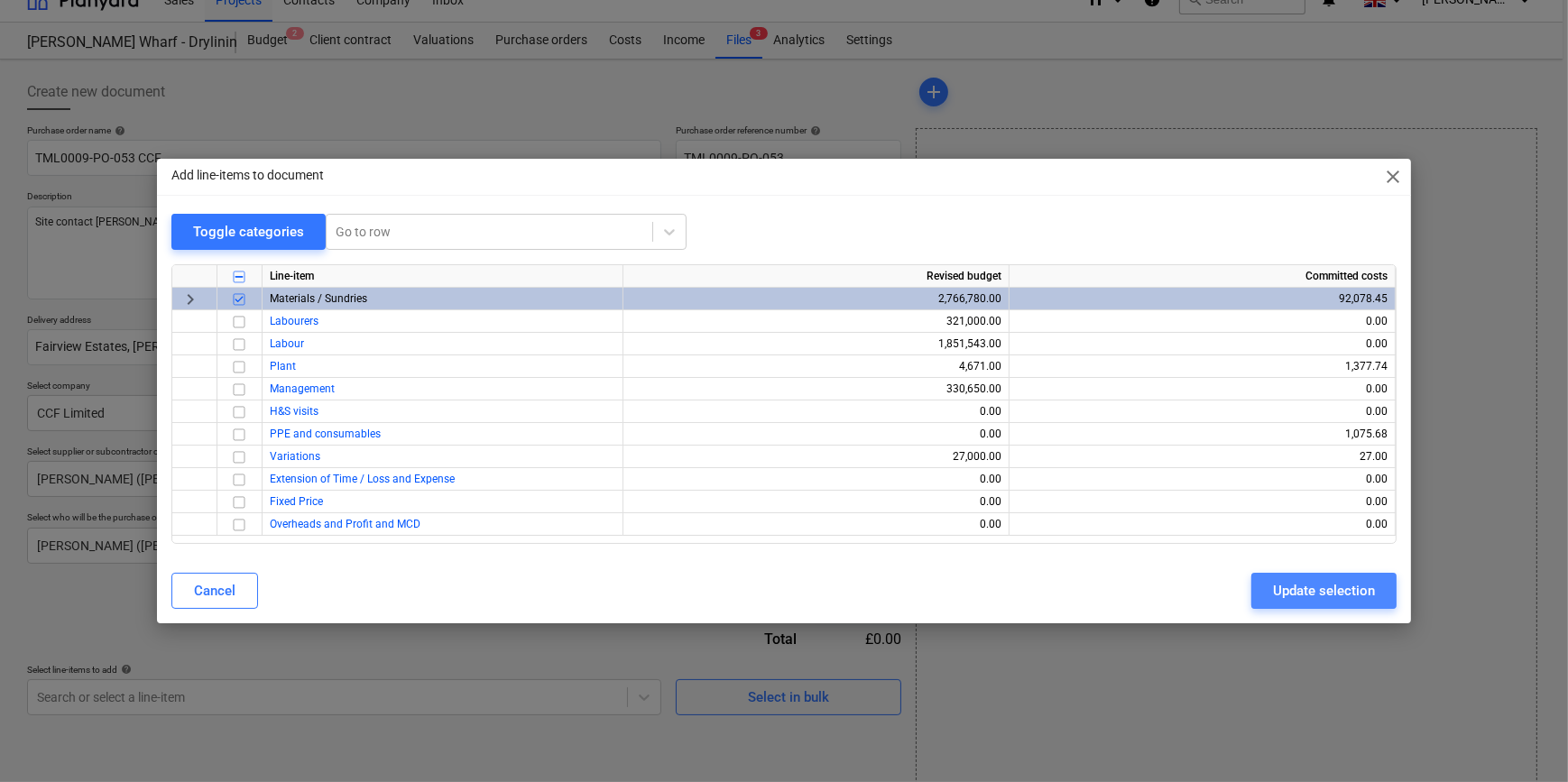 click on "Update selection" at bounding box center (1324, 591) 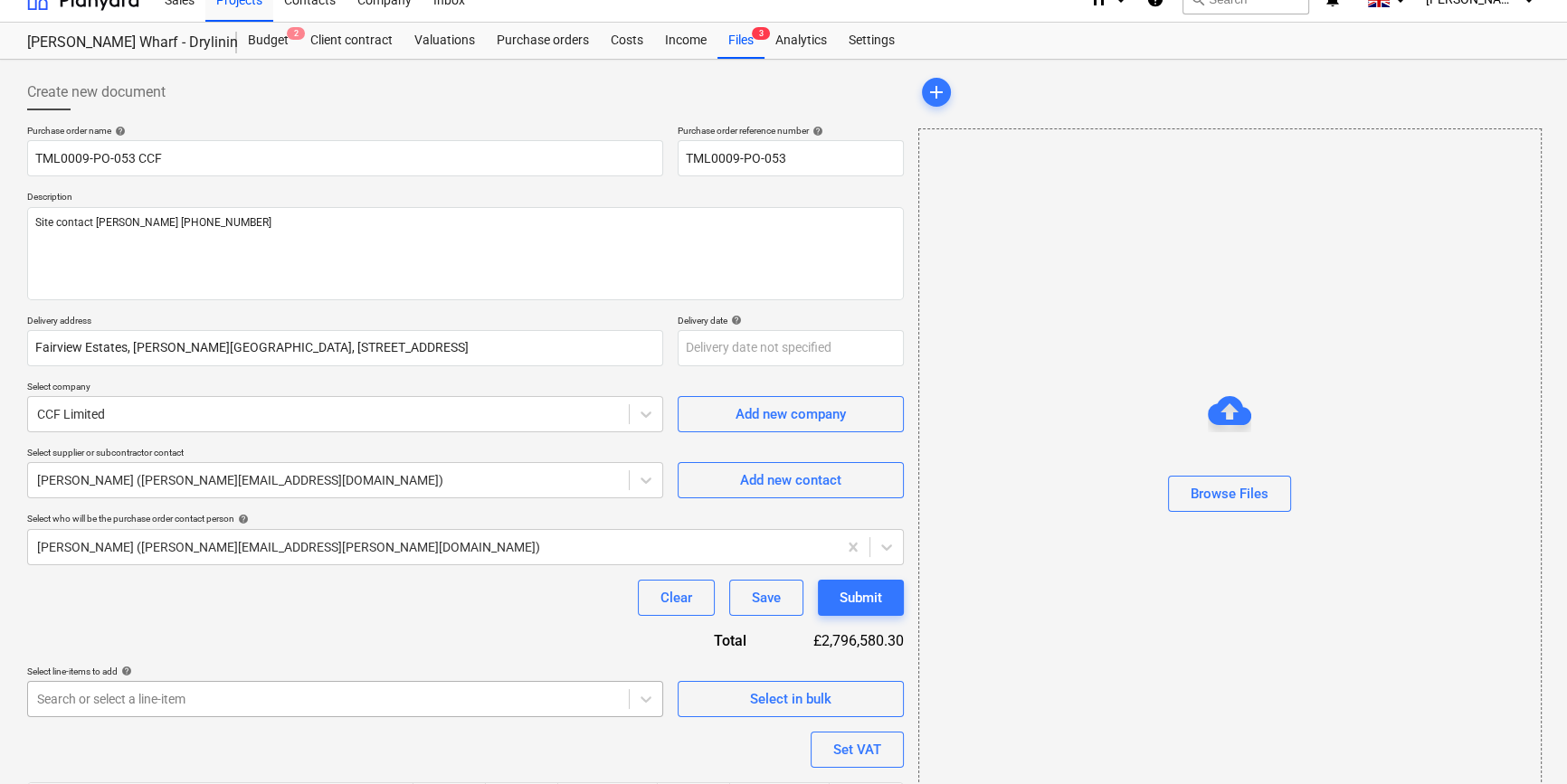 scroll, scrollTop: 234, scrollLeft: 0, axis: vertical 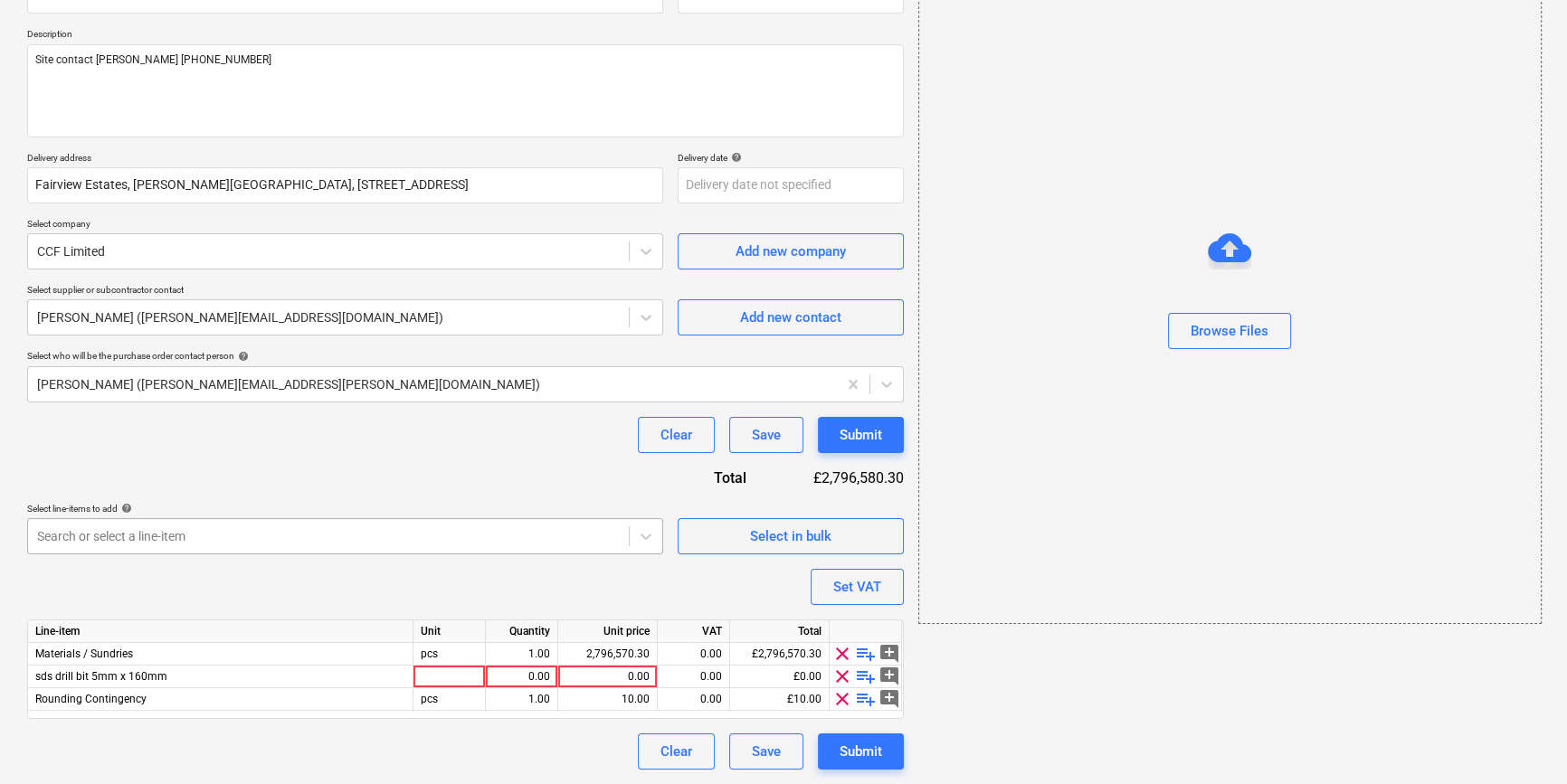 click on "Sales Projects Contacts Company Inbox 8 format_size keyboard_arrow_down help search Search notifications 0 keyboard_arrow_down [PERSON_NAME] keyboard_arrow_down [PERSON_NAME] Wharf - Drylining Budget 2 Client contract Valuations Purchase orders Costs Income Files 3 Analytics Settings Create new document Purchase order name help TML0009-PO-053 CCF Purchase order reference number help TML0009-PO-053 Description Site contact [PERSON_NAME] [PHONE_NUMBER] Delivery address [GEOGRAPHIC_DATA][PERSON_NAME], [STREET_ADDRESS] Delivery date help Press the down arrow key to interact with the calendar and
select a date. Press the question mark key to get the keyboard shortcuts for changing dates. Select company CCF Limited   Add new company Select supplier or subcontractor contact [PERSON_NAME] ([PERSON_NAME][EMAIL_ADDRESS][DOMAIN_NAME]) Add new contact Select who will be the purchase order contact person help [PERSON_NAME] ([PERSON_NAME][EMAIL_ADDRESS][PERSON_NAME][DOMAIN_NAME]) Clear Save Submit Total £2,796,580.30 help Set VAT x" at bounding box center (784, 205) 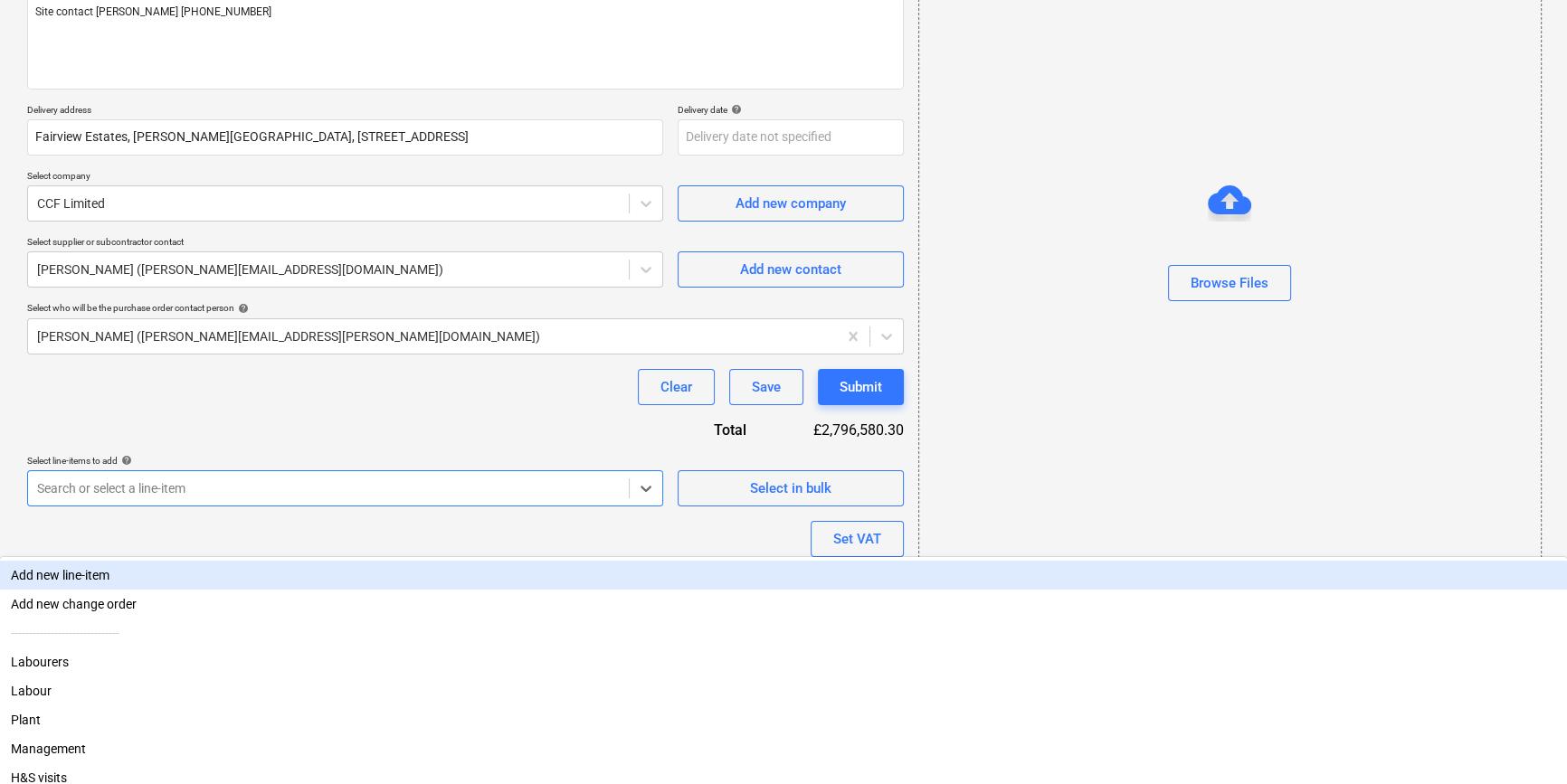 click on "Purchase order name help TML0009-PO-053 CCF Purchase order reference number help TML0009-PO-053 Description Site contact [PERSON_NAME] [PHONE_NUMBER] Delivery address [GEOGRAPHIC_DATA][PERSON_NAME], [STREET_ADDRESS] Delivery date help Press the down arrow key to interact with the calendar and
select a date. Press the question mark key to get the keyboard shortcuts for changing dates. Select company CCF Limited   Add new company Select supplier or subcontractor contact [PERSON_NAME] ([PERSON_NAME][EMAIL_ADDRESS][DOMAIN_NAME]) Add new contact Select who will be the purchase order contact person help [PERSON_NAME] ([PERSON_NAME][EMAIL_ADDRESS][PERSON_NAME][DOMAIN_NAME]) Clear Save Submit Total £2,796,580.30 Select line-items to add help option Add new line-item focused, 1 of 13. 13 results available. Use Up and Down to choose options, press Enter to select the currently focused option, press Escape to exit the menu, press Tab to select the option and exit the menu. Search or select a line-item Select in bulk Set VAT Unit" at bounding box center [465, 317] 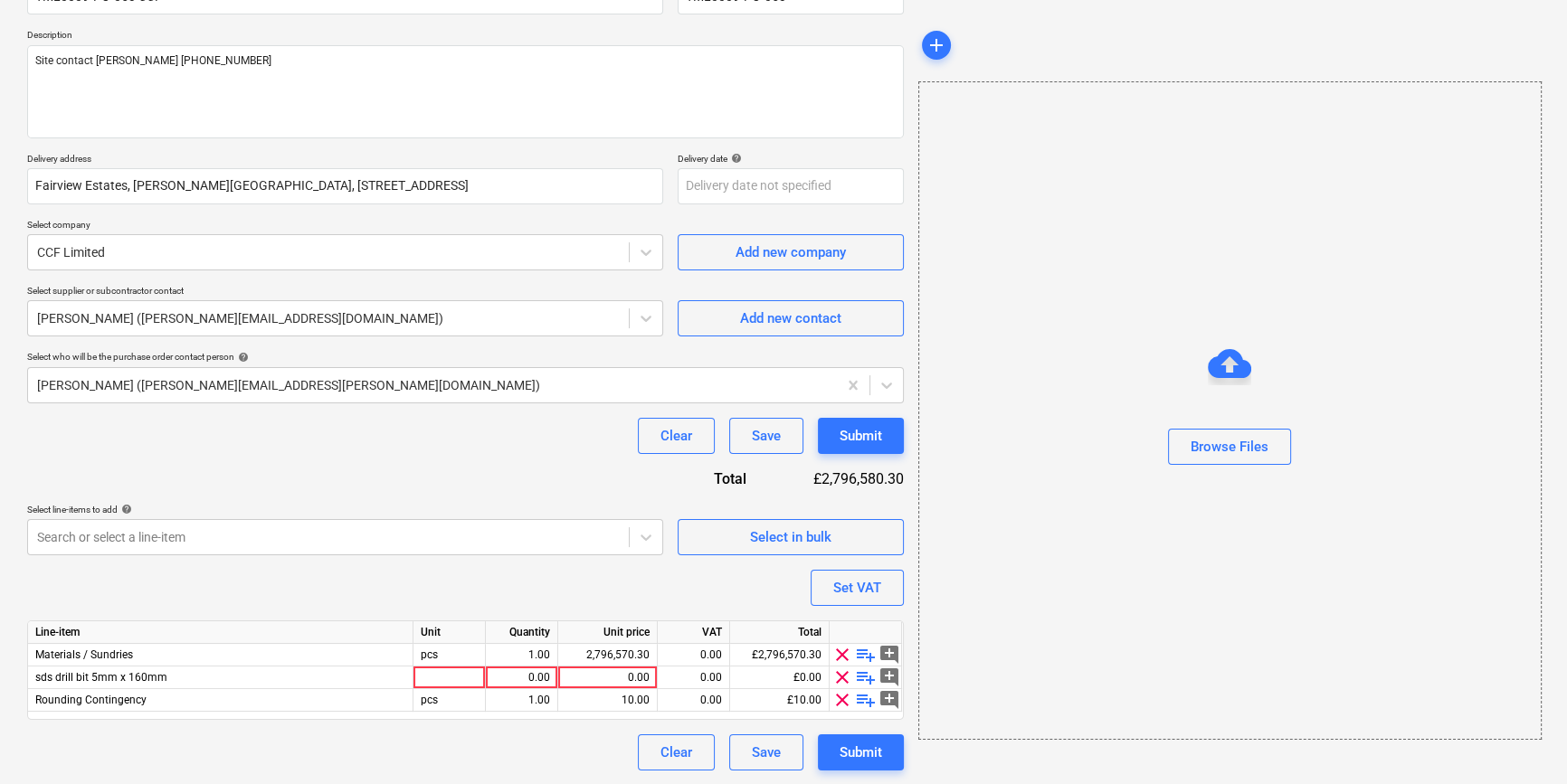 click on "clear" at bounding box center [842, 677] 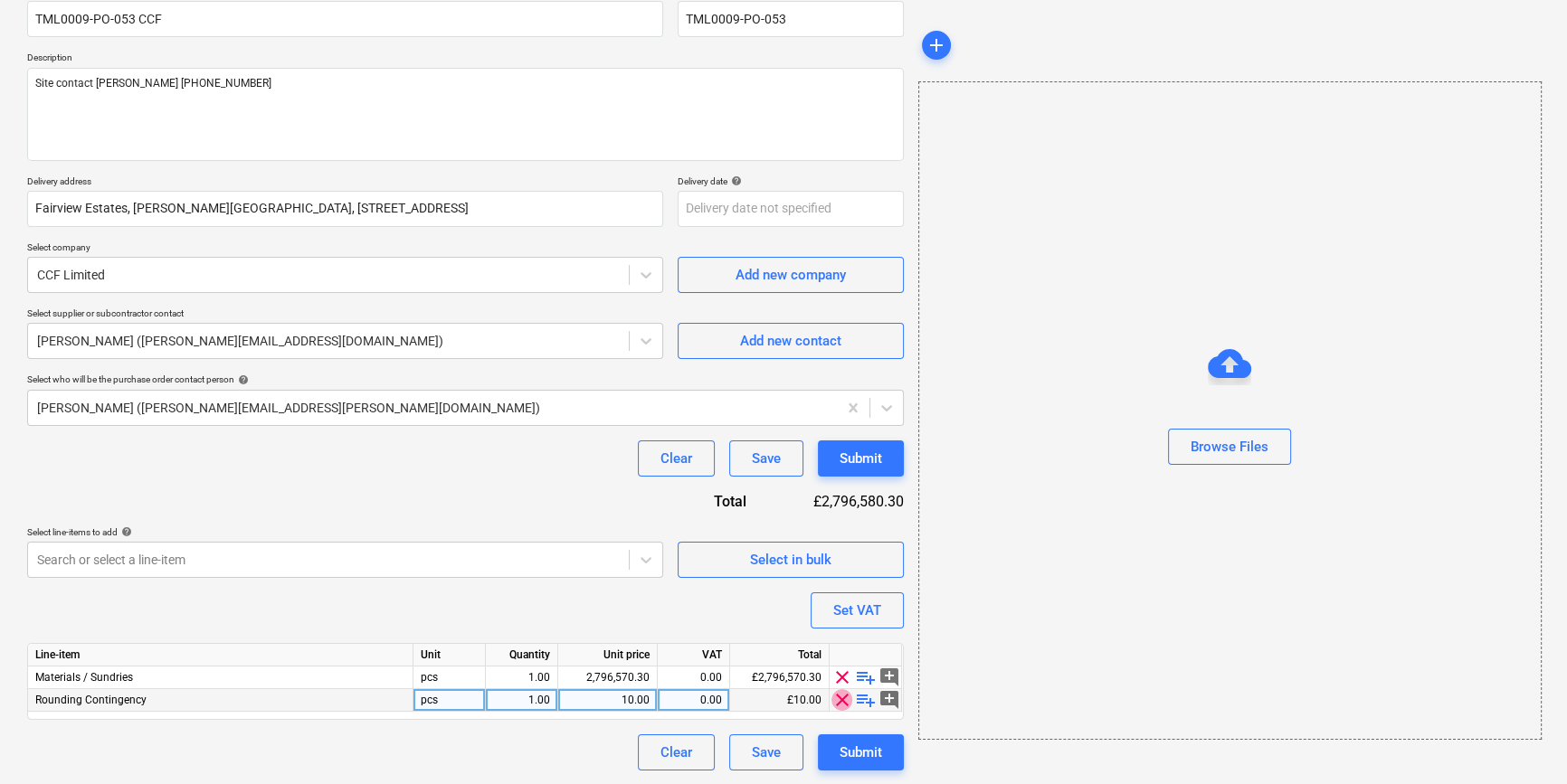 click on "clear" at bounding box center [842, 700] 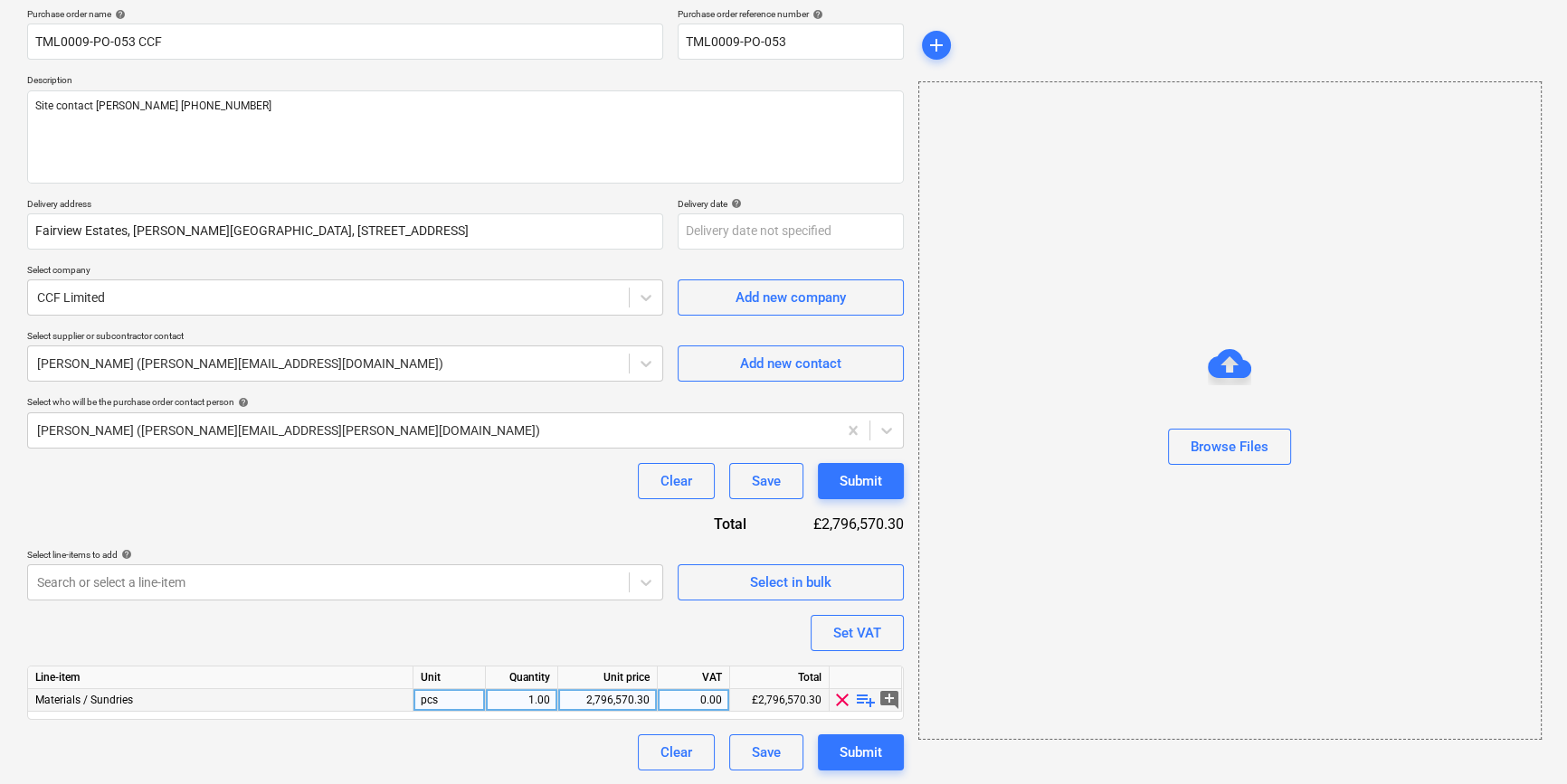 click on "playlist_add" at bounding box center (866, 700) 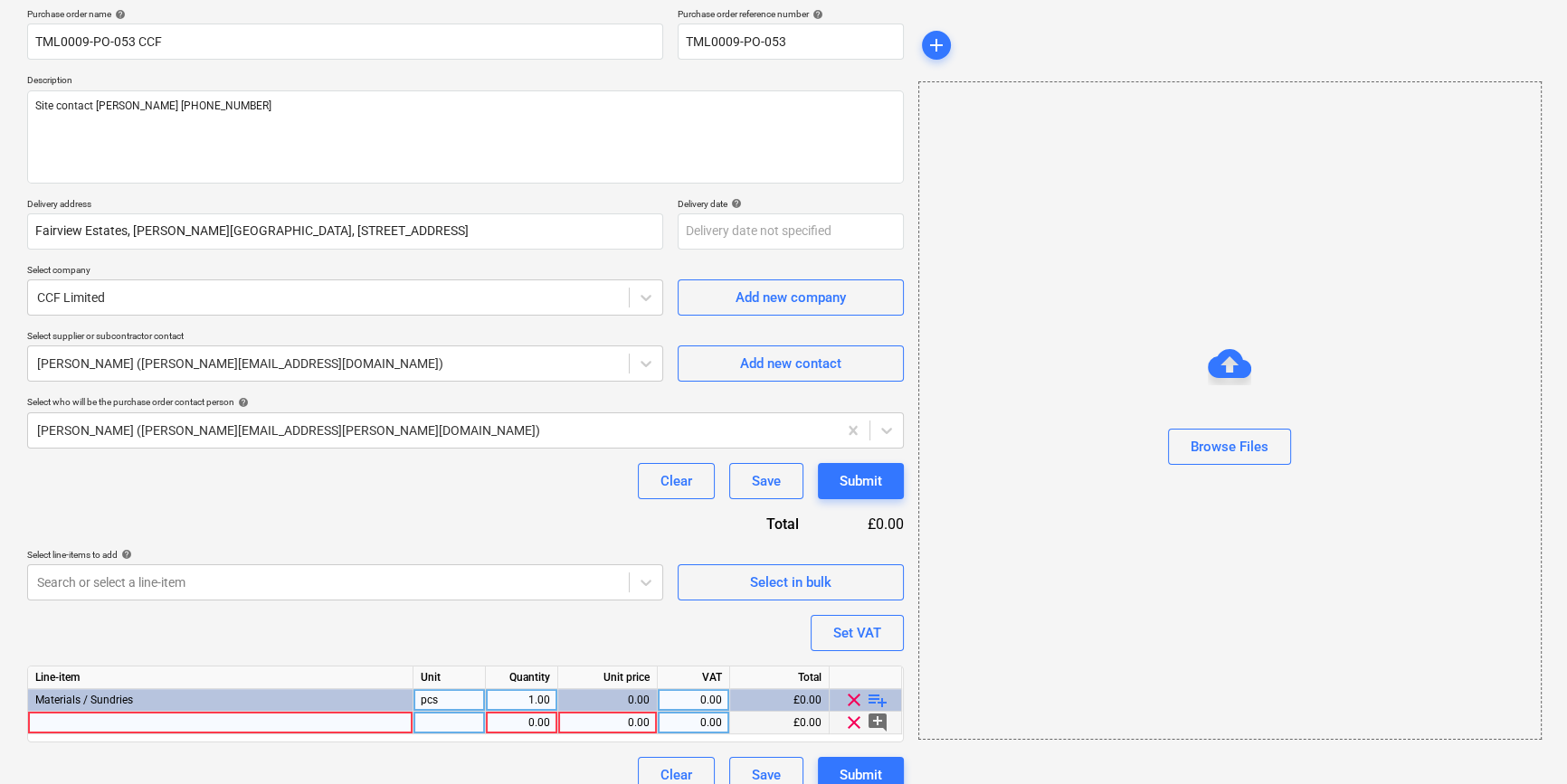 click at bounding box center [221, 723] 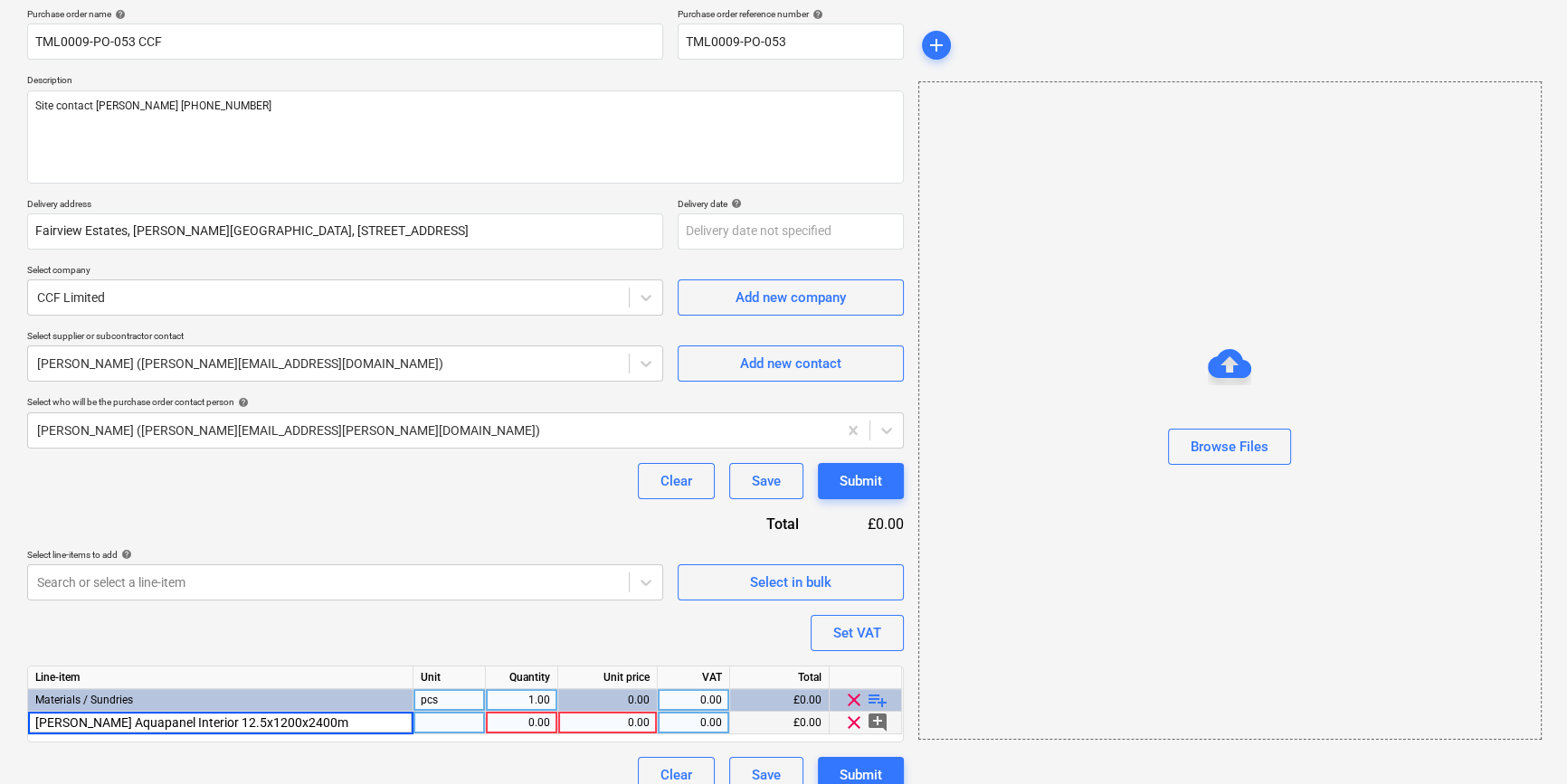 type on "[PERSON_NAME] Aquapanel Interior 12.5x1200x2400mm" 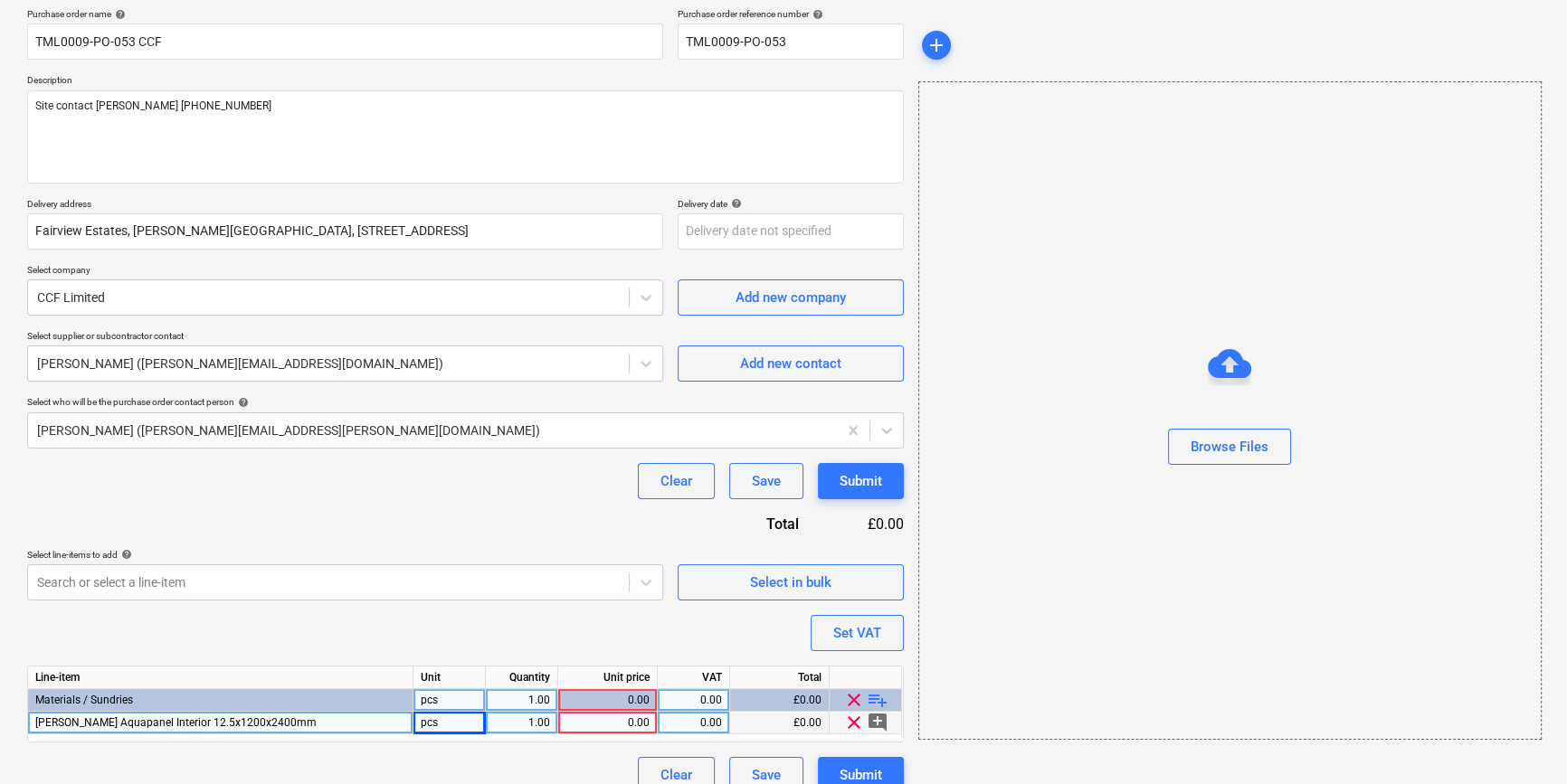 click on "1.00" at bounding box center (521, 723) 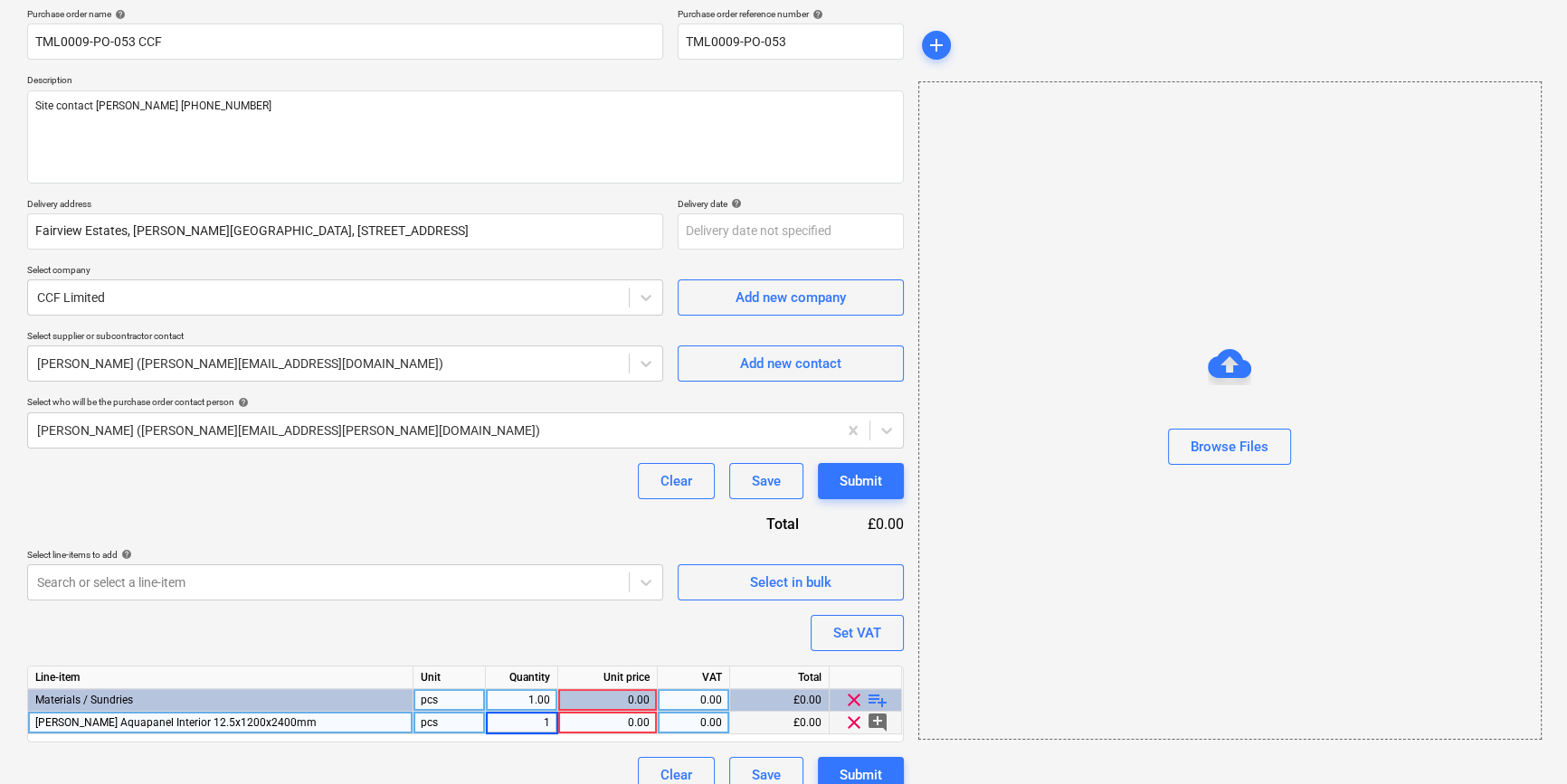 type on "x" 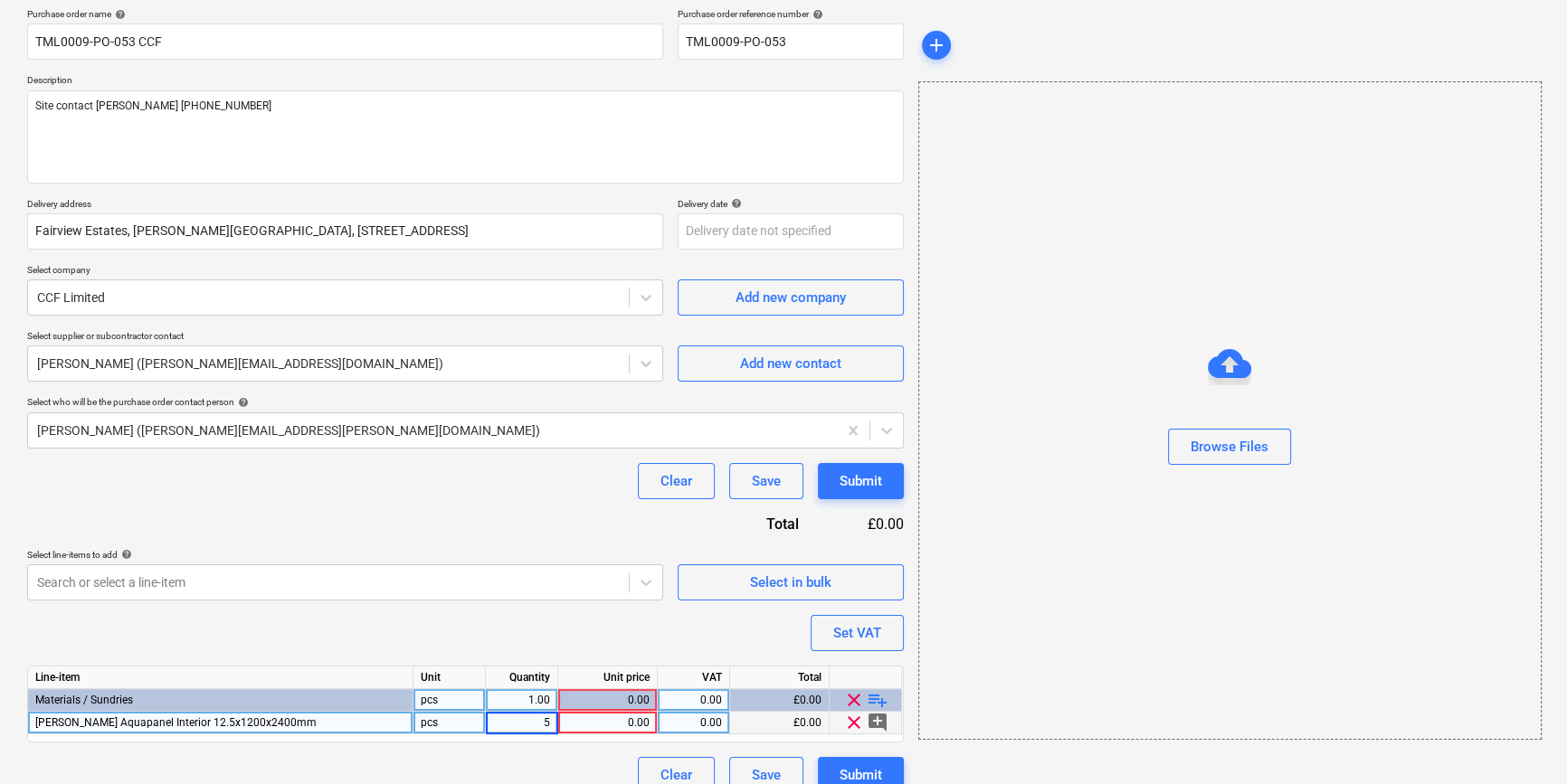 type on "55" 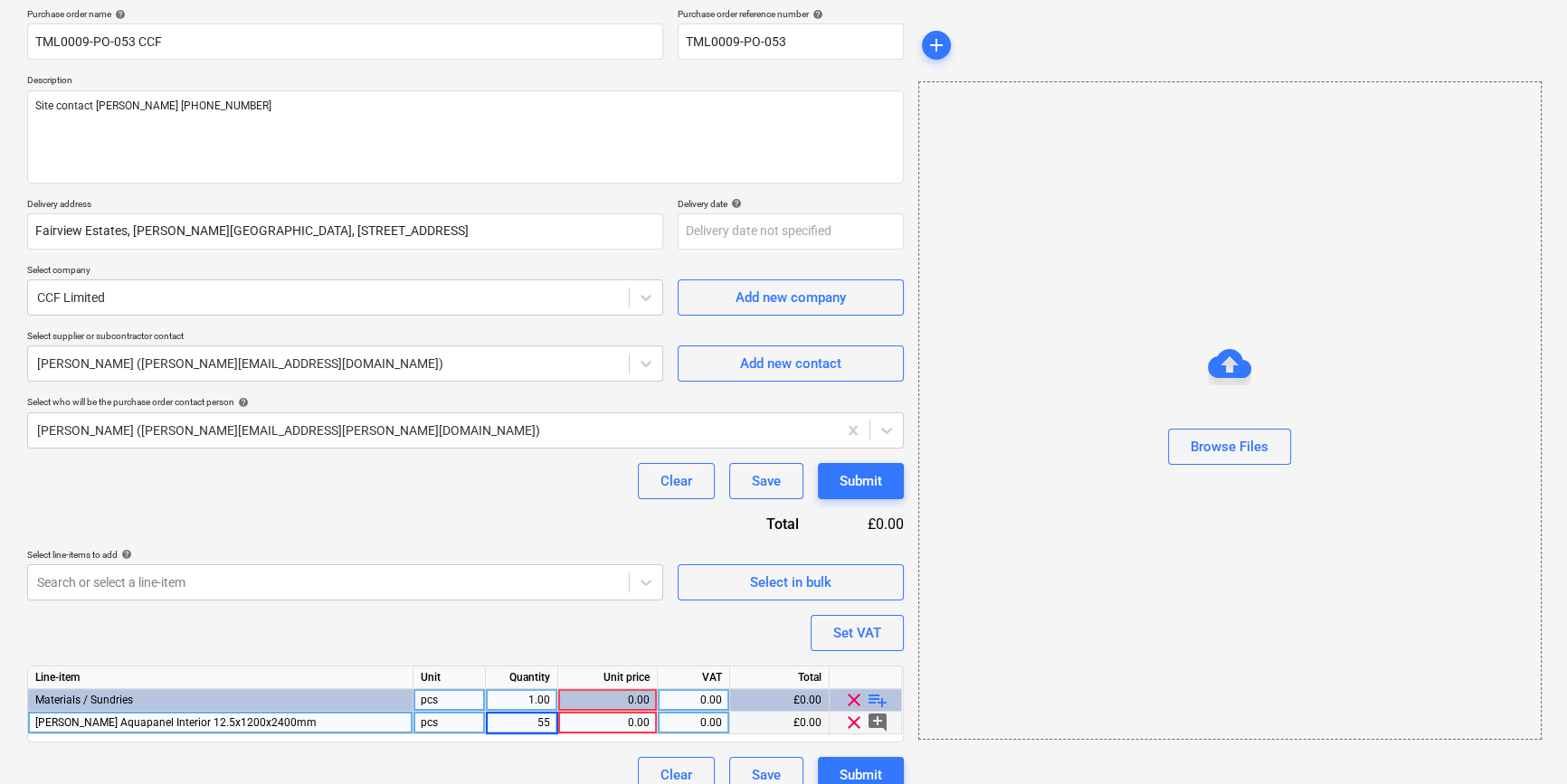 type on "x" 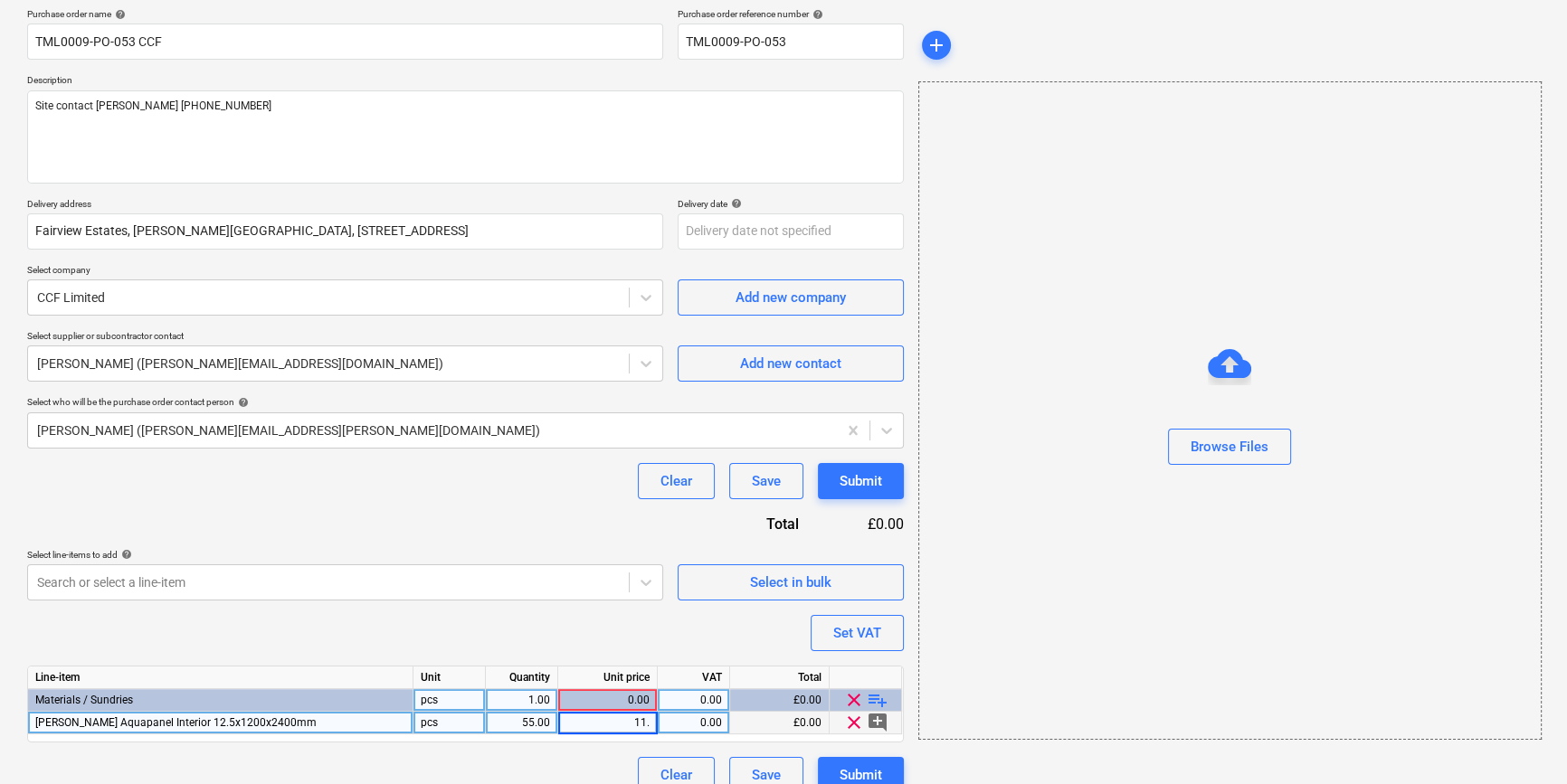 click on "11." at bounding box center (607, 723) 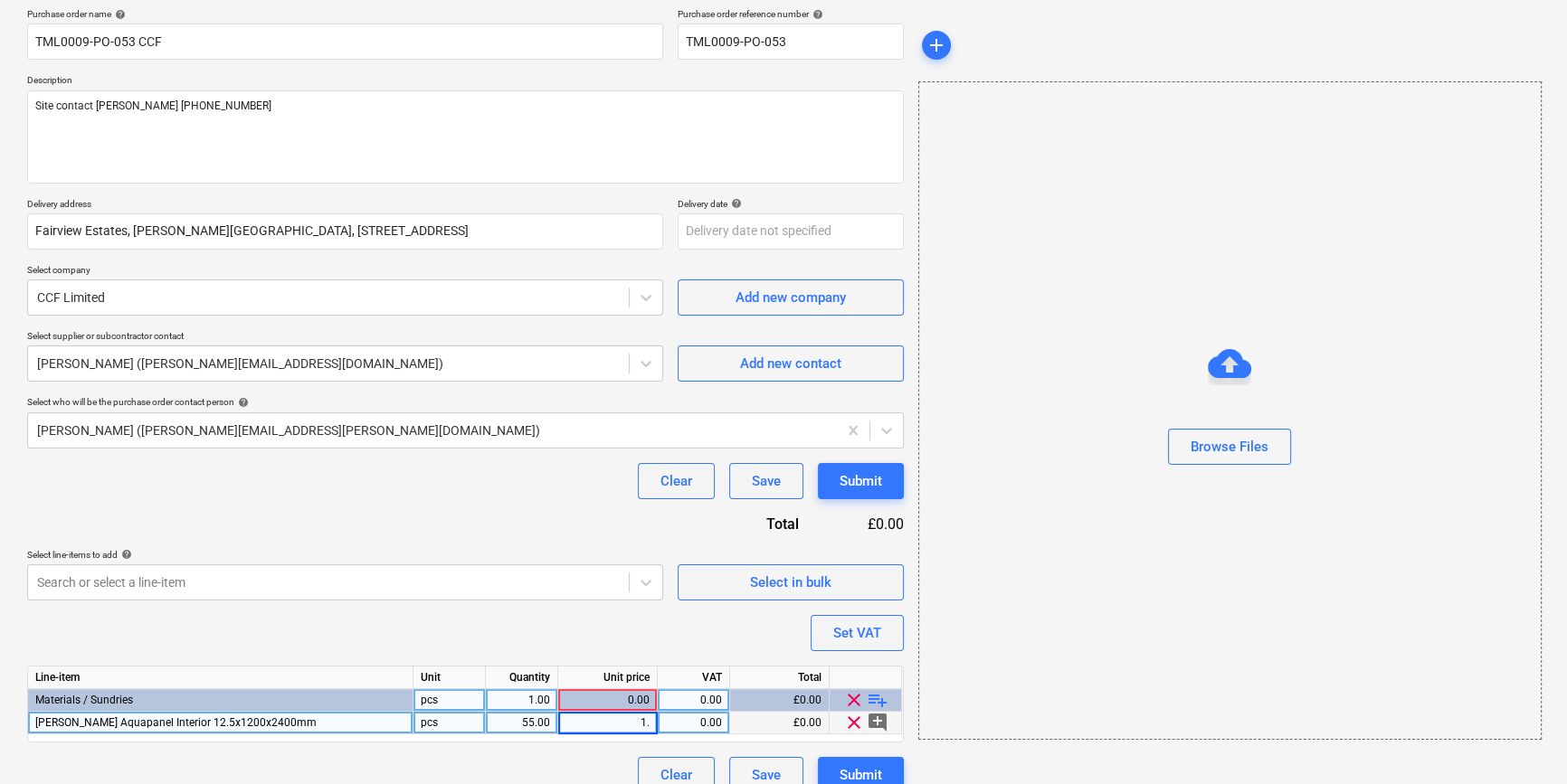 type on "." 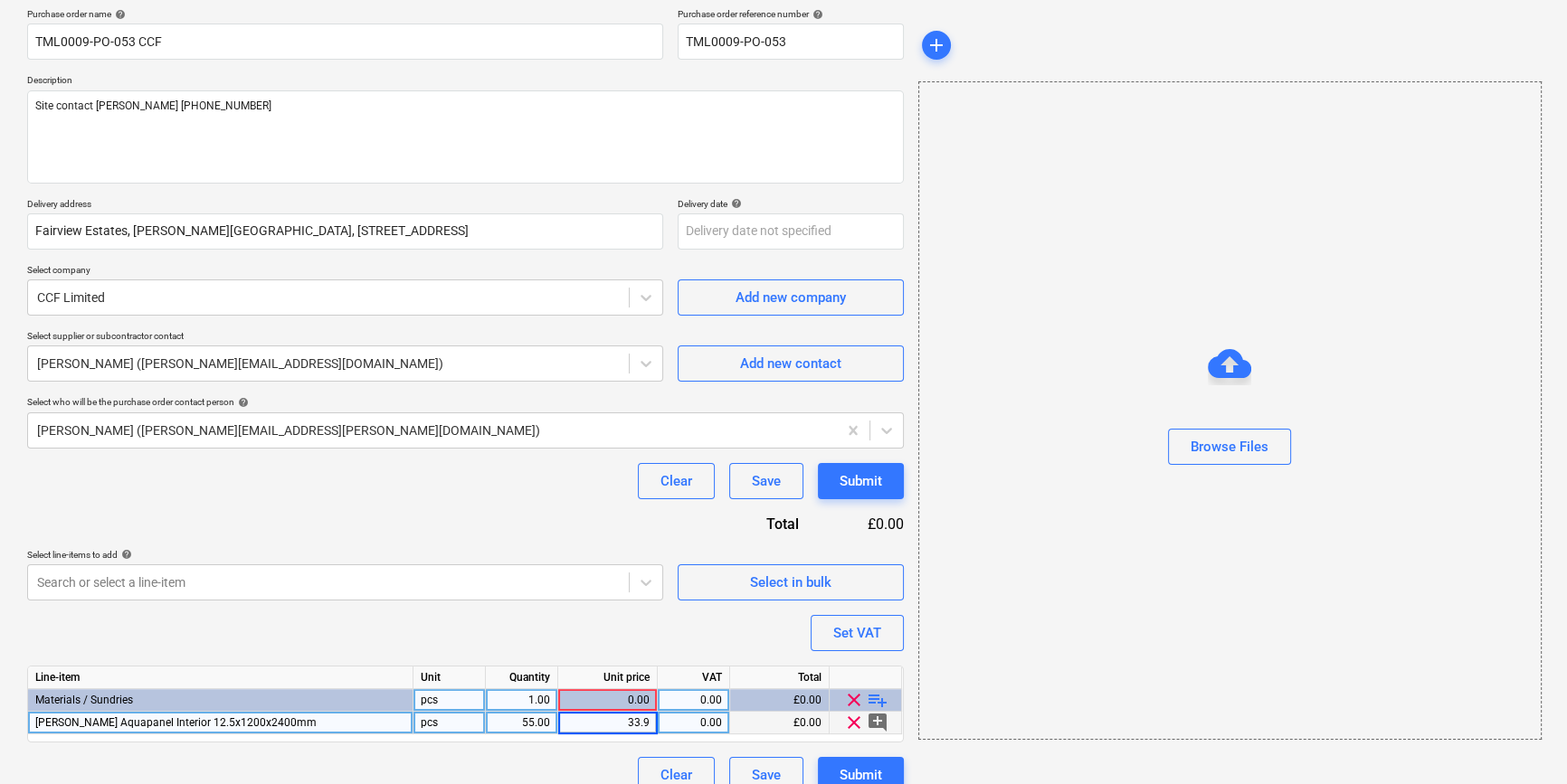 type on "33.98" 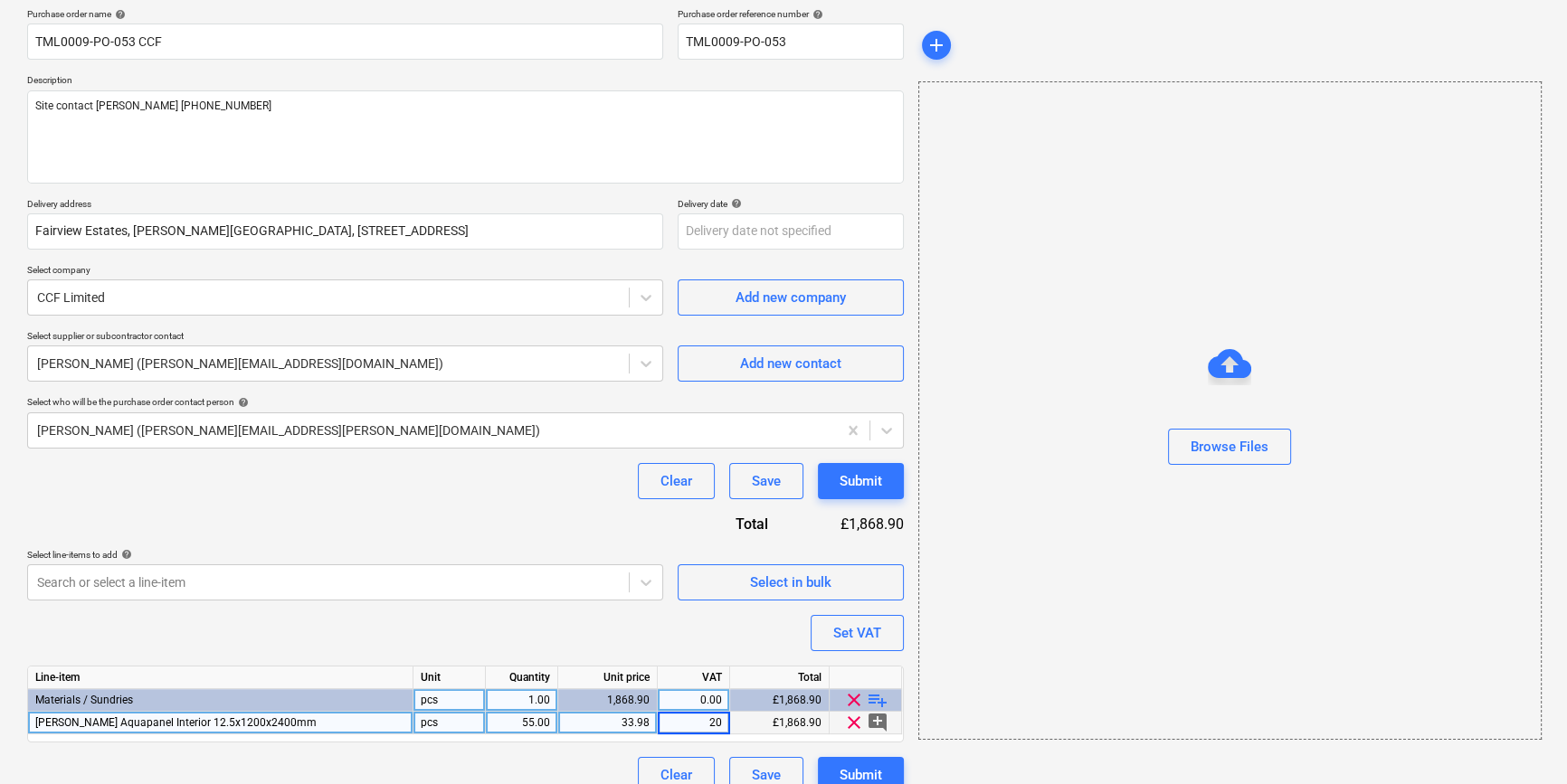 type on "x" 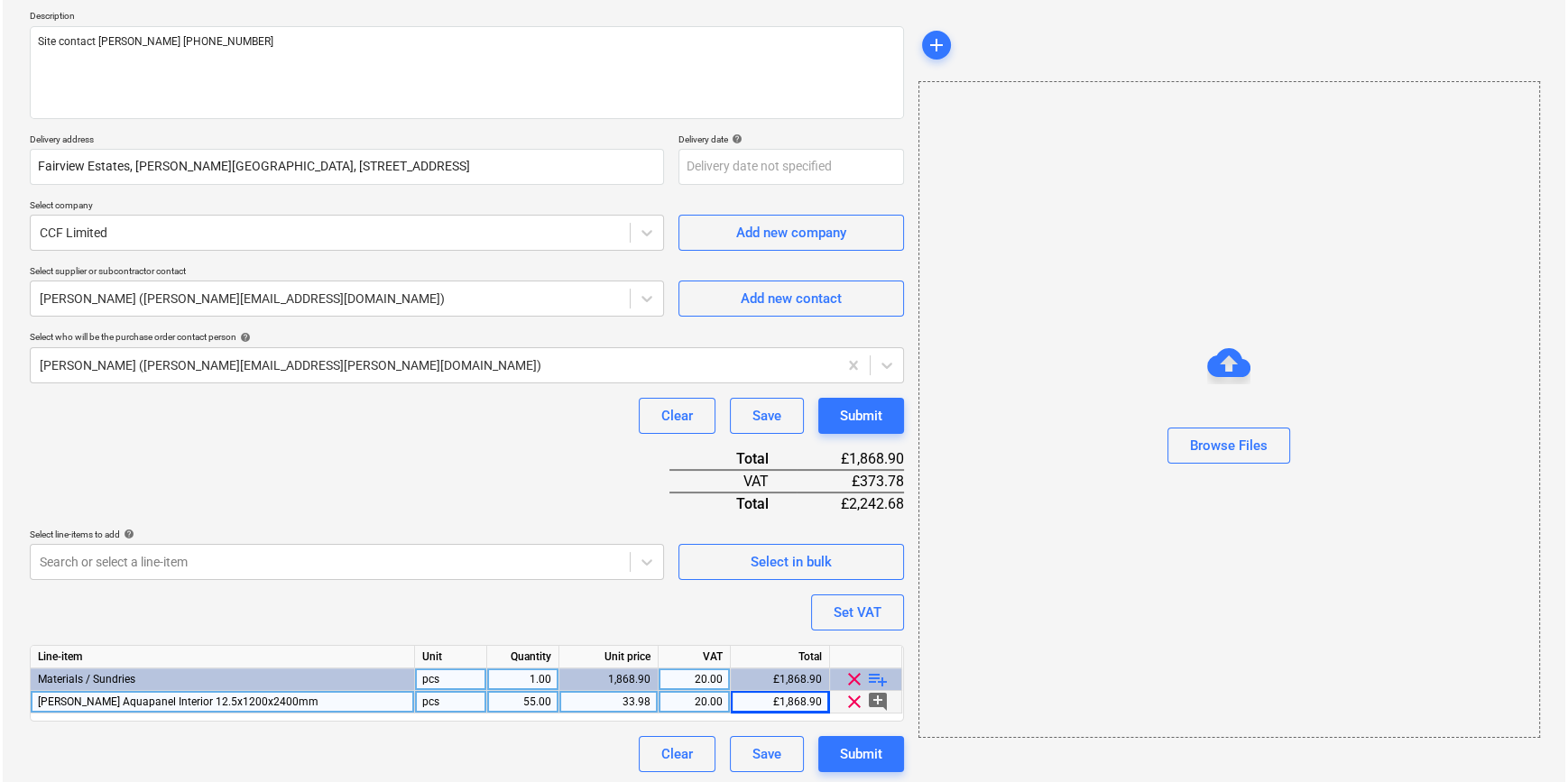 scroll, scrollTop: 207, scrollLeft: 0, axis: vertical 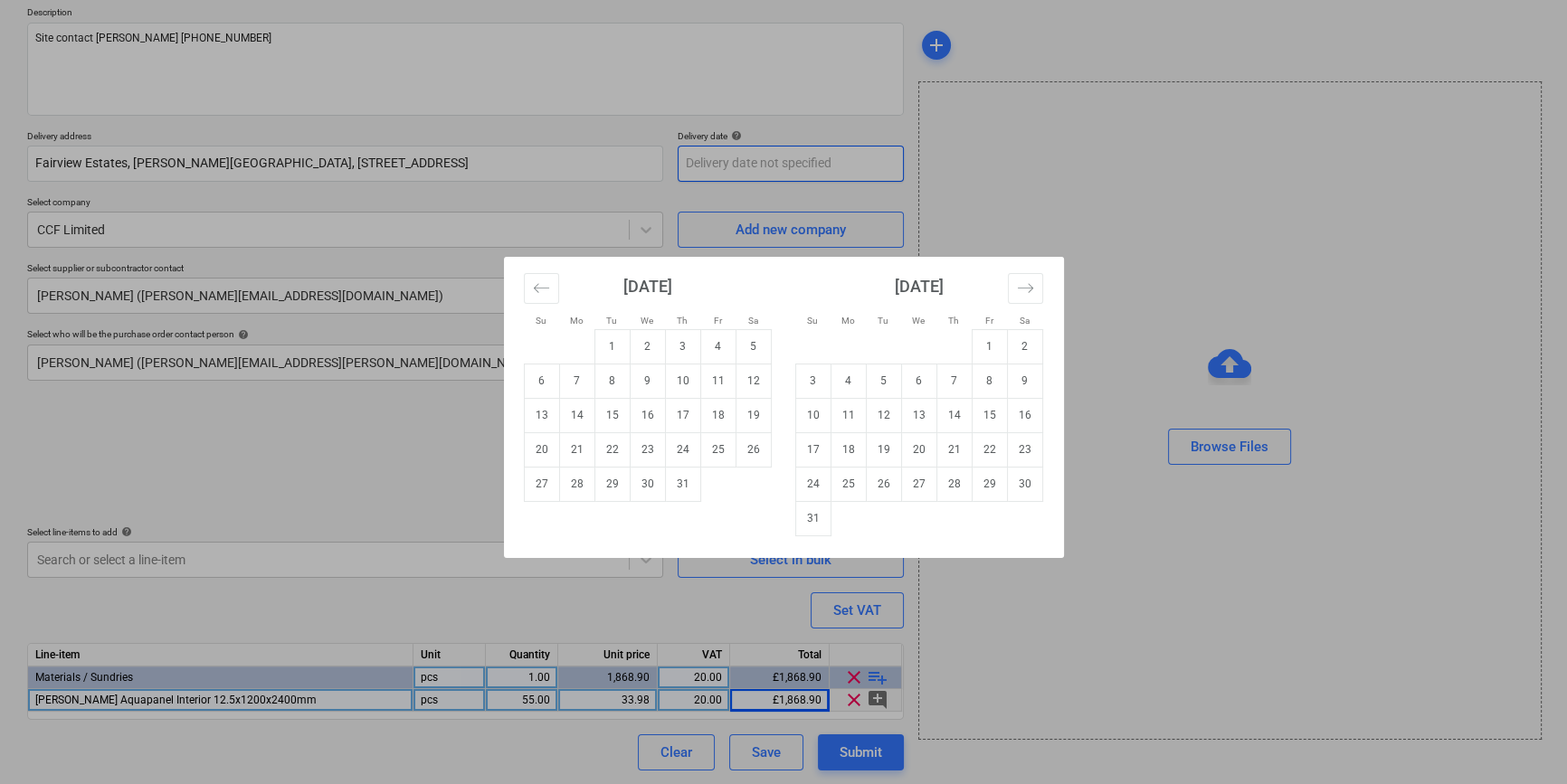 click on "Sales Projects Contacts Company Inbox 8 format_size keyboard_arrow_down help search Search notifications 0 keyboard_arrow_down [PERSON_NAME] keyboard_arrow_down [PERSON_NAME] Wharf - Drylining Budget 2 Client contract Valuations Purchase orders Costs Income Files 3 Analytics Settings Create new document Purchase order name help TML0009-PO-053 CCF Purchase order reference number help TML0009-PO-053 Description Site contact [PERSON_NAME] [PHONE_NUMBER] Delivery address [GEOGRAPHIC_DATA][PERSON_NAME], [STREET_ADDRESS] Delivery date help Press the down arrow key to interact with the calendar and
select a date. Press the question mark key to get the keyboard shortcuts for changing dates. Select company CCF Limited   Add new company Select supplier or subcontractor contact [PERSON_NAME] ([PERSON_NAME][EMAIL_ADDRESS][DOMAIN_NAME]) Add new contact Select who will be the purchase order contact person help [PERSON_NAME] ([PERSON_NAME][EMAIL_ADDRESS][PERSON_NAME][DOMAIN_NAME]) Clear Save Submit Total £1,868.90 VAT £373.78 Total" at bounding box center [784, 184] 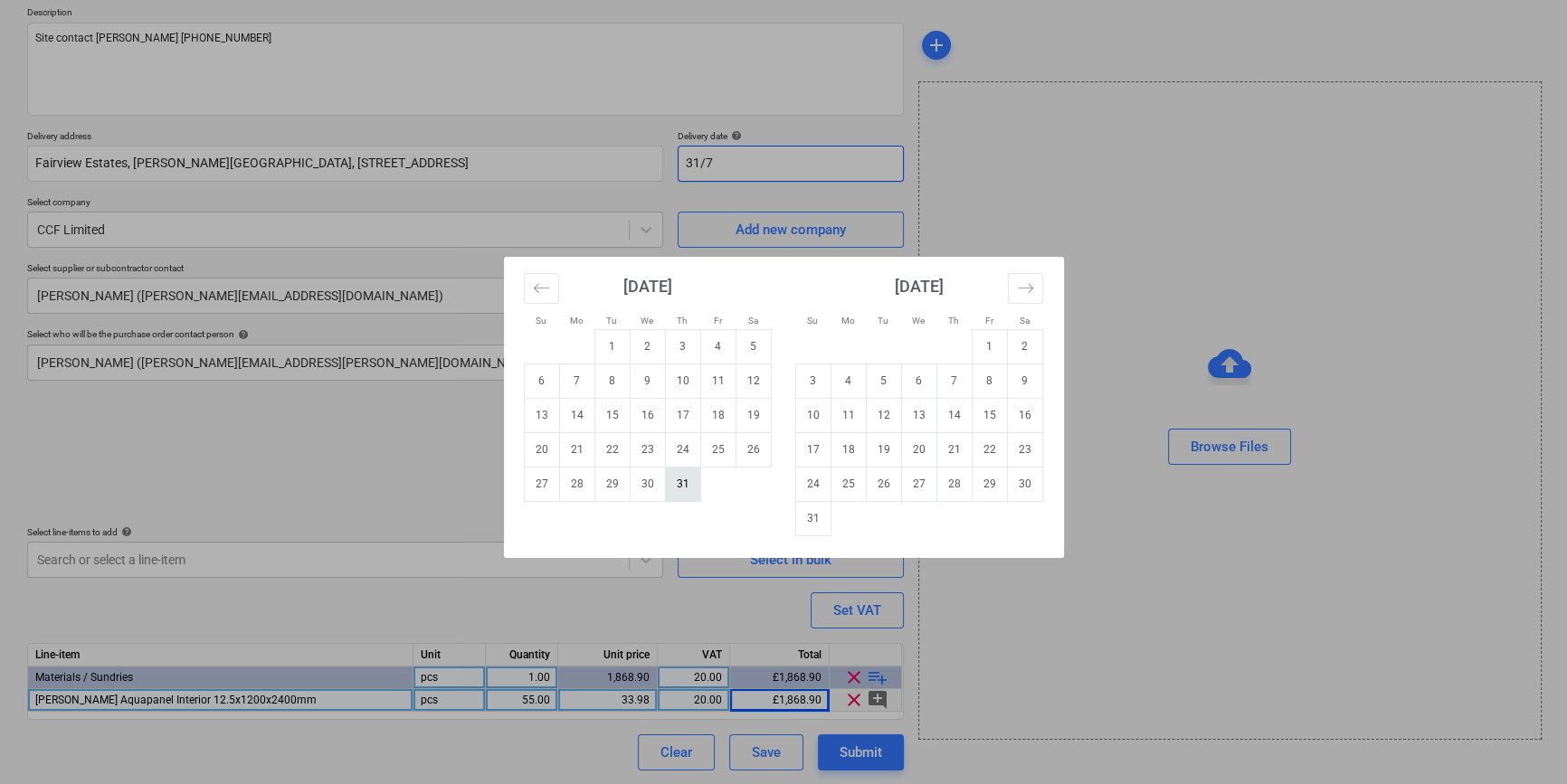 type on "31/7" 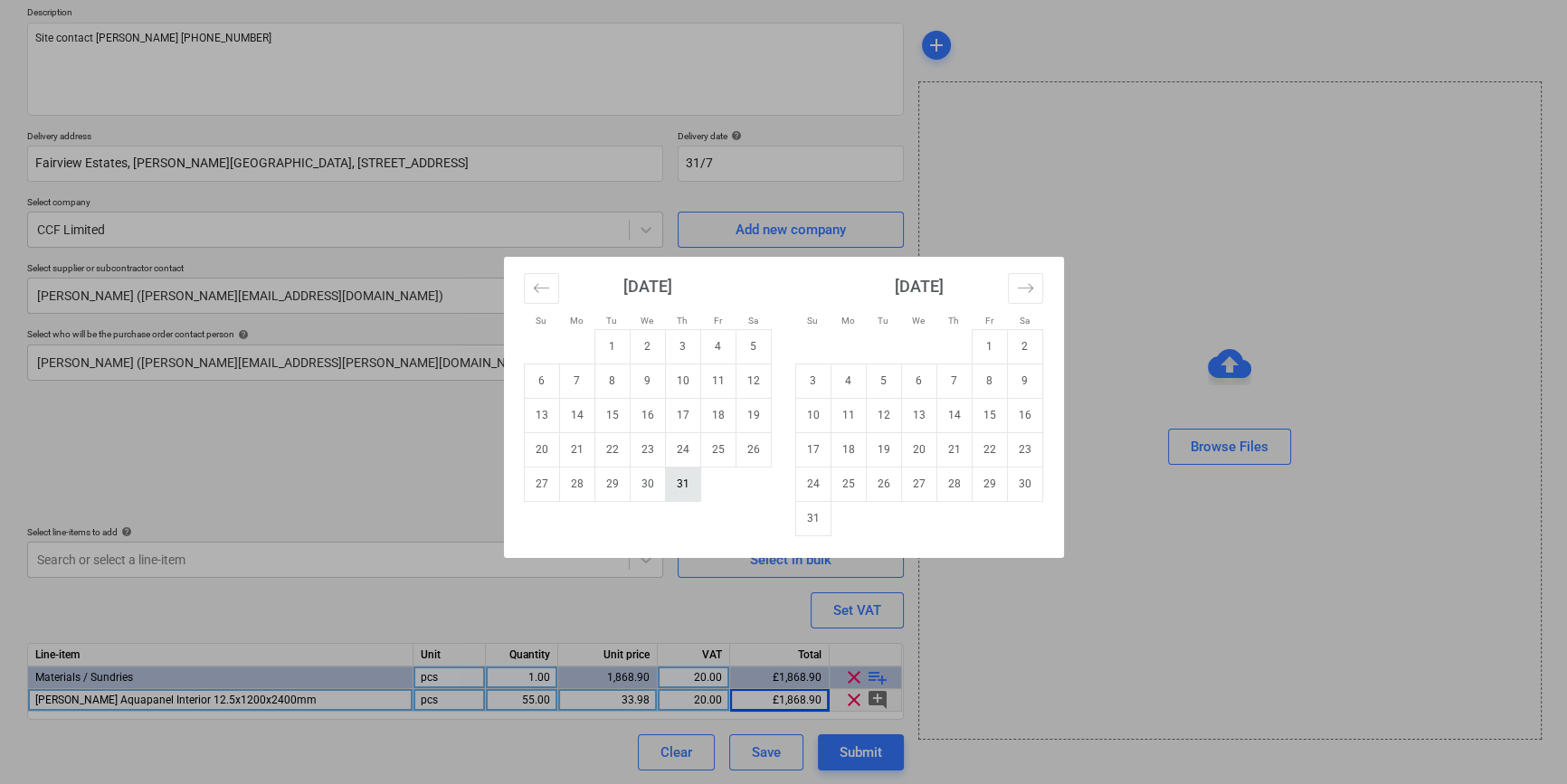 click on "31" at bounding box center (682, 484) 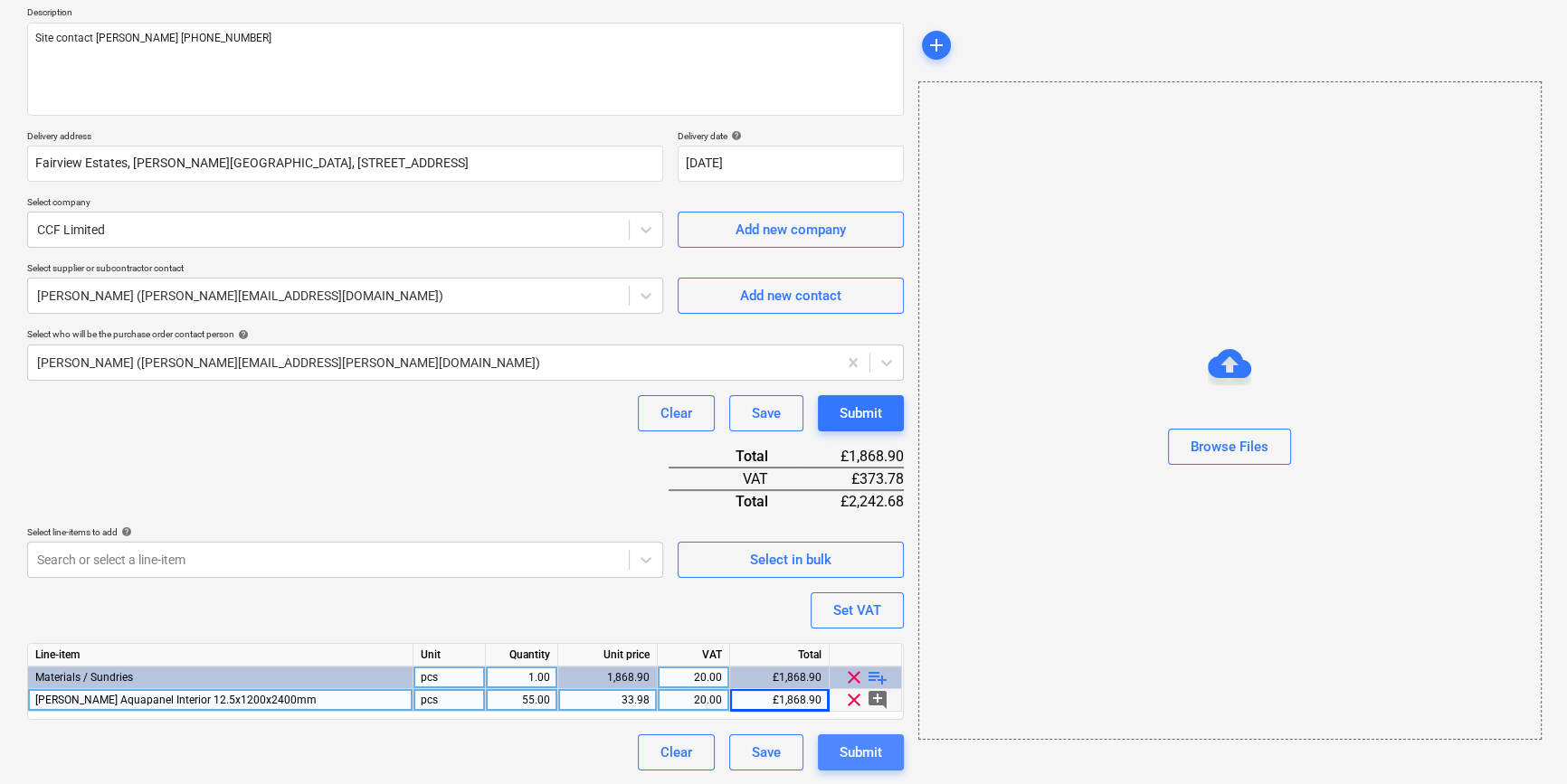 click on "Submit" at bounding box center (860, 752) 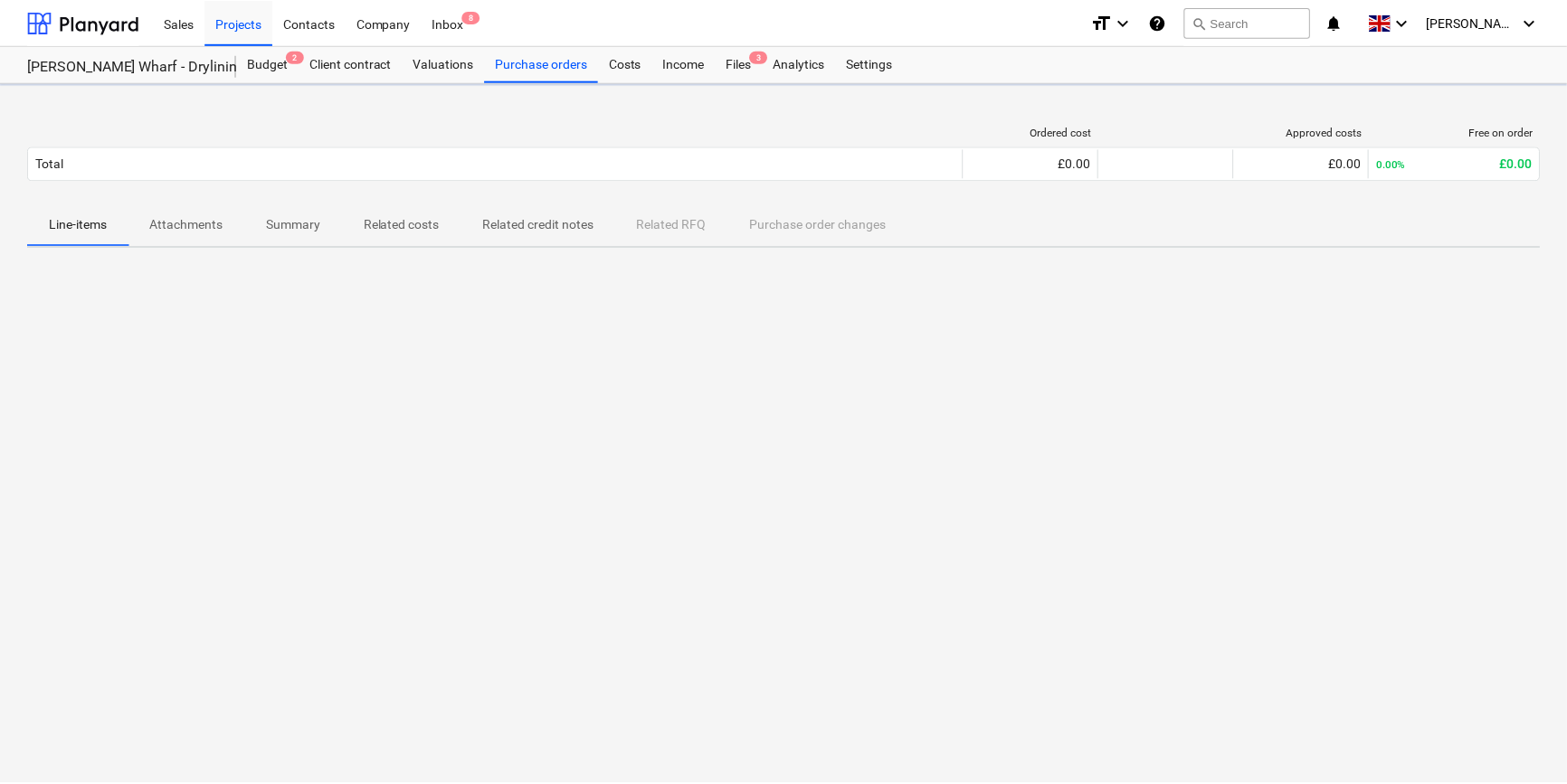 scroll, scrollTop: 0, scrollLeft: 0, axis: both 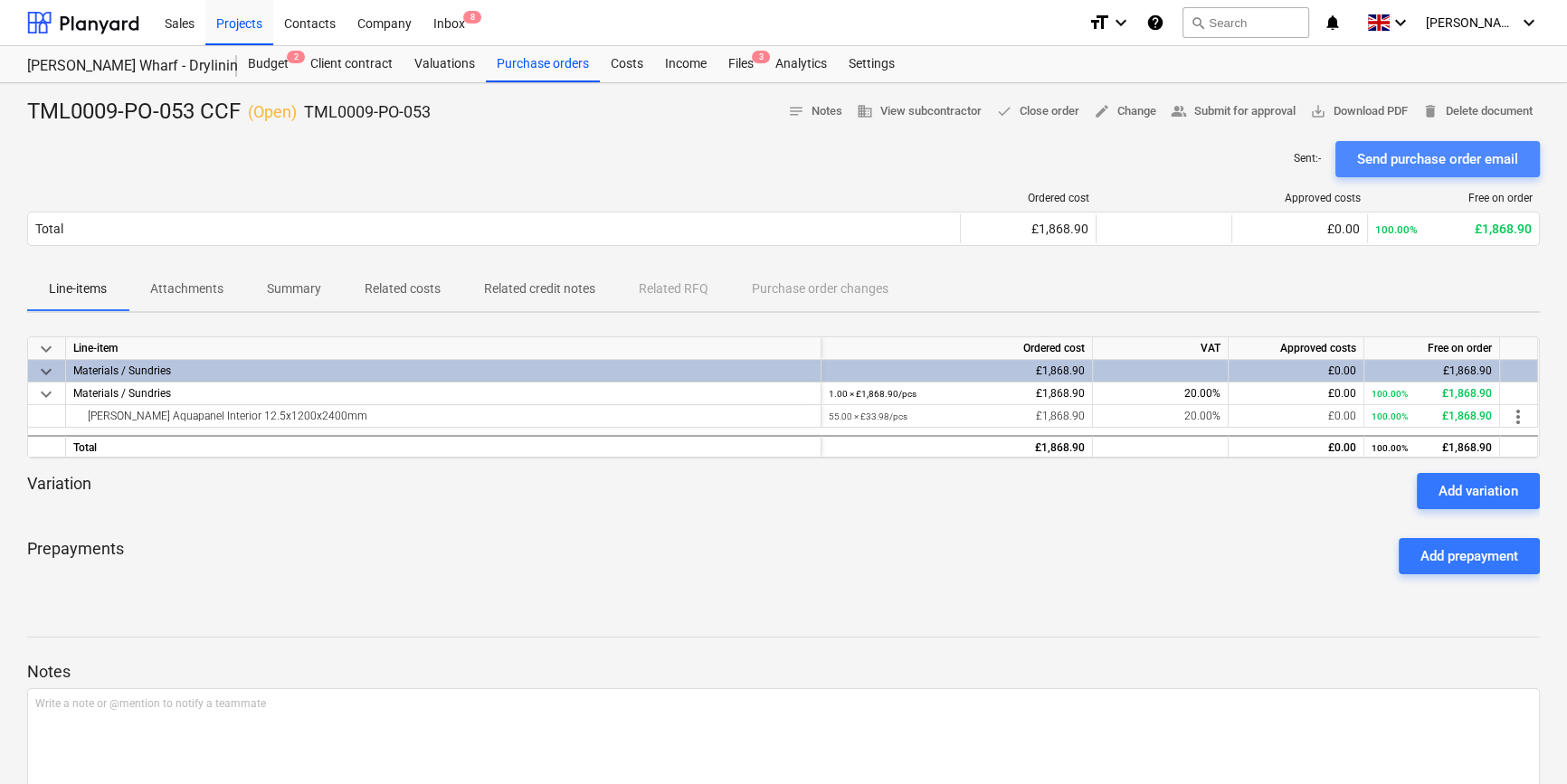 click on "Send purchase order email" at bounding box center (1438, 159) 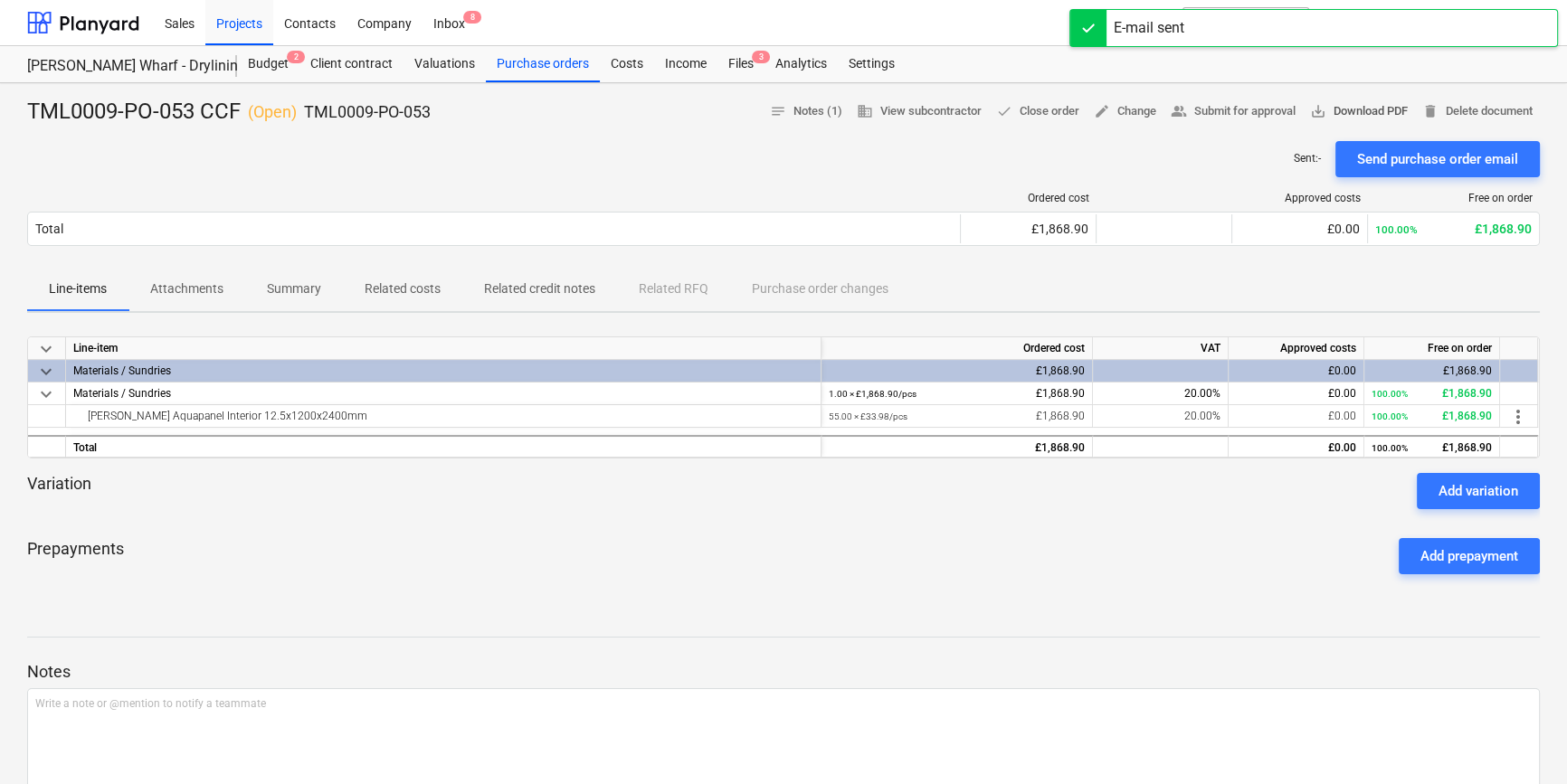 click on "save_alt Download PDF" at bounding box center [1359, 111] 